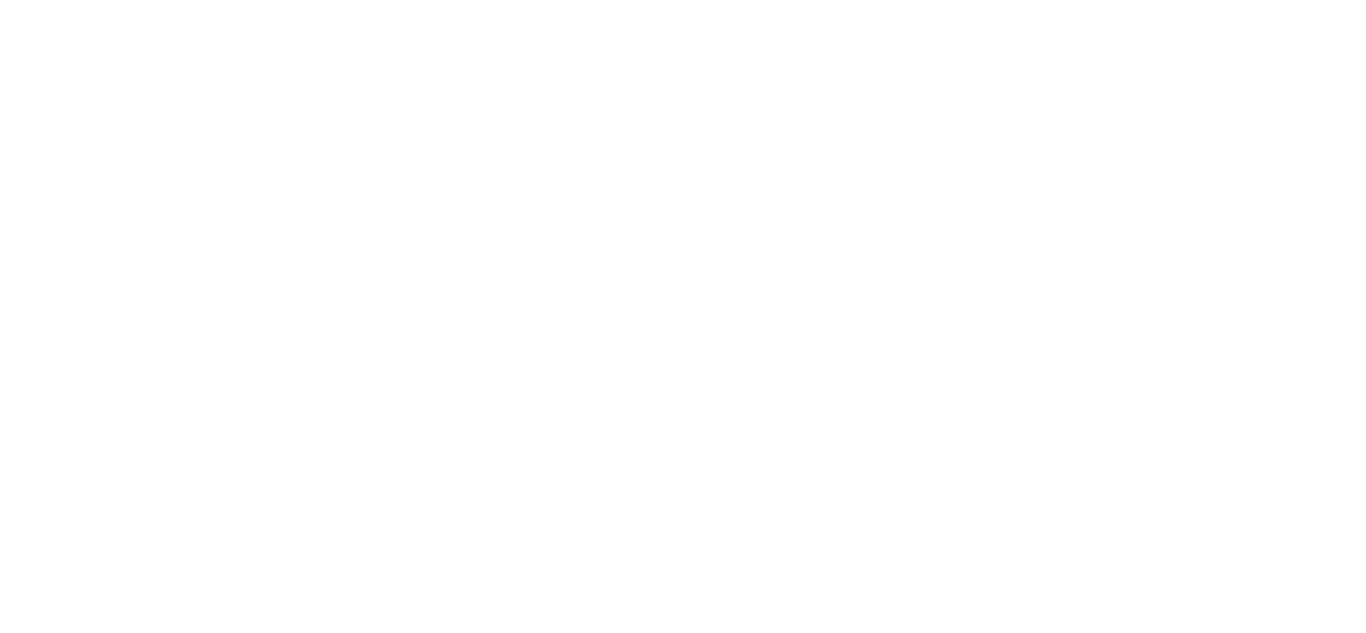 scroll, scrollTop: 0, scrollLeft: 0, axis: both 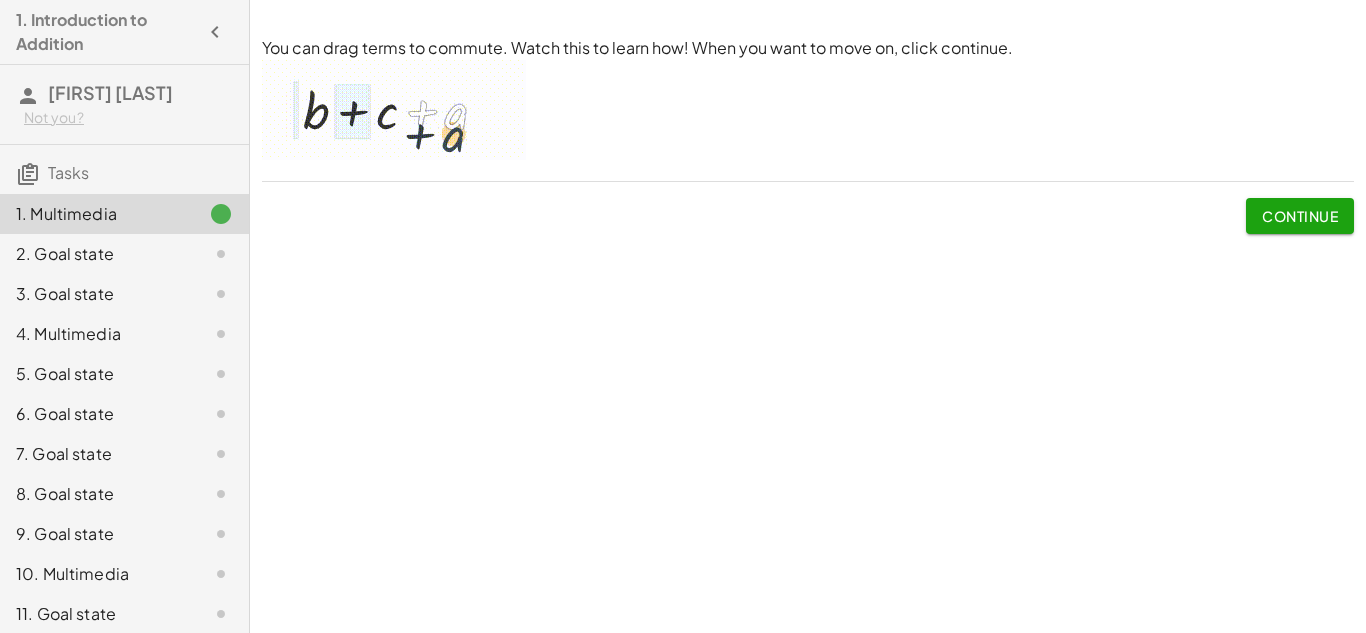click on "Continue" 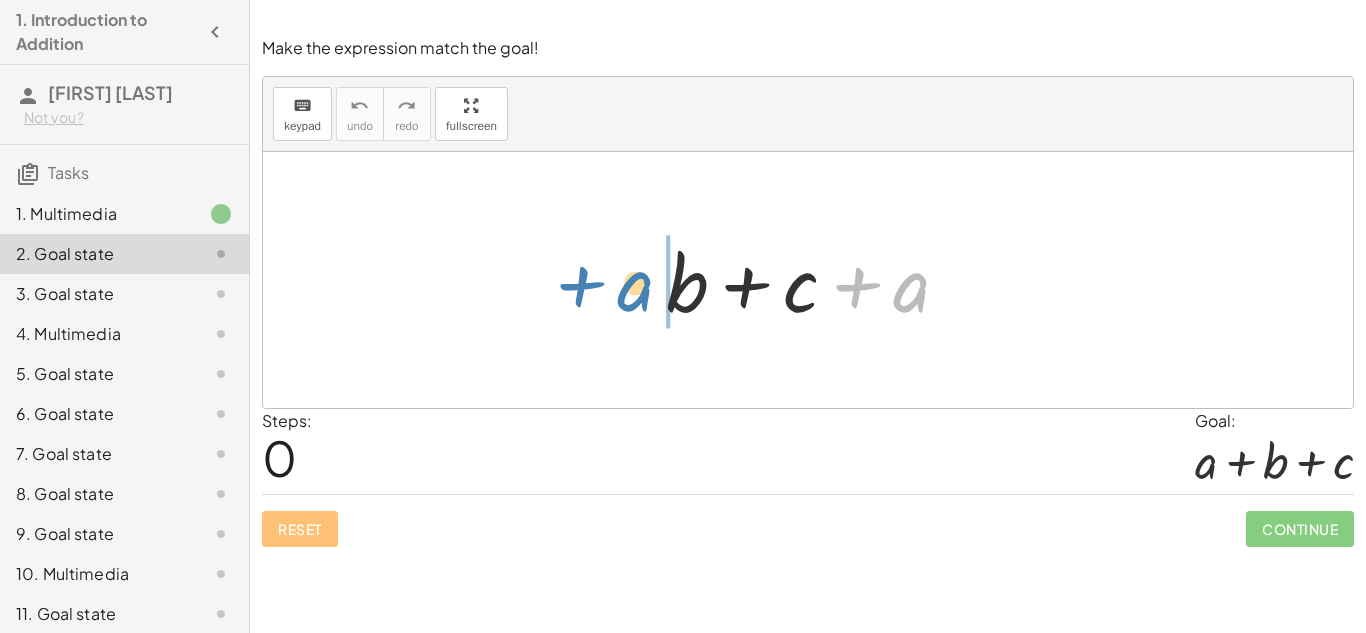 drag, startPoint x: 910, startPoint y: 293, endPoint x: 634, endPoint y: 292, distance: 276.0018 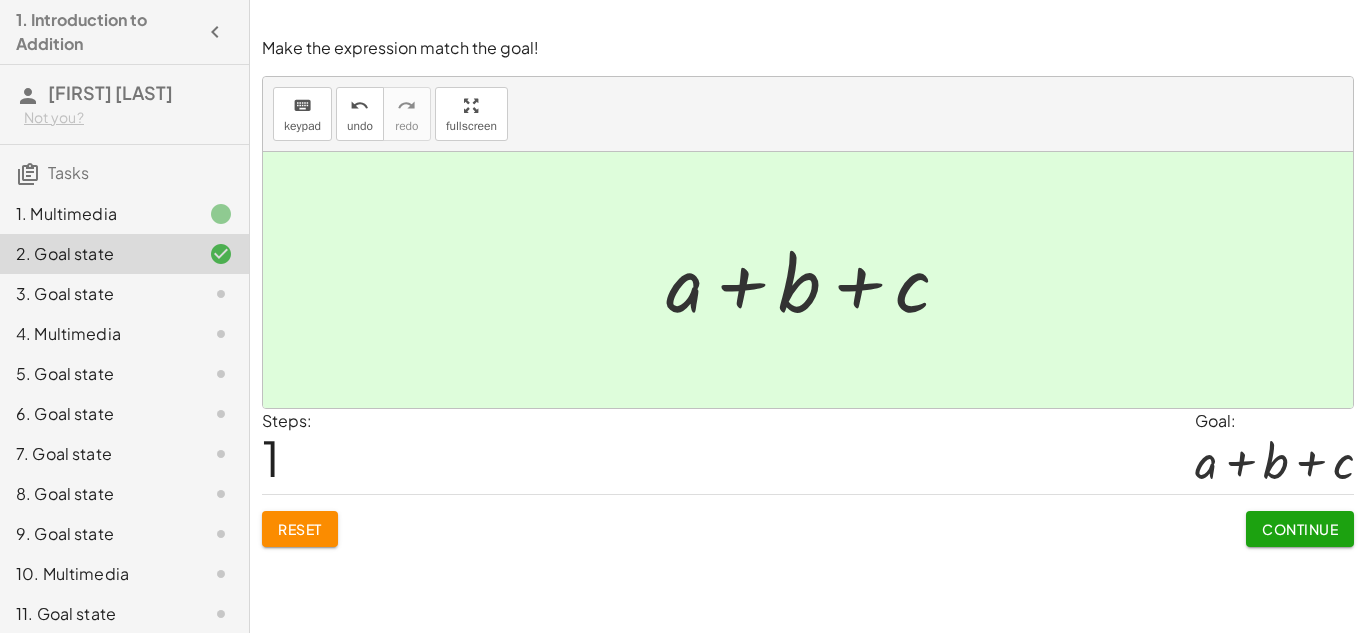 click on "Continue" at bounding box center (1300, 529) 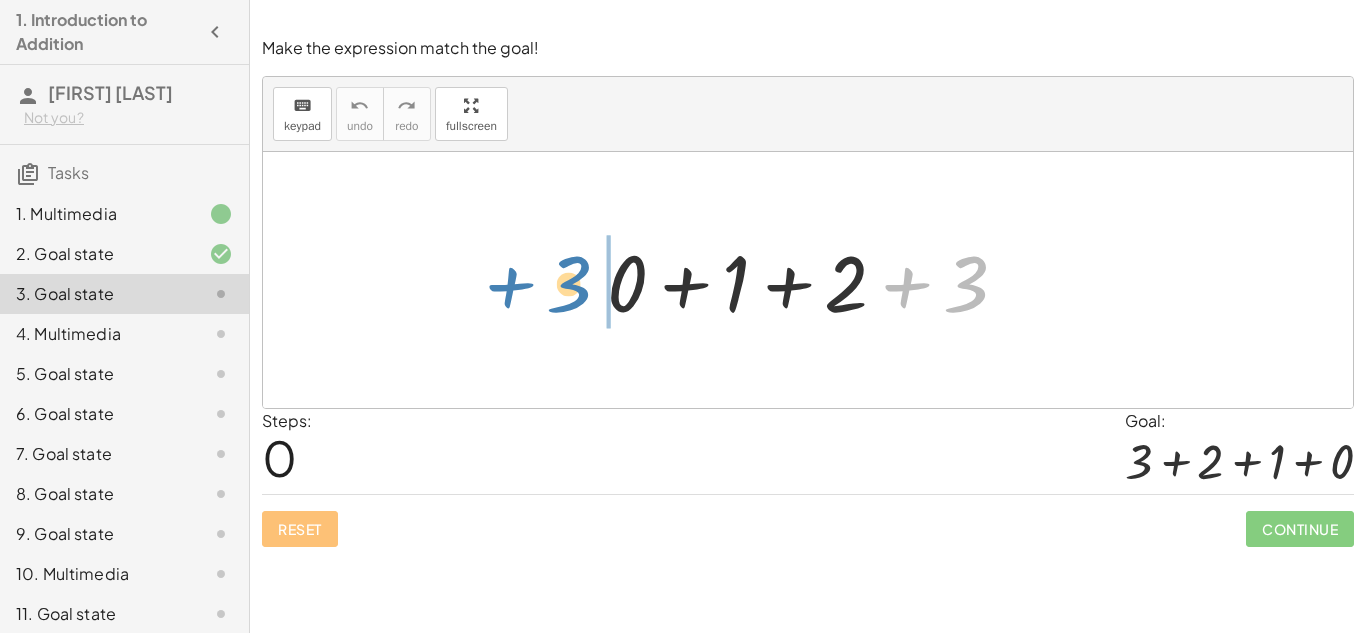 drag, startPoint x: 961, startPoint y: 285, endPoint x: 564, endPoint y: 285, distance: 397 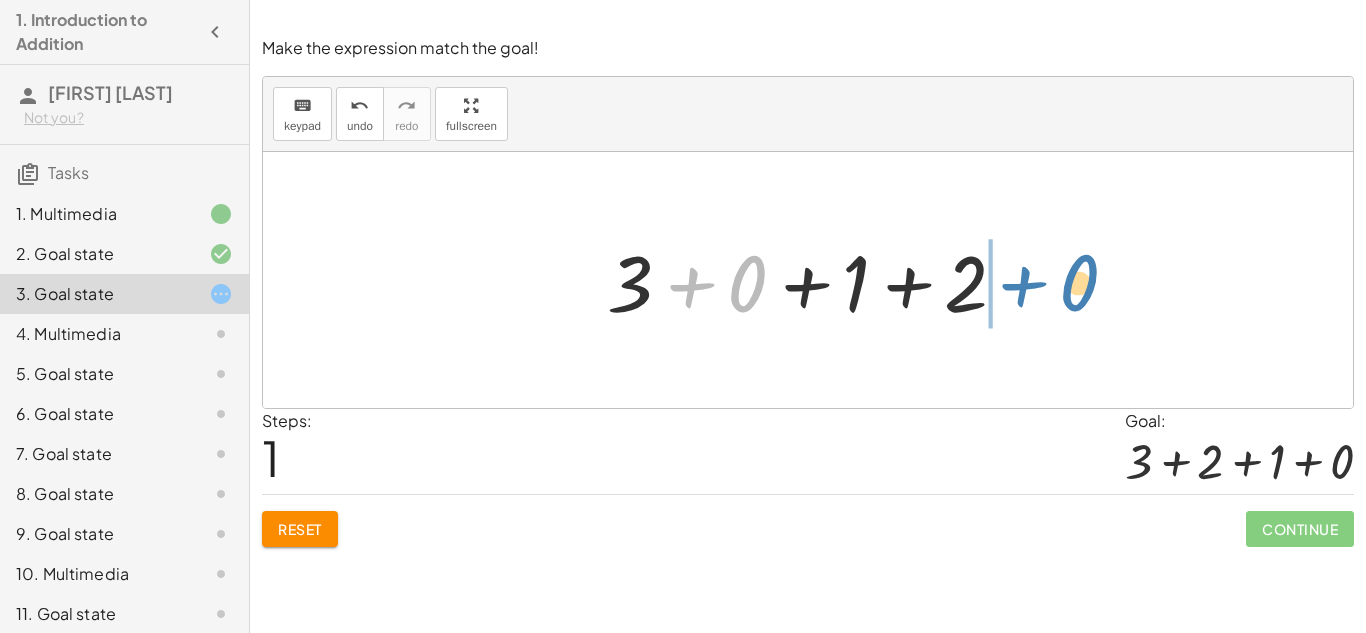 drag, startPoint x: 745, startPoint y: 284, endPoint x: 1076, endPoint y: 281, distance: 331.01358 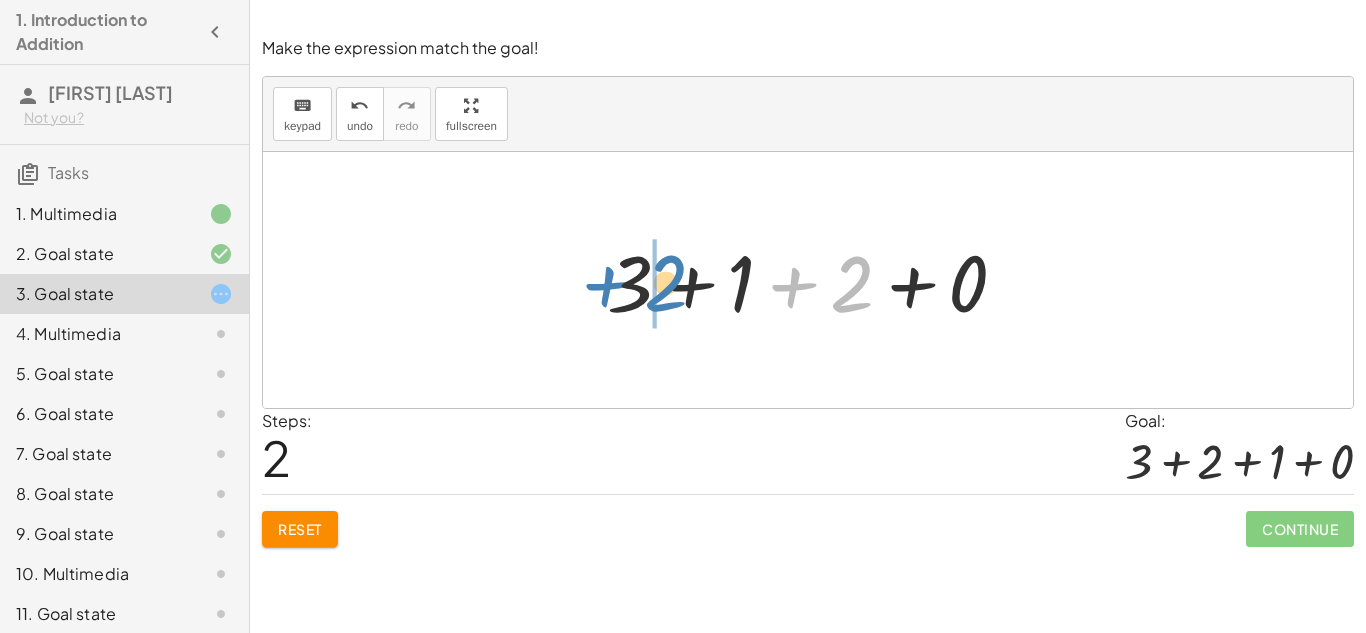 drag, startPoint x: 846, startPoint y: 281, endPoint x: 660, endPoint y: 280, distance: 186.00269 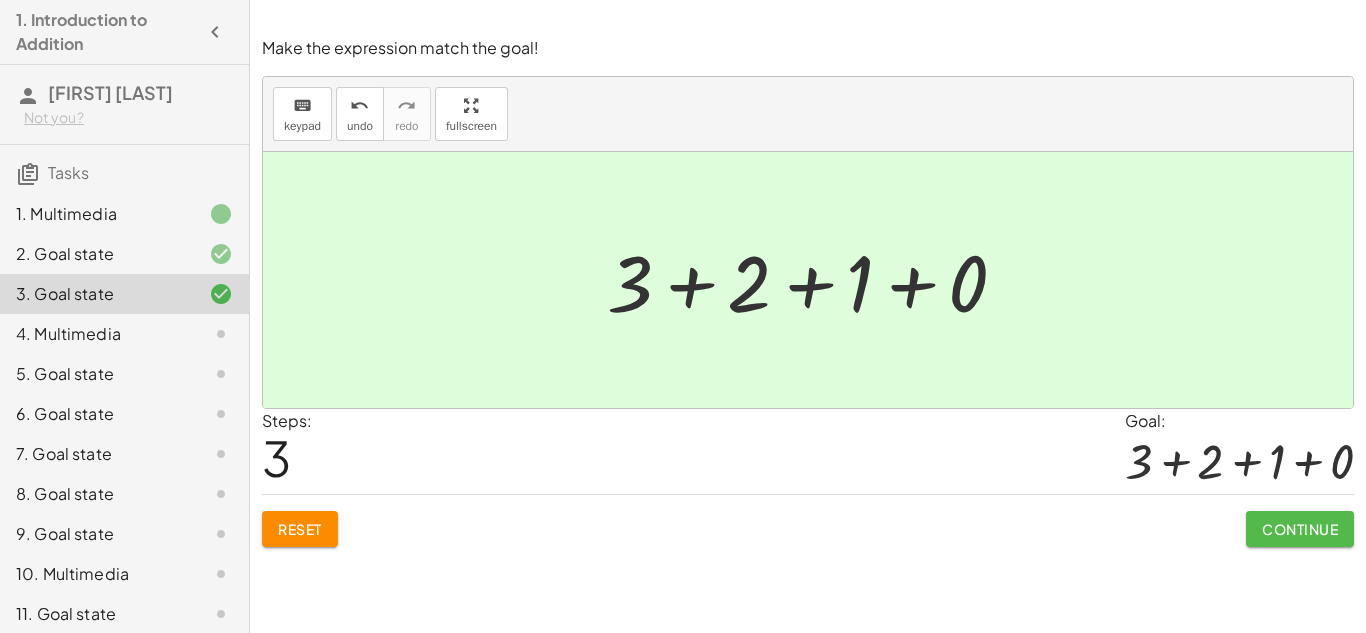 click on "Continue" 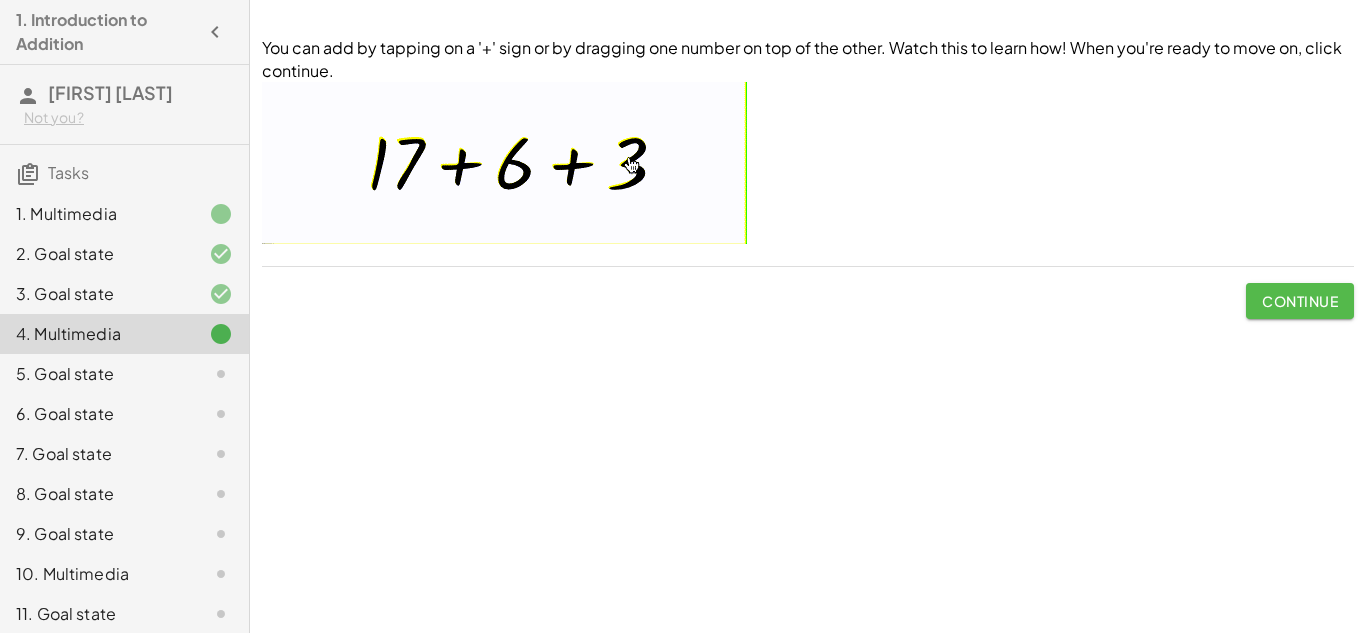 click on "Continue" 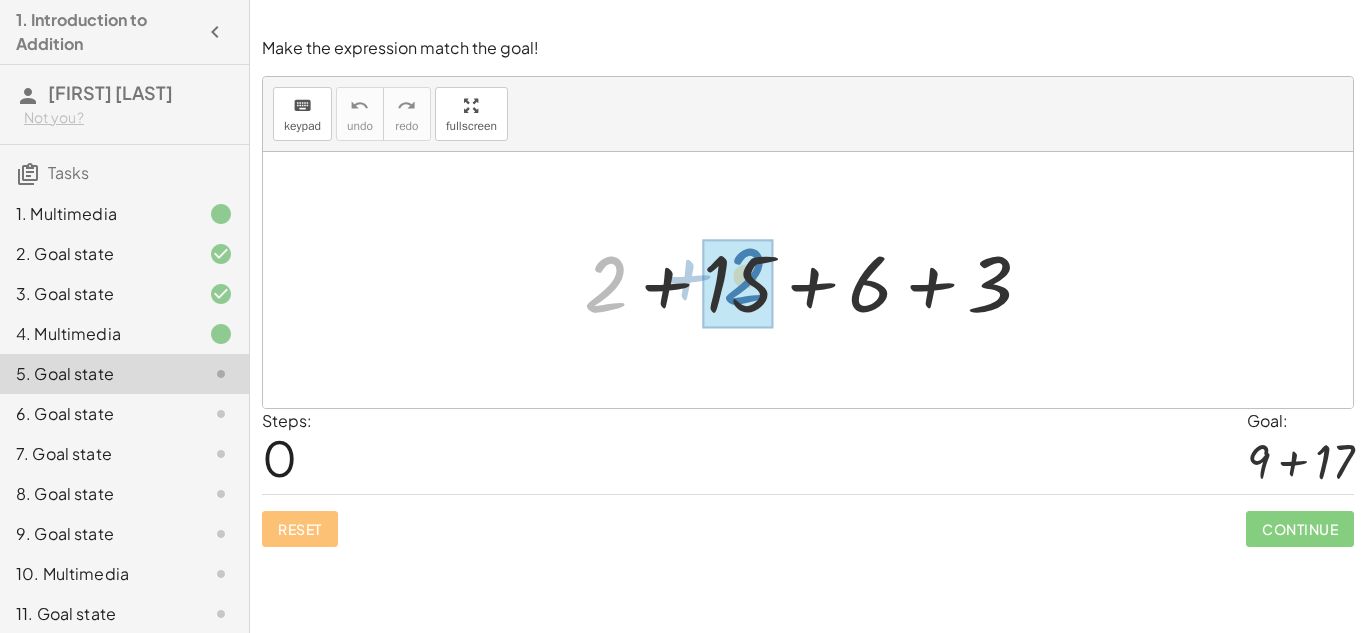 drag, startPoint x: 598, startPoint y: 286, endPoint x: 739, endPoint y: 279, distance: 141.17365 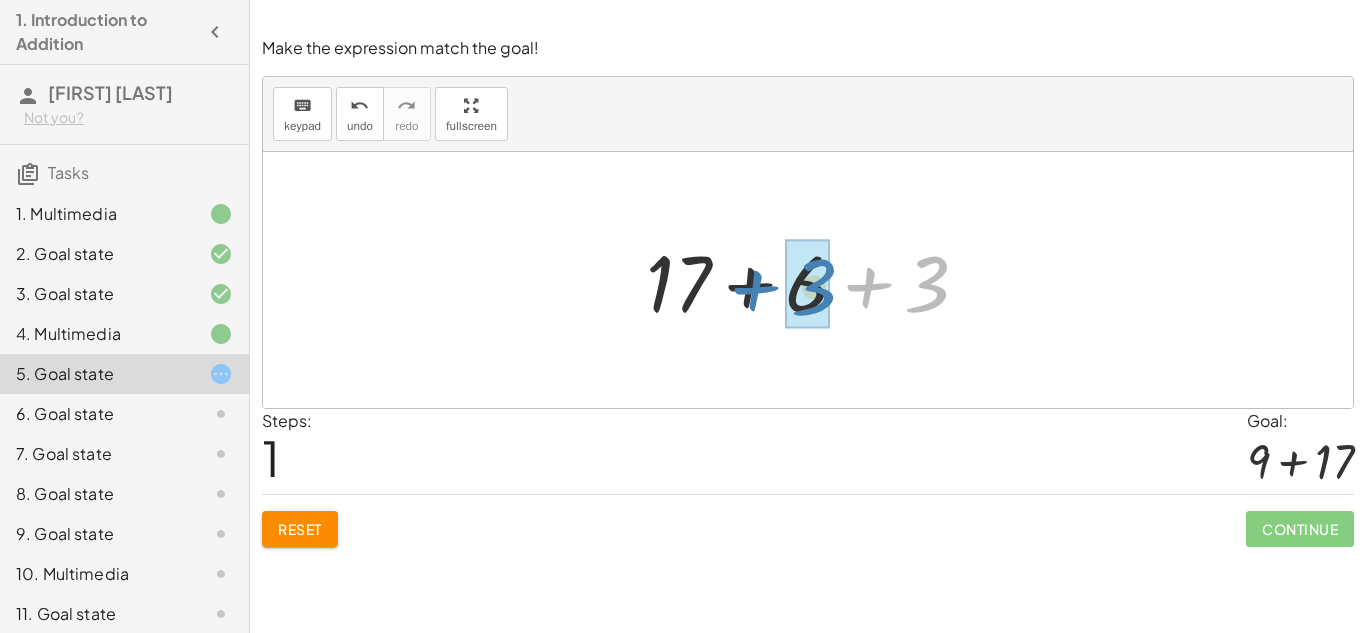 drag, startPoint x: 945, startPoint y: 283, endPoint x: 830, endPoint y: 284, distance: 115.00435 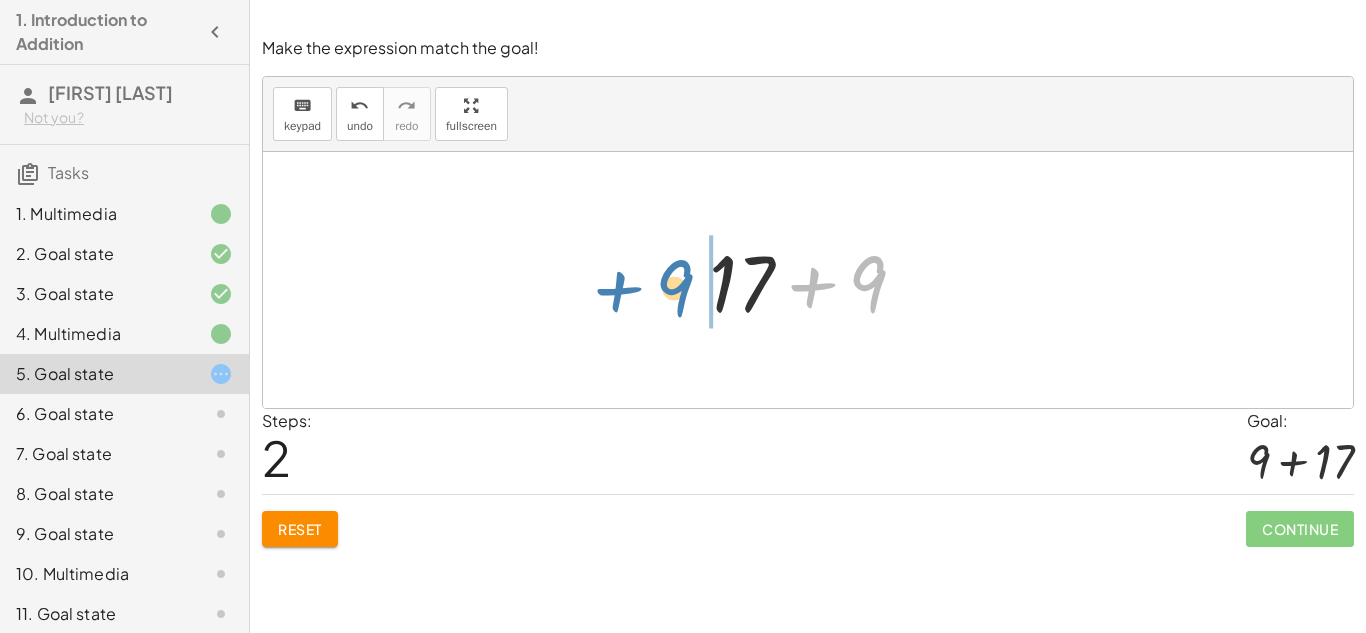 drag, startPoint x: 873, startPoint y: 272, endPoint x: 681, endPoint y: 273, distance: 192.00261 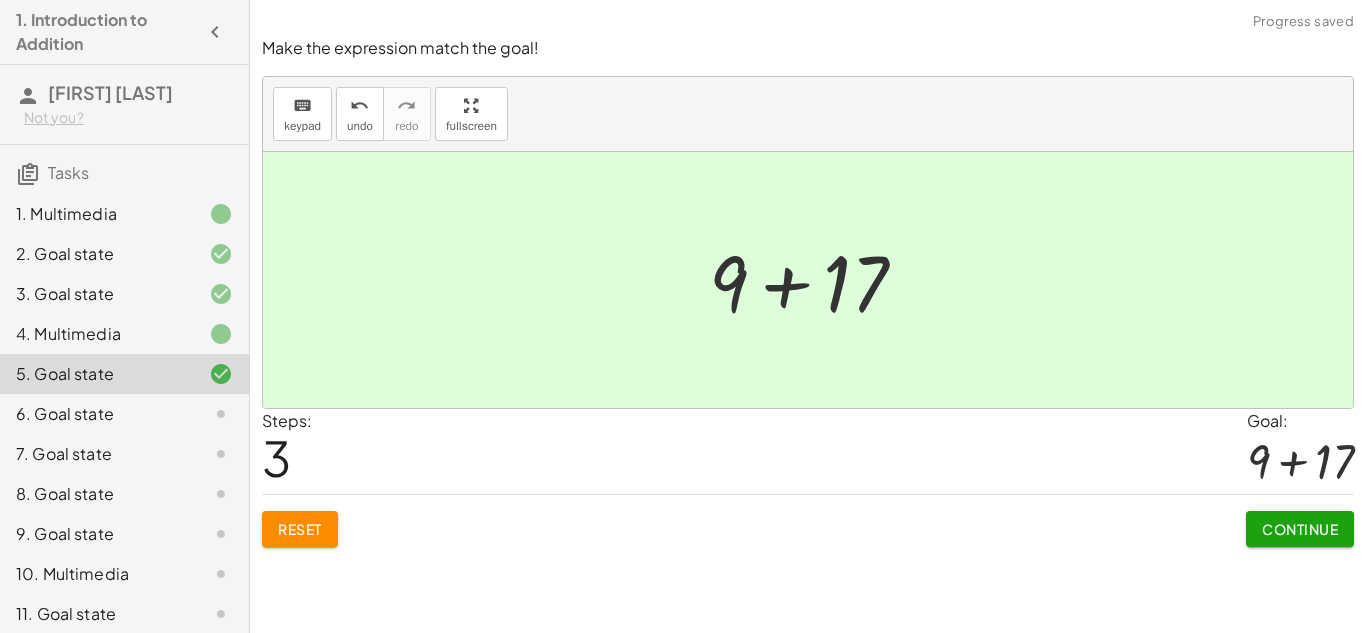 click on "Continue" 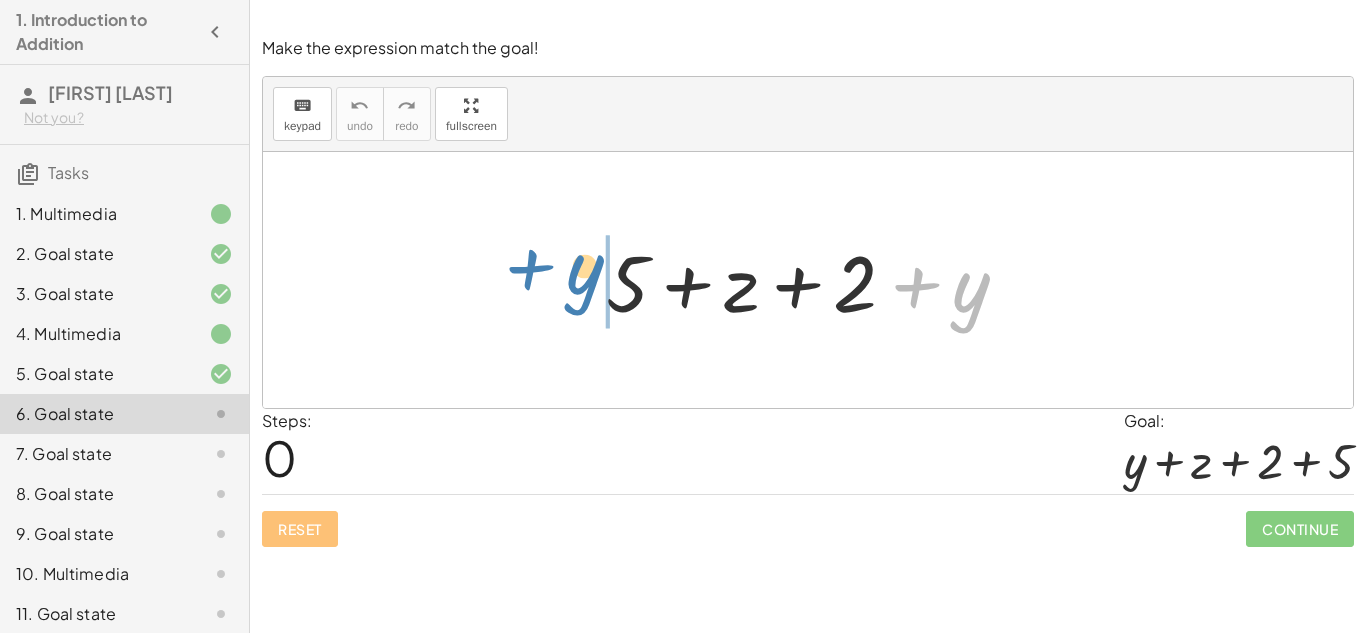 drag, startPoint x: 968, startPoint y: 288, endPoint x: 580, endPoint y: 272, distance: 388.32974 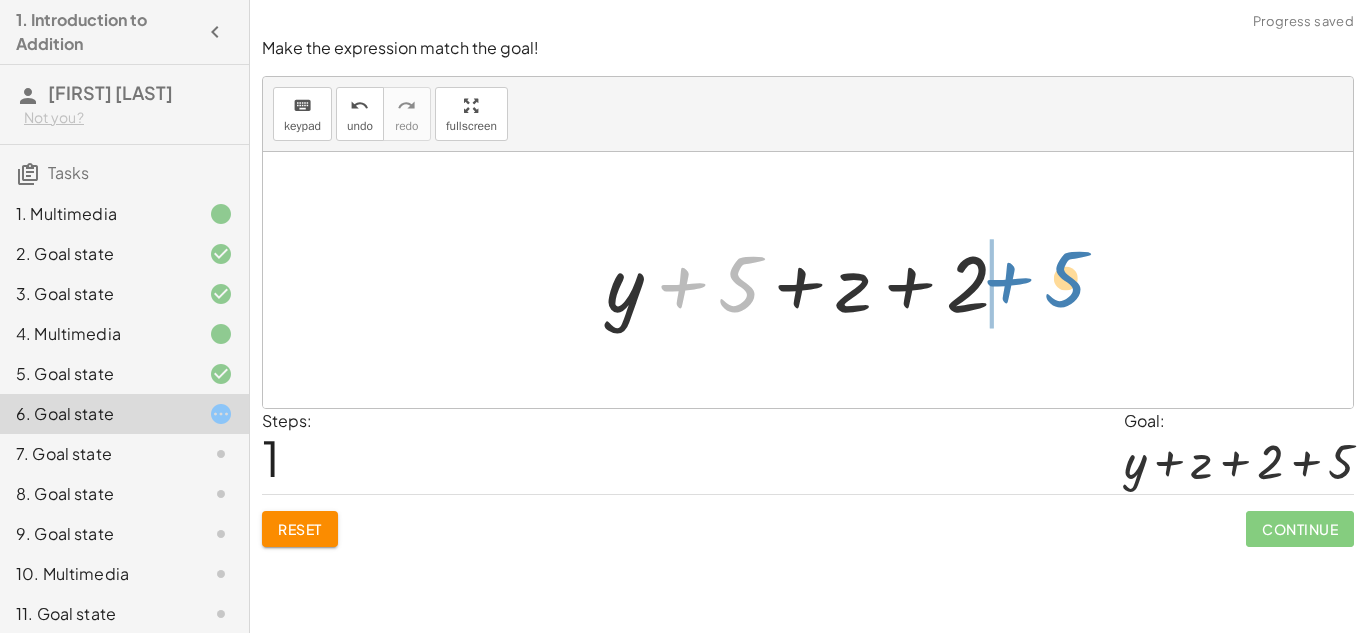 drag, startPoint x: 732, startPoint y: 271, endPoint x: 1057, endPoint y: 265, distance: 325.0554 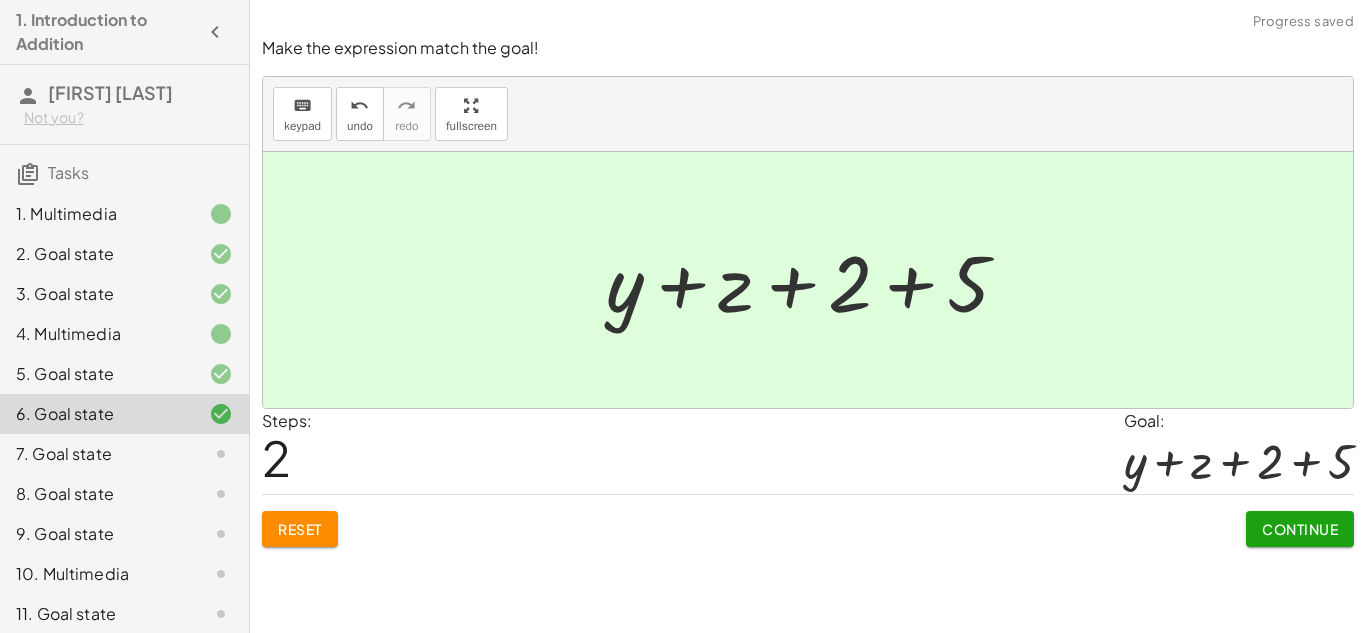 click on "Continue" 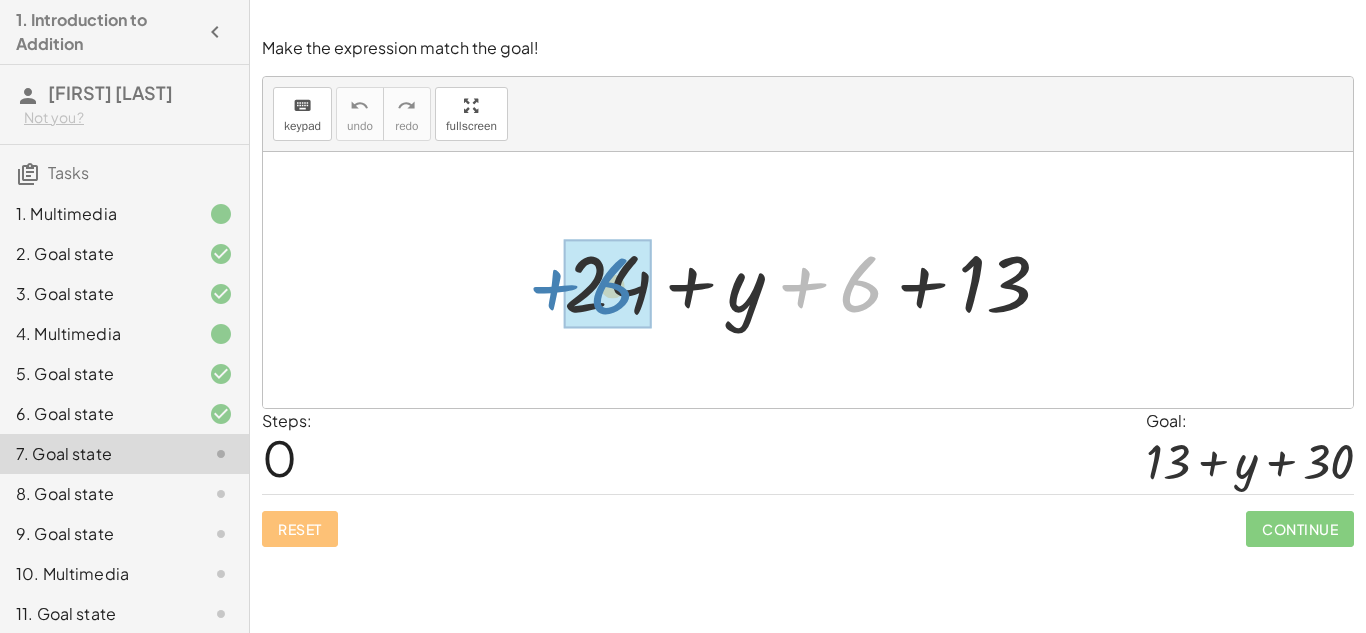 drag, startPoint x: 858, startPoint y: 283, endPoint x: 615, endPoint y: 283, distance: 243 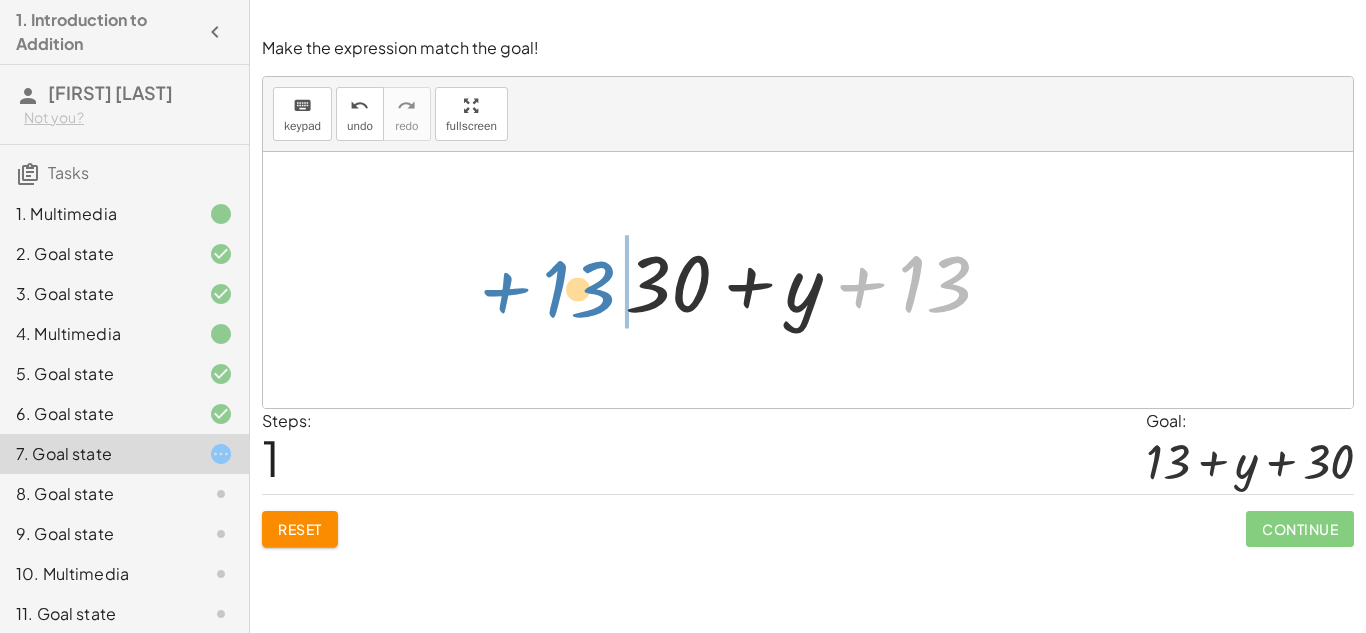 drag, startPoint x: 929, startPoint y: 292, endPoint x: 572, endPoint y: 296, distance: 357.0224 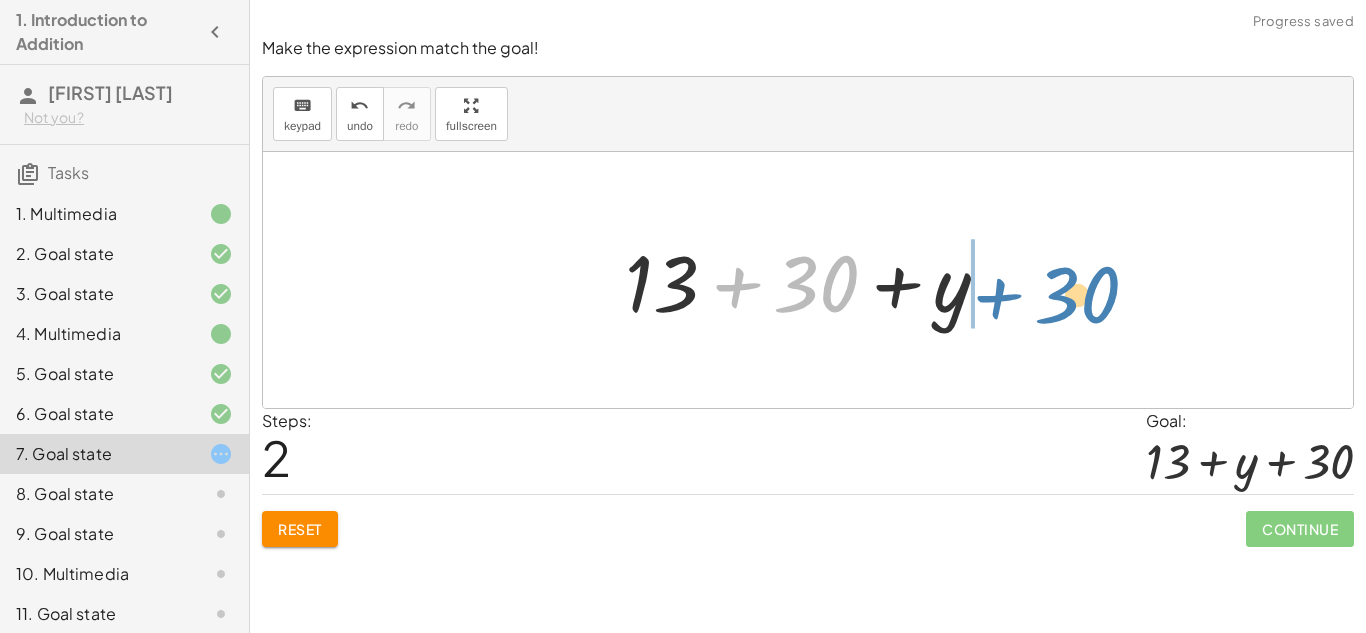 drag, startPoint x: 813, startPoint y: 262, endPoint x: 1074, endPoint y: 273, distance: 261.2317 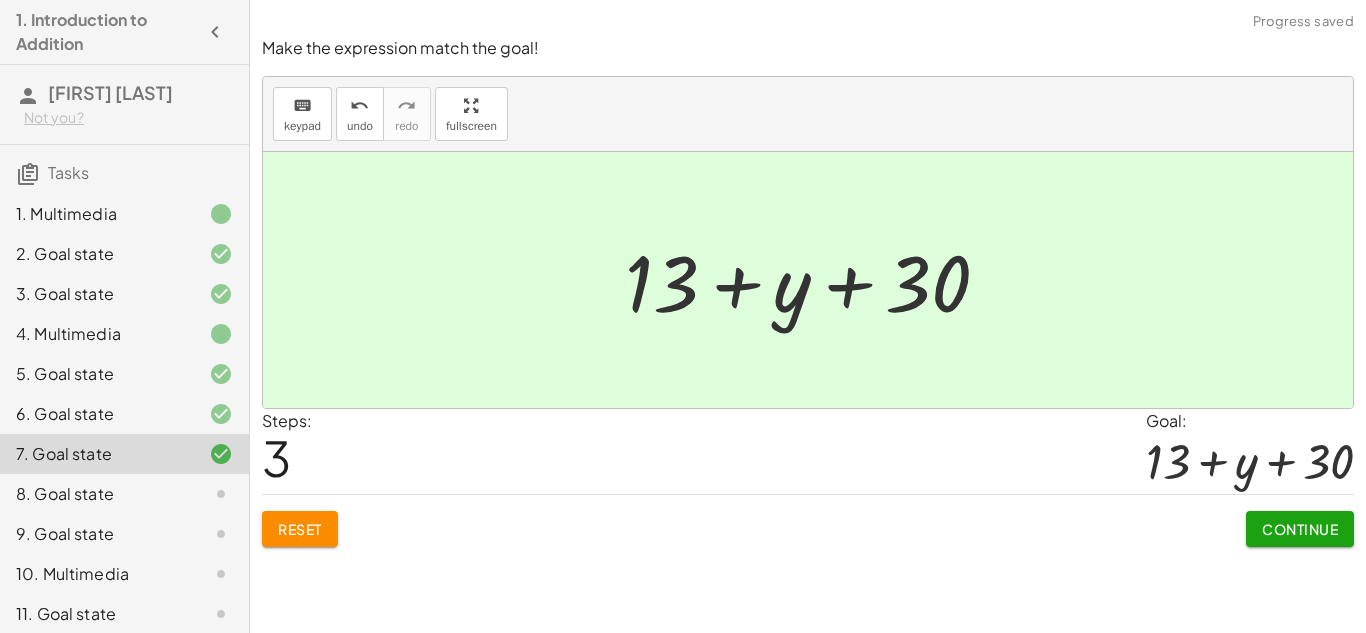 click on "Continue" 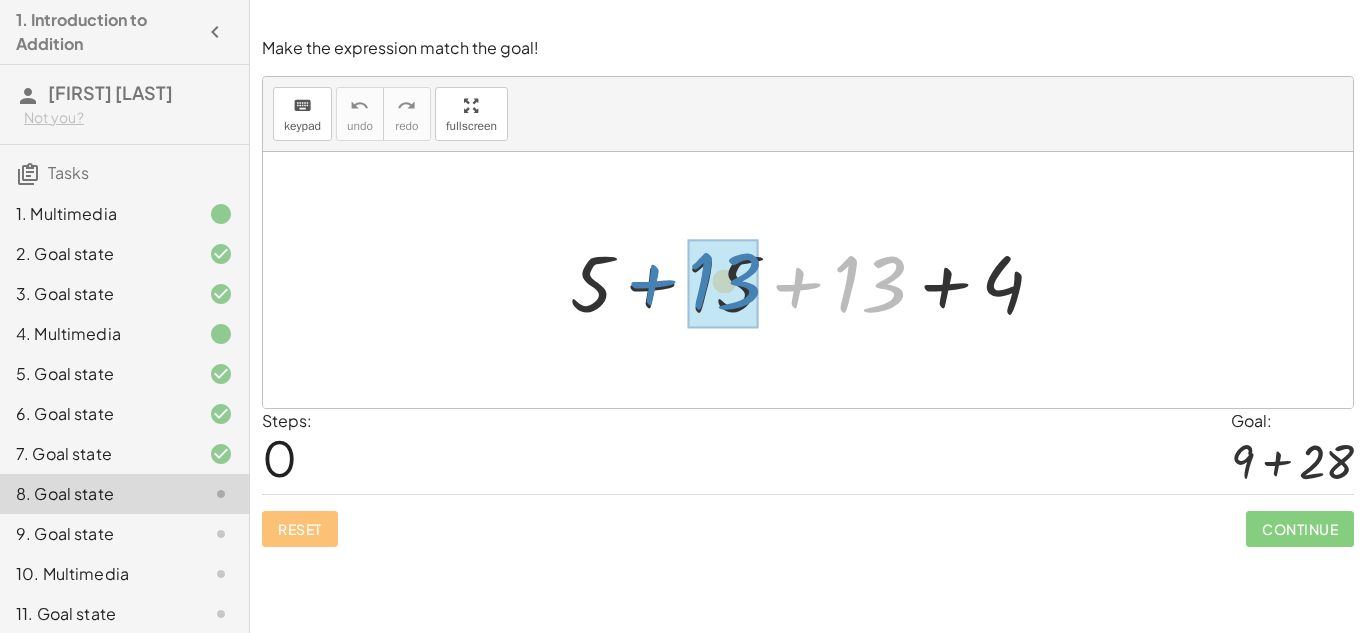 drag, startPoint x: 856, startPoint y: 283, endPoint x: 712, endPoint y: 282, distance: 144.00348 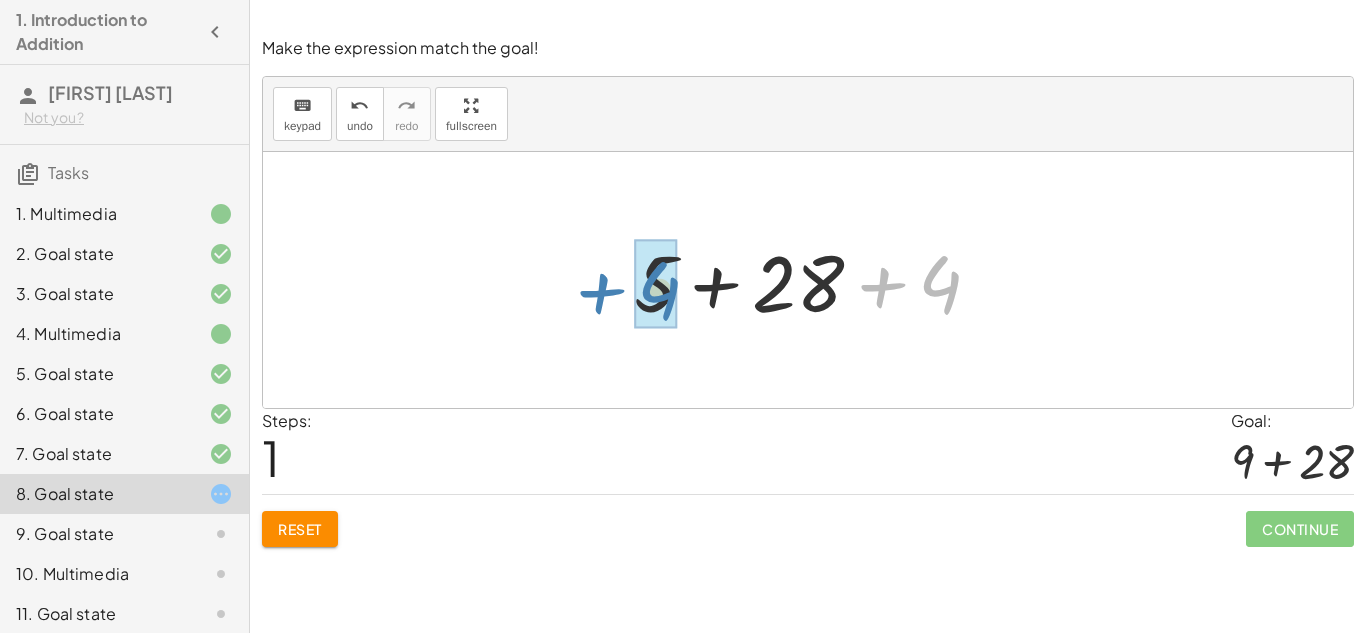 drag, startPoint x: 938, startPoint y: 288, endPoint x: 656, endPoint y: 295, distance: 282.08685 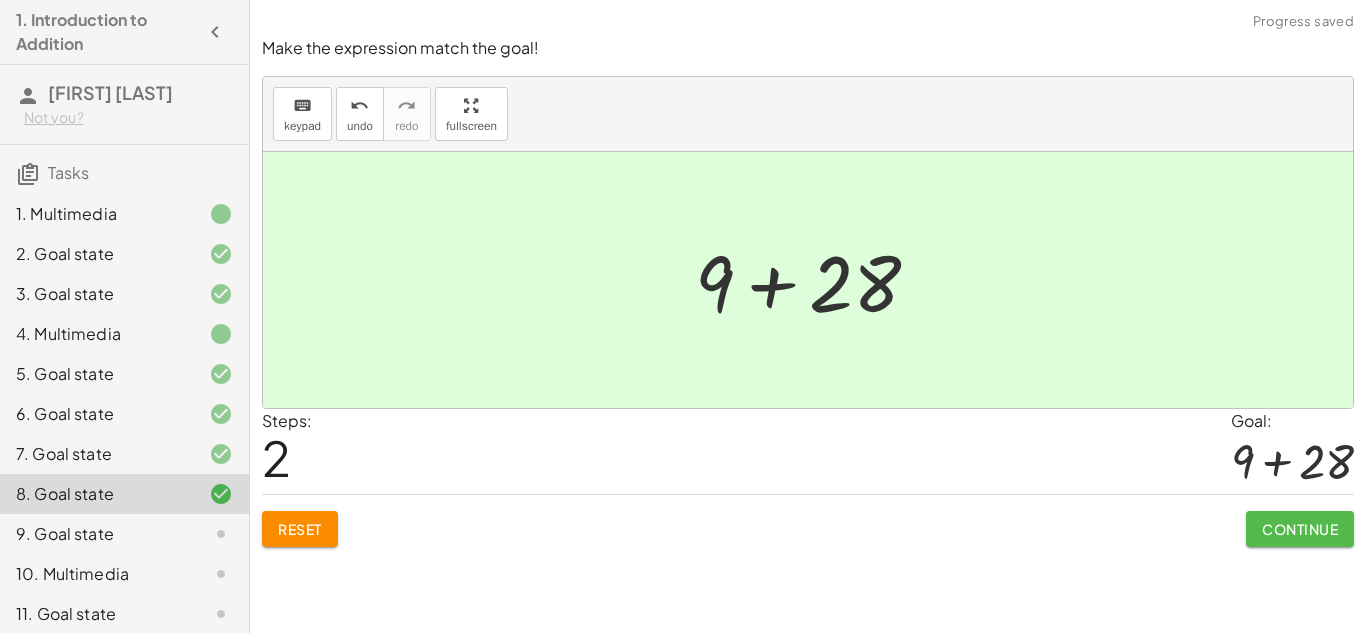 click on "Continue" 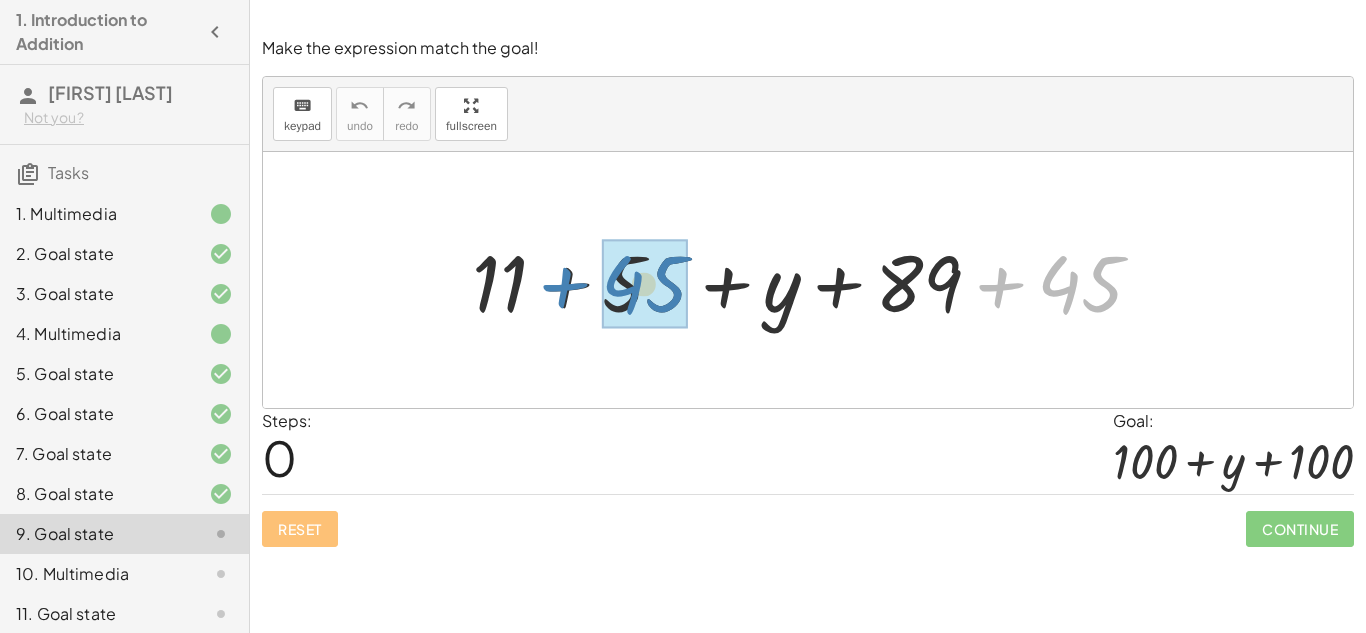 drag, startPoint x: 1071, startPoint y: 272, endPoint x: 634, endPoint y: 273, distance: 437.00113 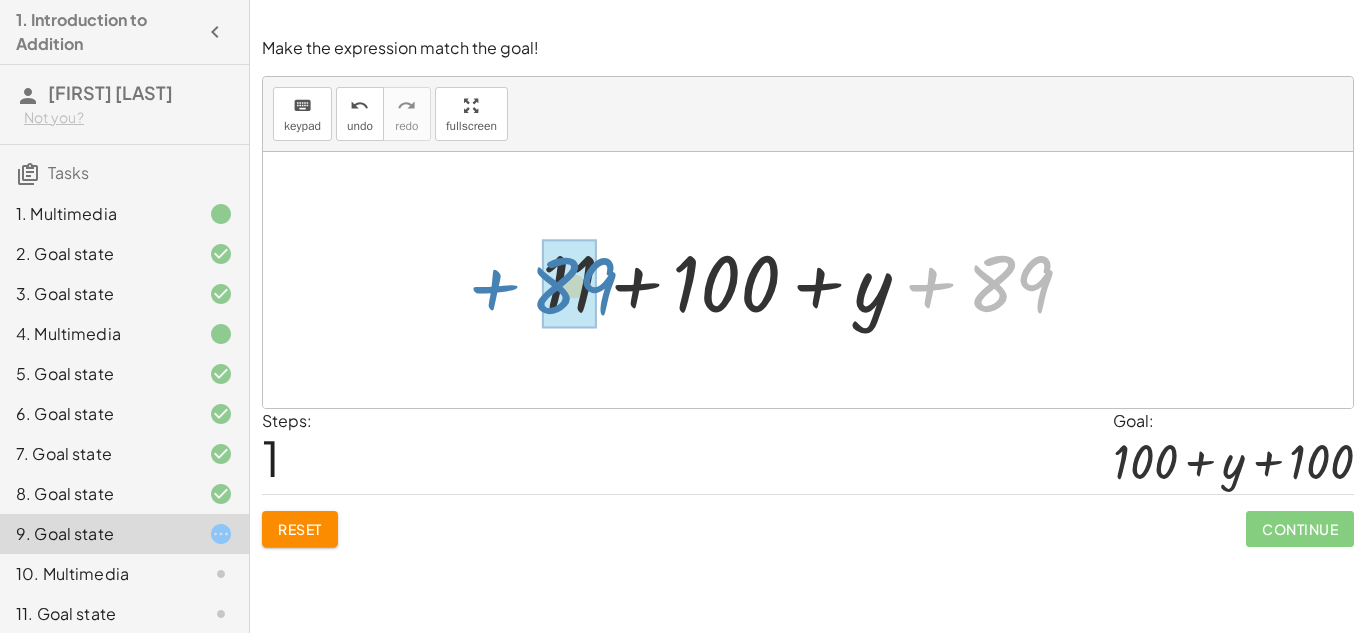 drag, startPoint x: 1037, startPoint y: 298, endPoint x: 596, endPoint y: 299, distance: 441.00113 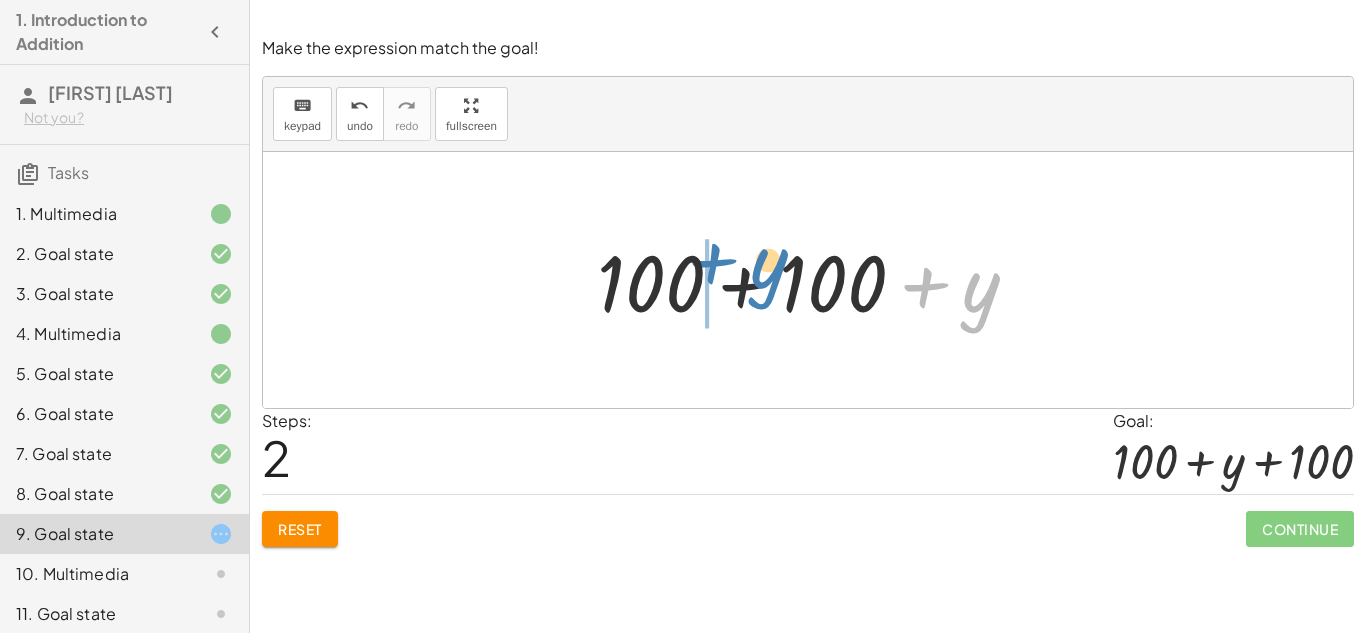drag, startPoint x: 972, startPoint y: 282, endPoint x: 760, endPoint y: 257, distance: 213.46896 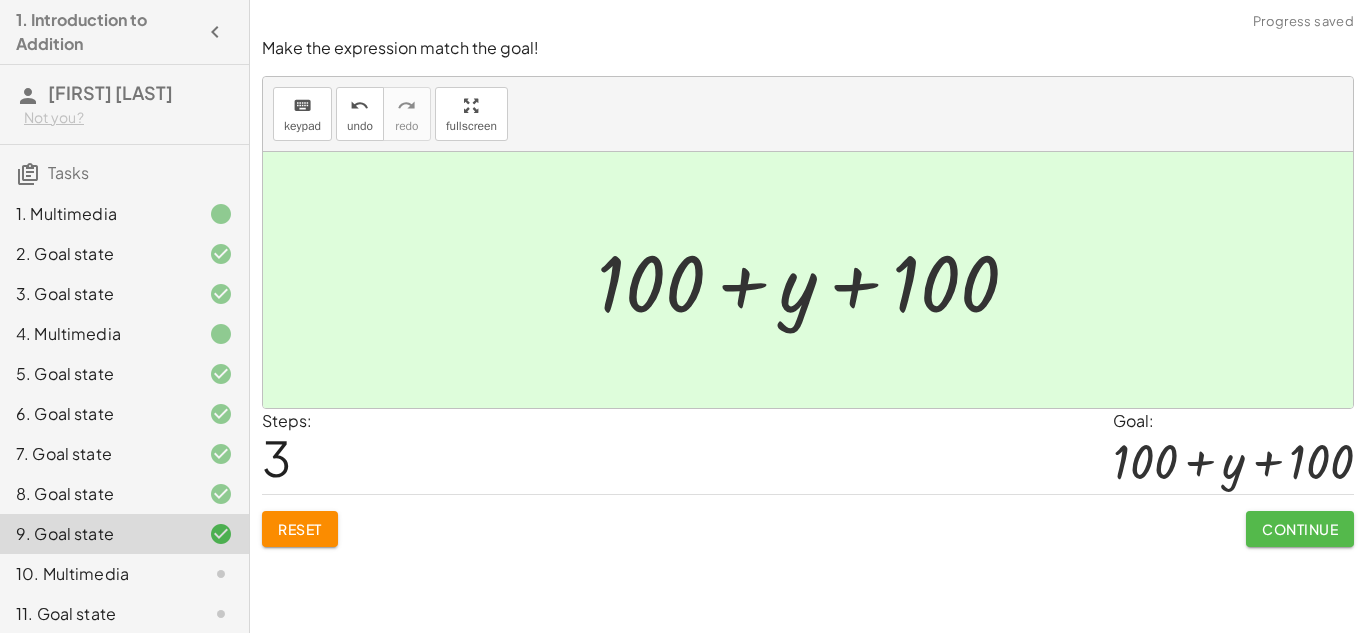 click on "Continue" 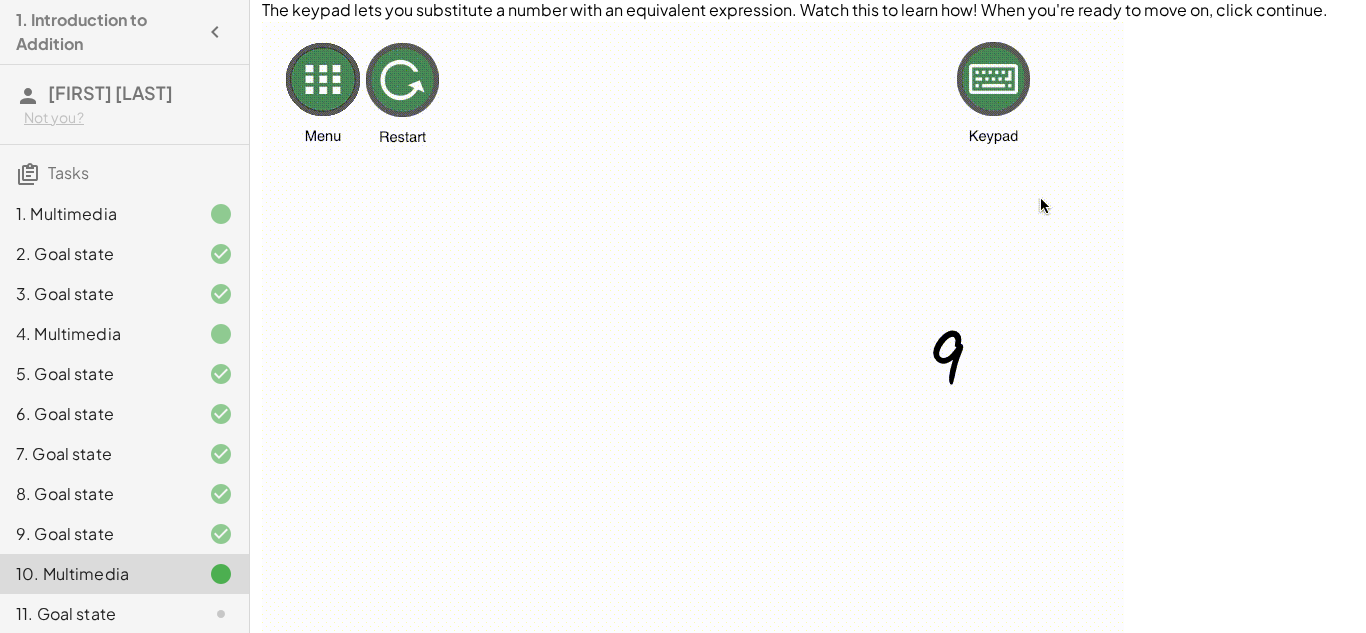 scroll, scrollTop: 14, scrollLeft: 0, axis: vertical 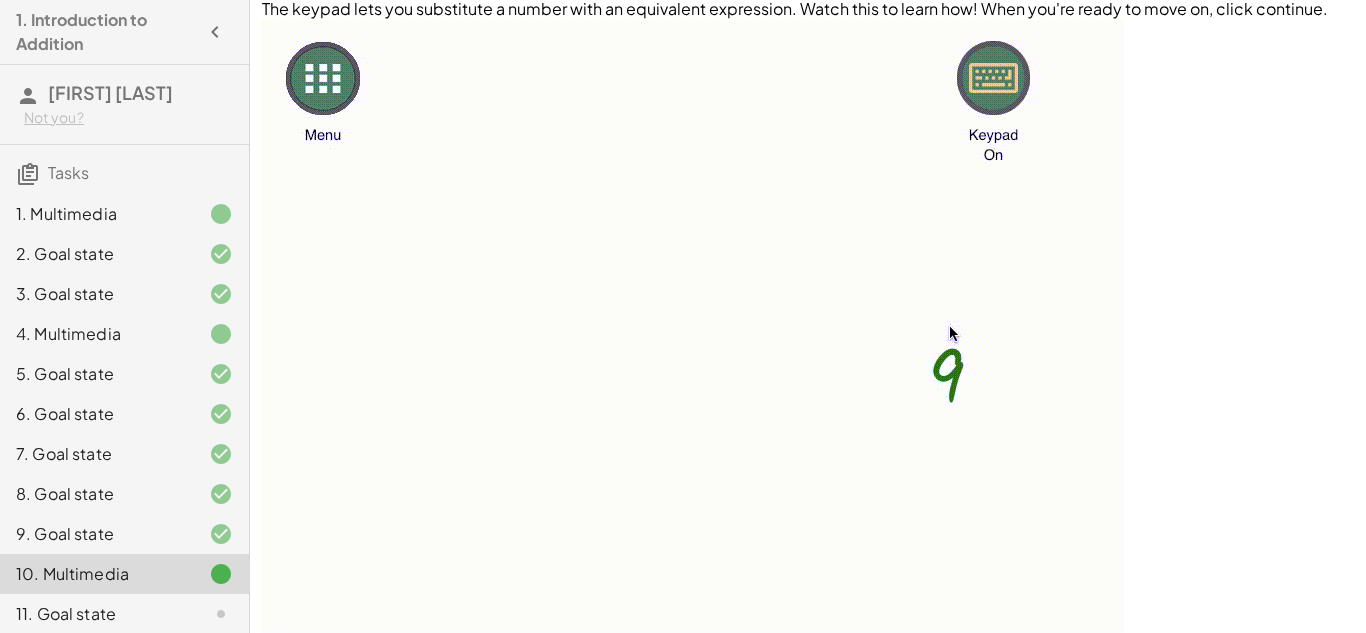 click at bounding box center (693, 380) 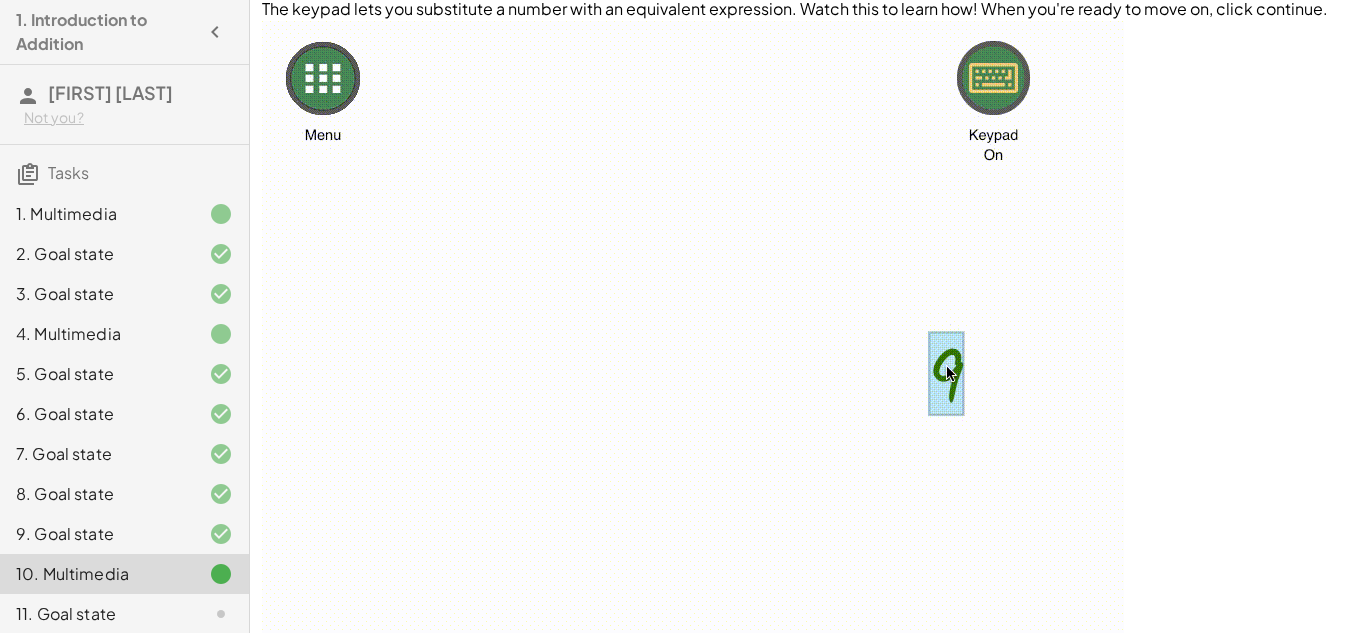 scroll, scrollTop: 206, scrollLeft: 0, axis: vertical 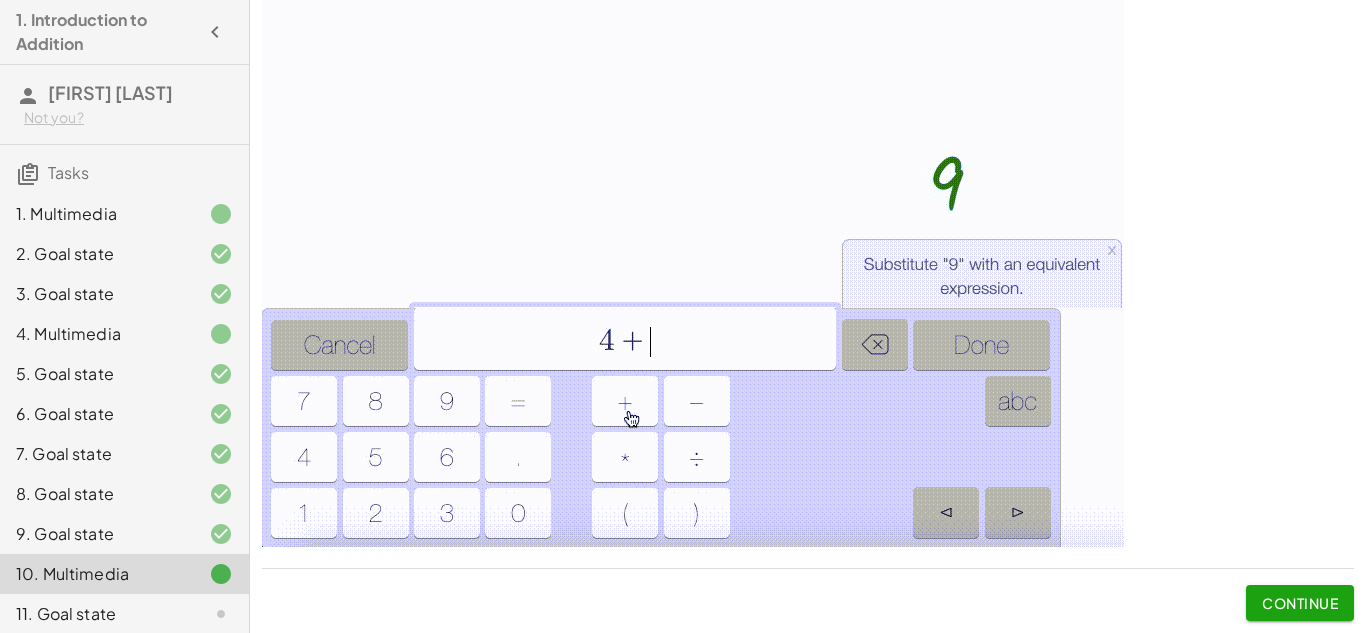 click on "Continue" 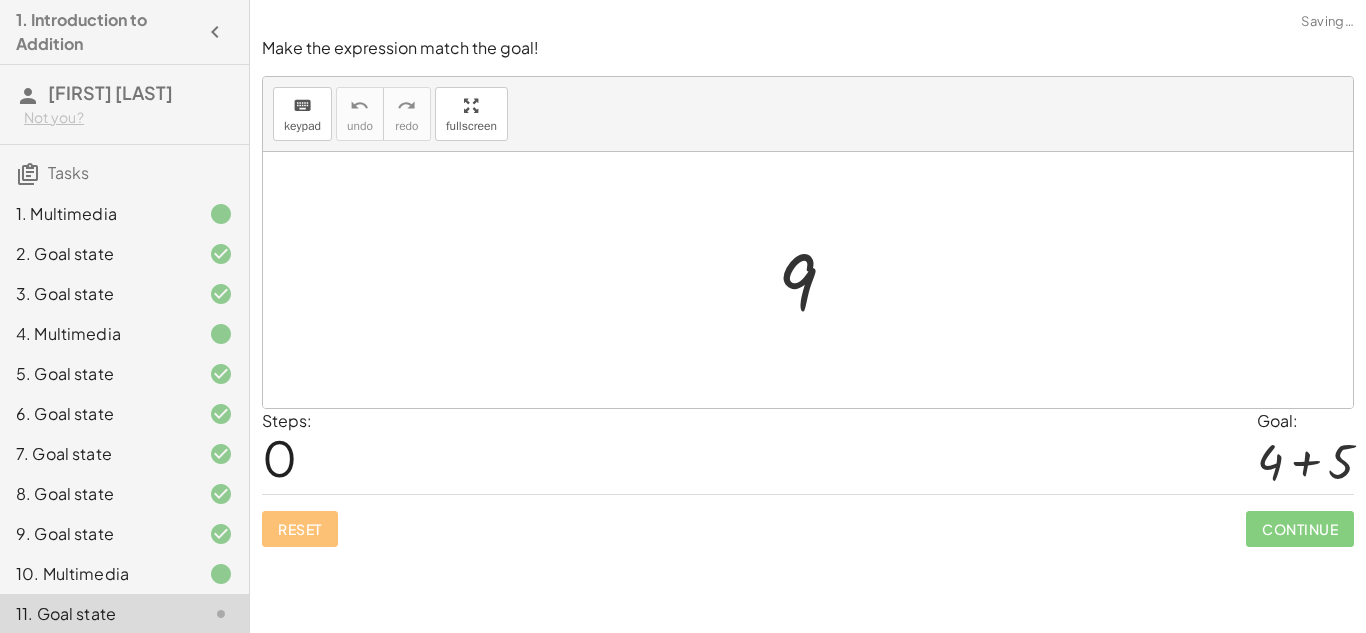 scroll, scrollTop: 0, scrollLeft: 0, axis: both 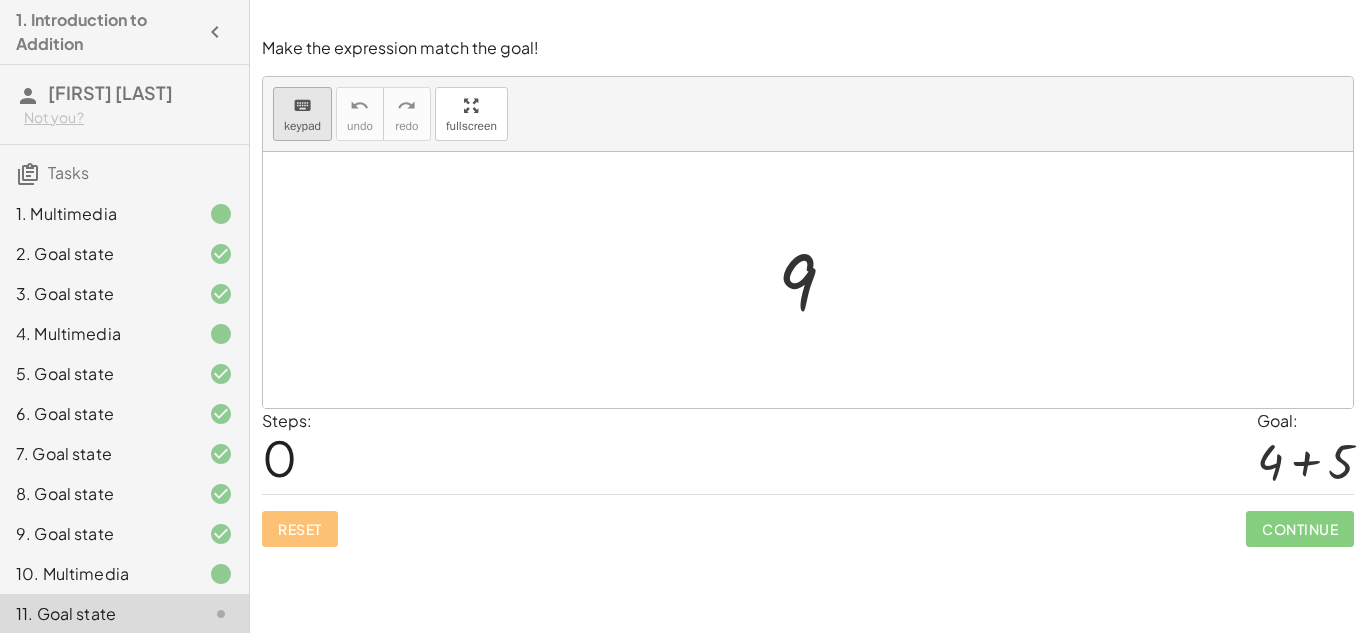 click on "keyboard" at bounding box center [302, 106] 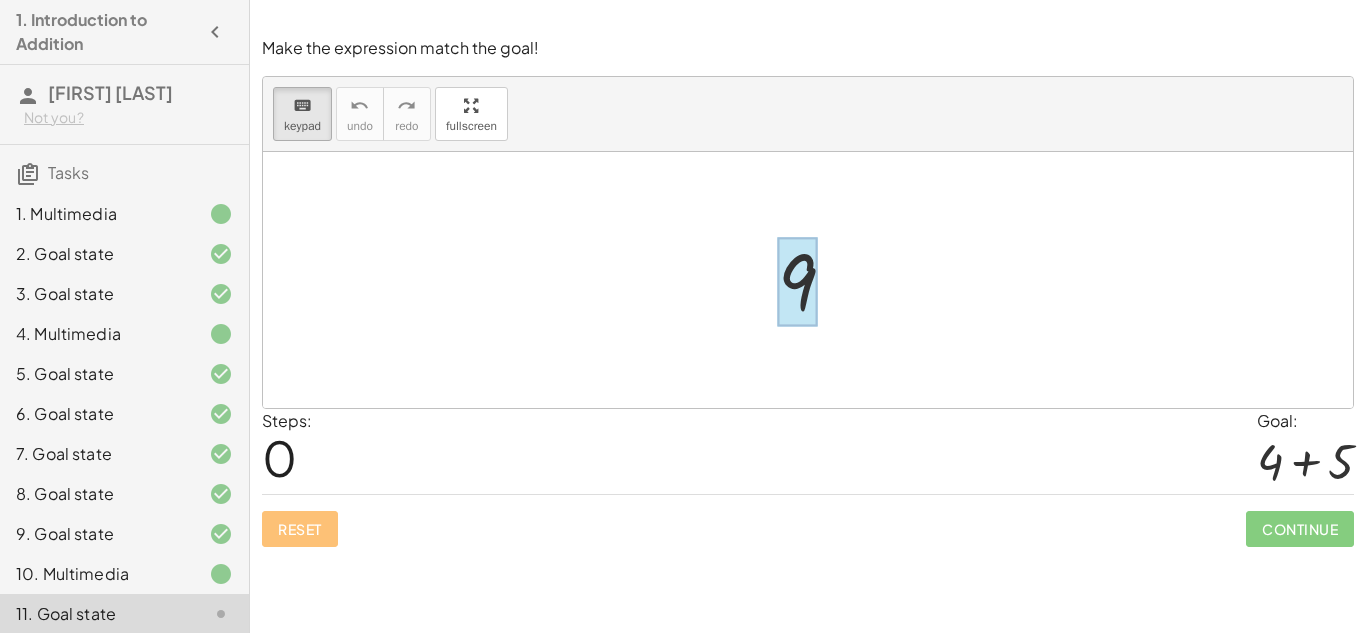 click at bounding box center (797, 282) 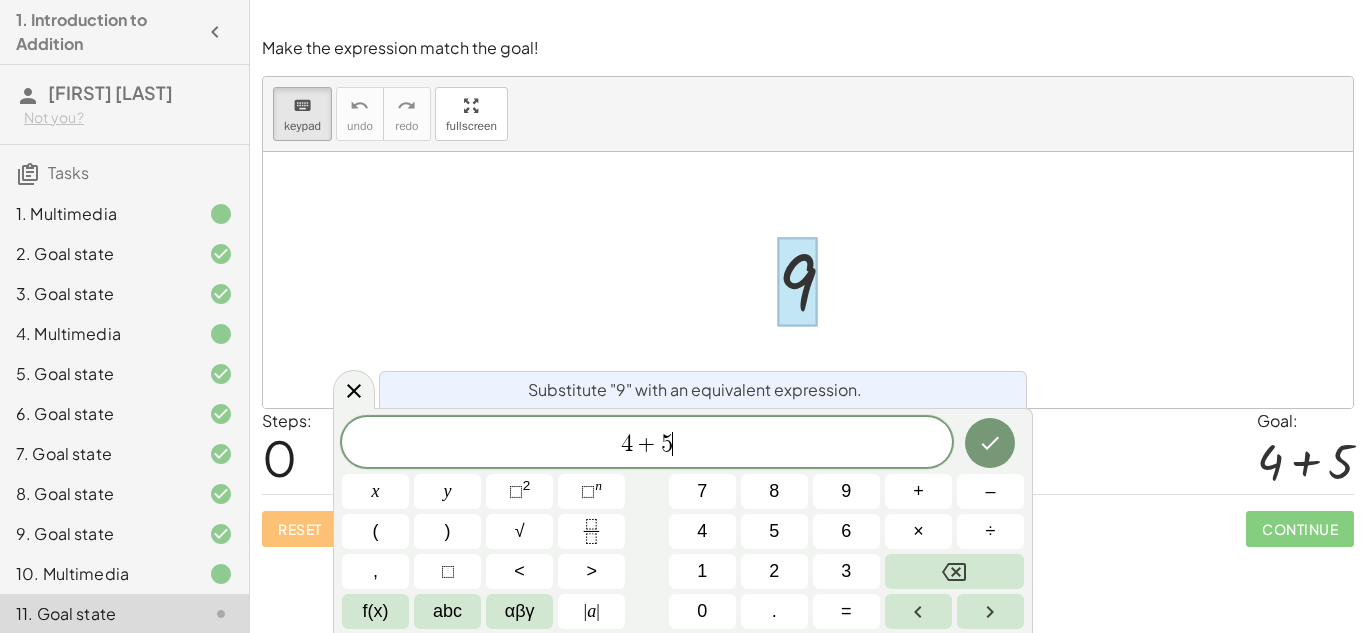 scroll, scrollTop: 4, scrollLeft: 0, axis: vertical 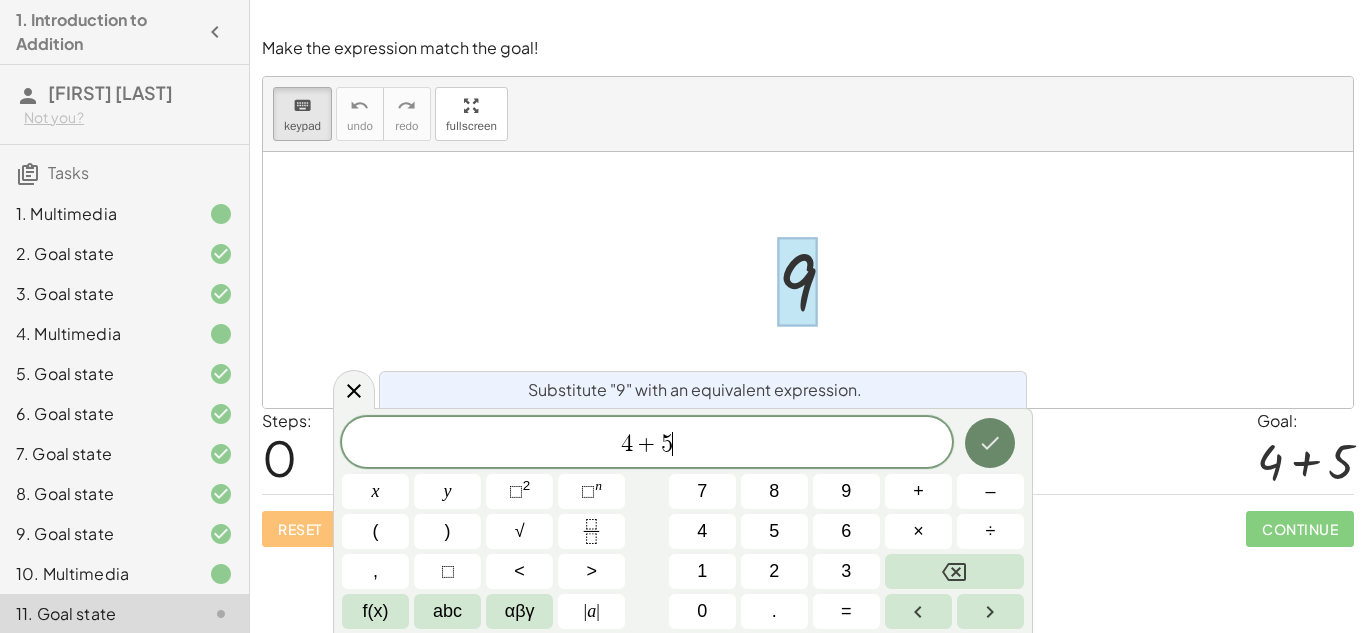 click 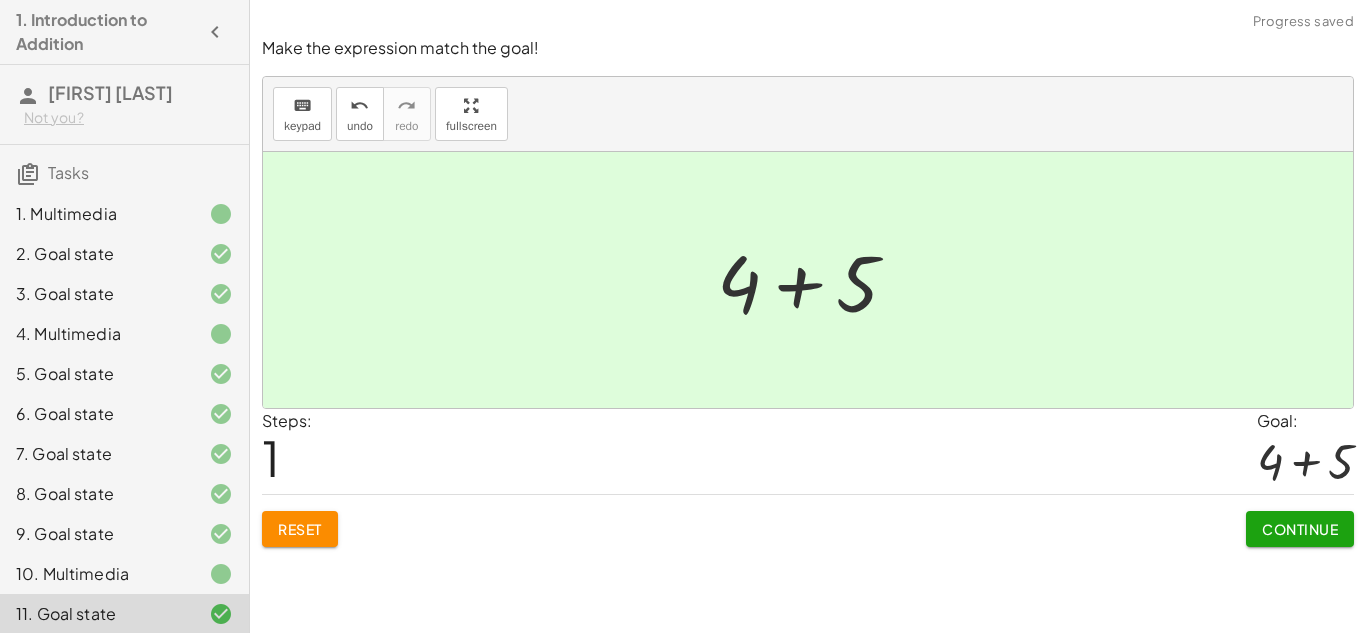 click on "Continue" 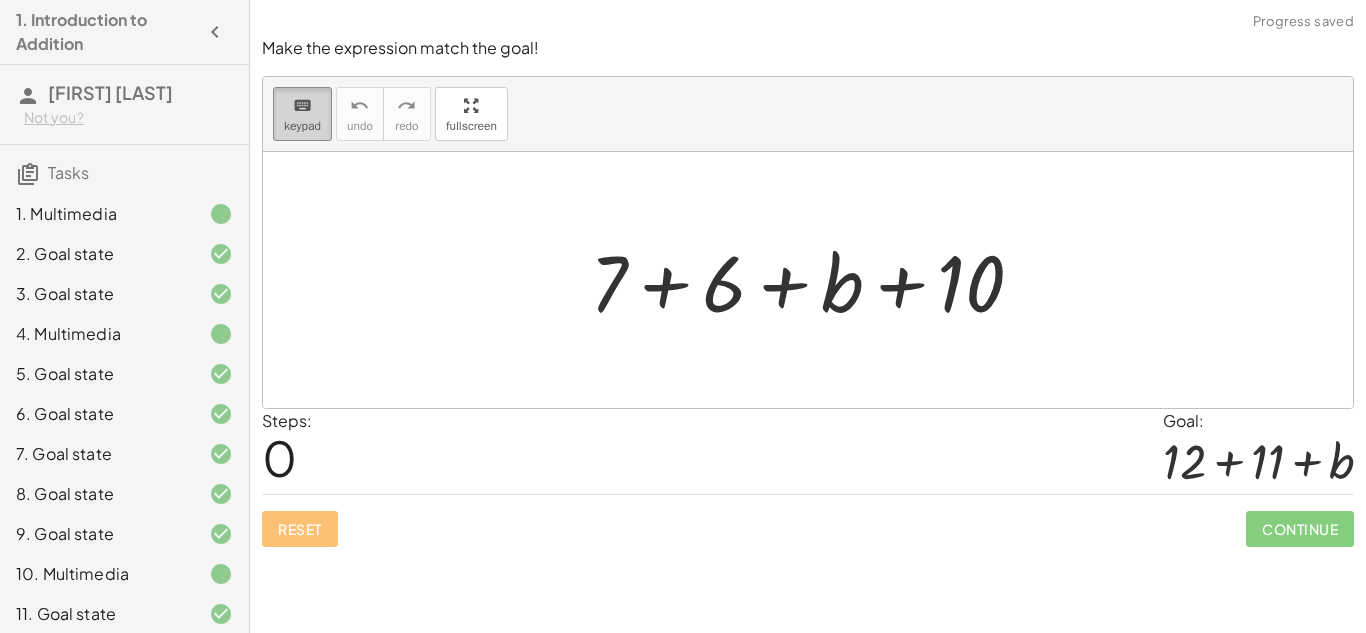 click on "keyboard" at bounding box center (302, 106) 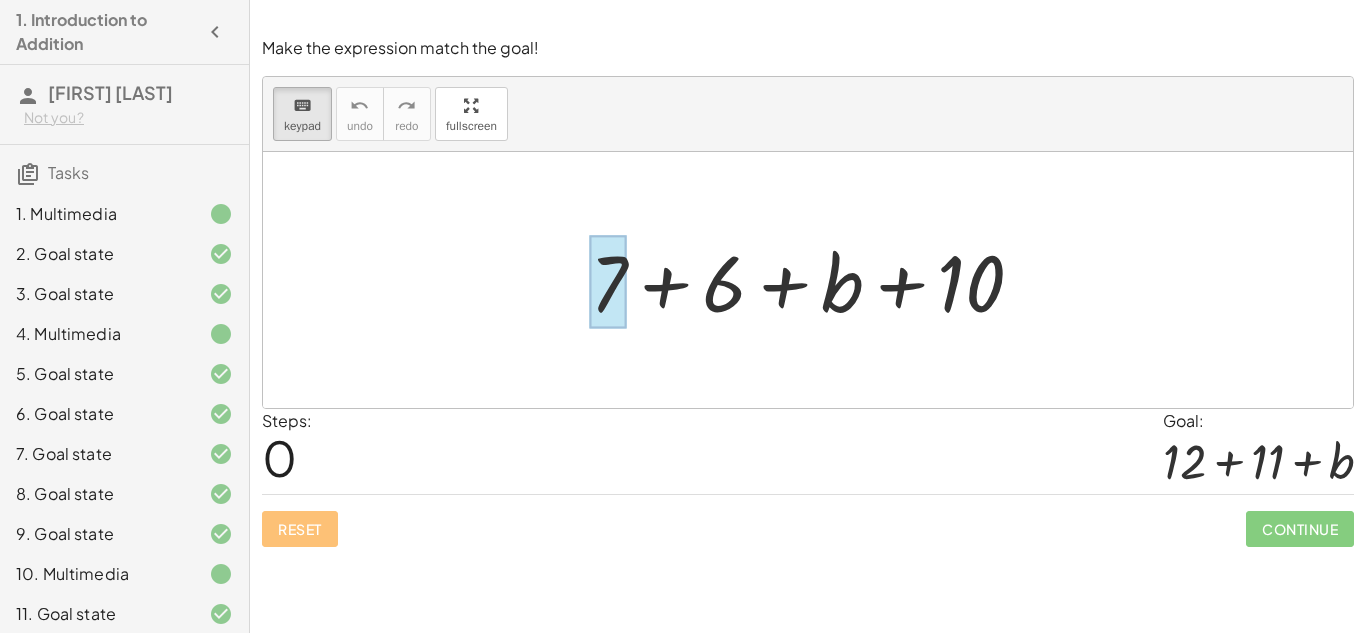 click at bounding box center (608, 282) 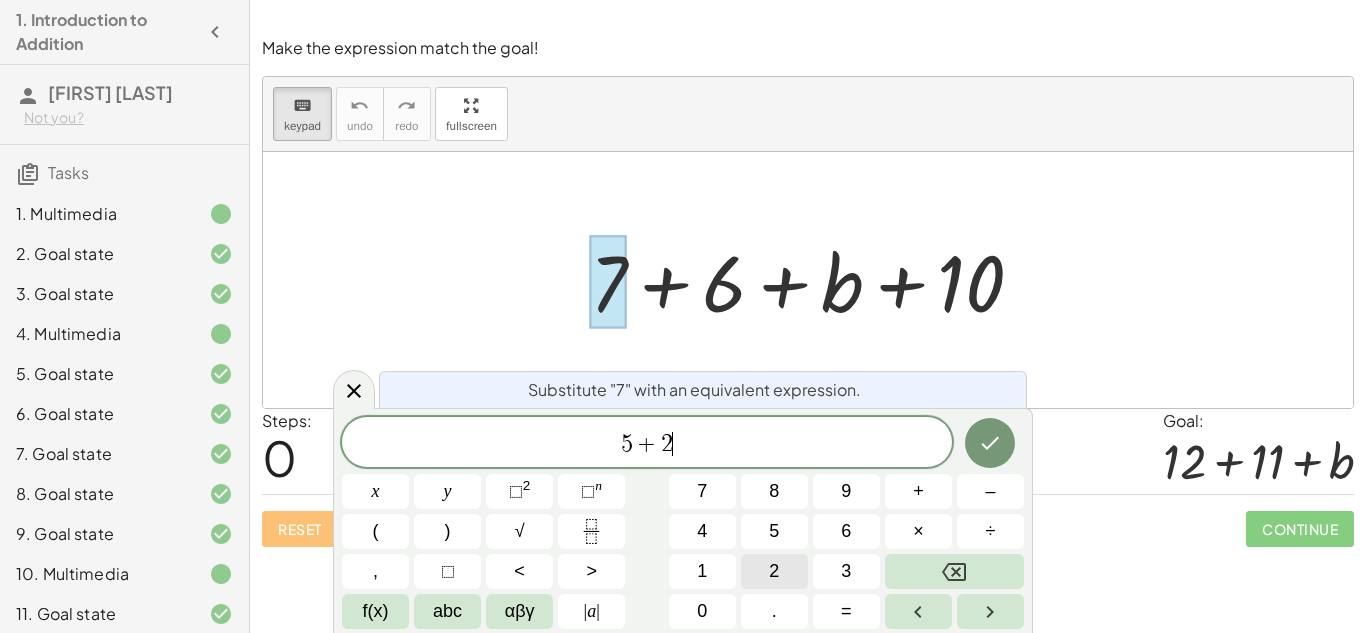 scroll, scrollTop: 8, scrollLeft: 0, axis: vertical 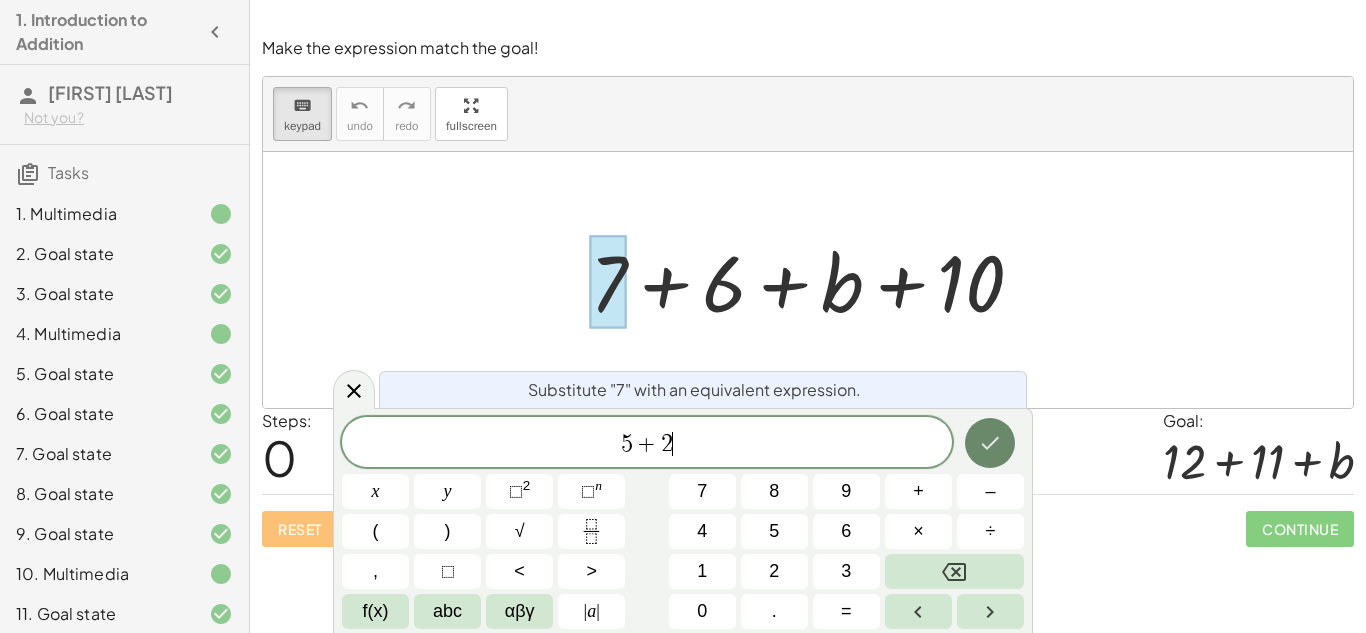 click 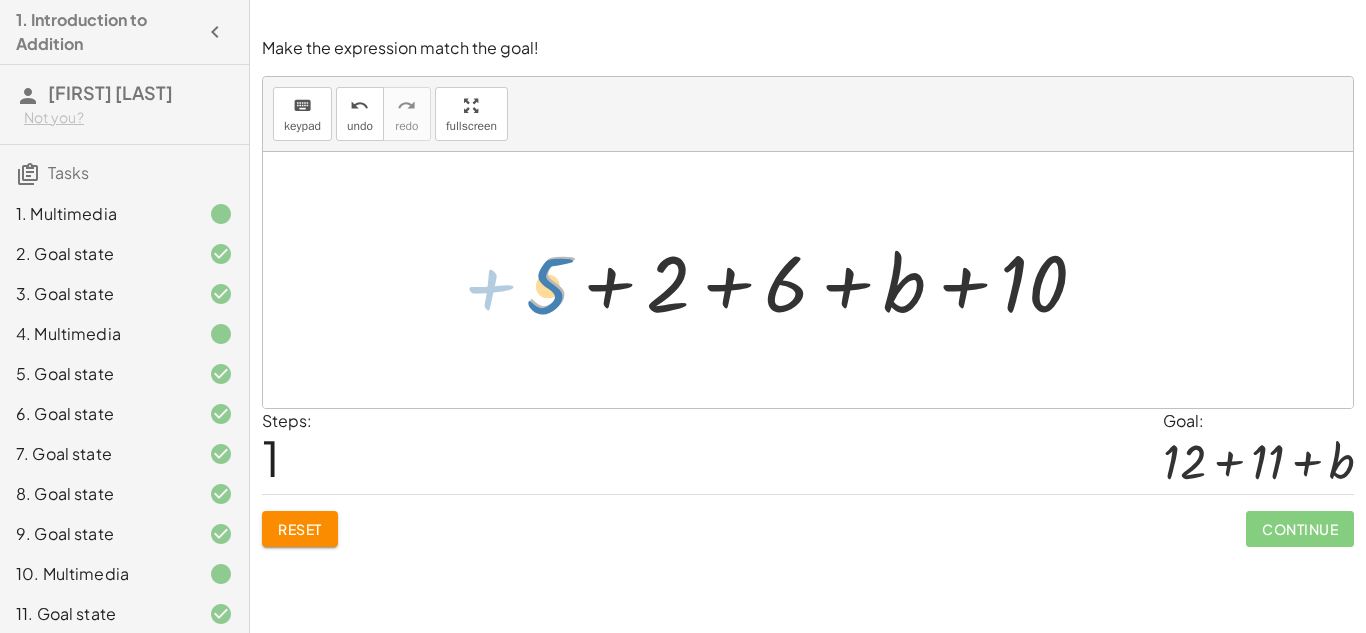 click at bounding box center [815, 280] 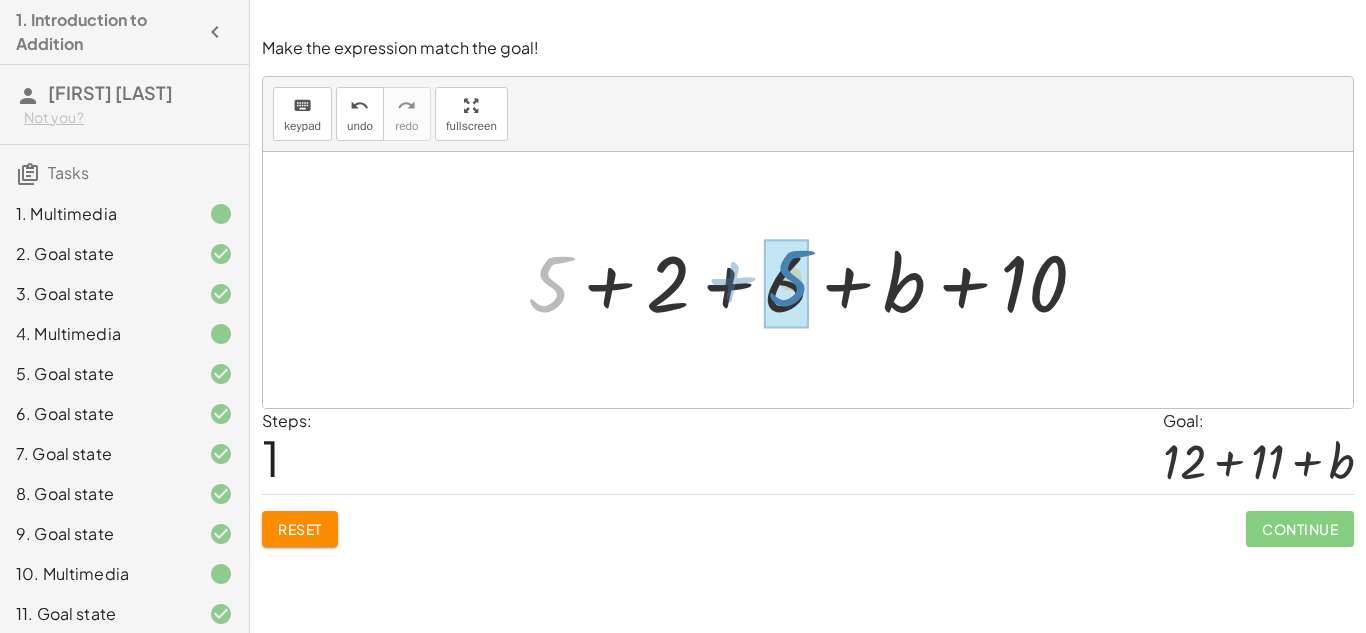 drag, startPoint x: 563, startPoint y: 270, endPoint x: 802, endPoint y: 264, distance: 239.0753 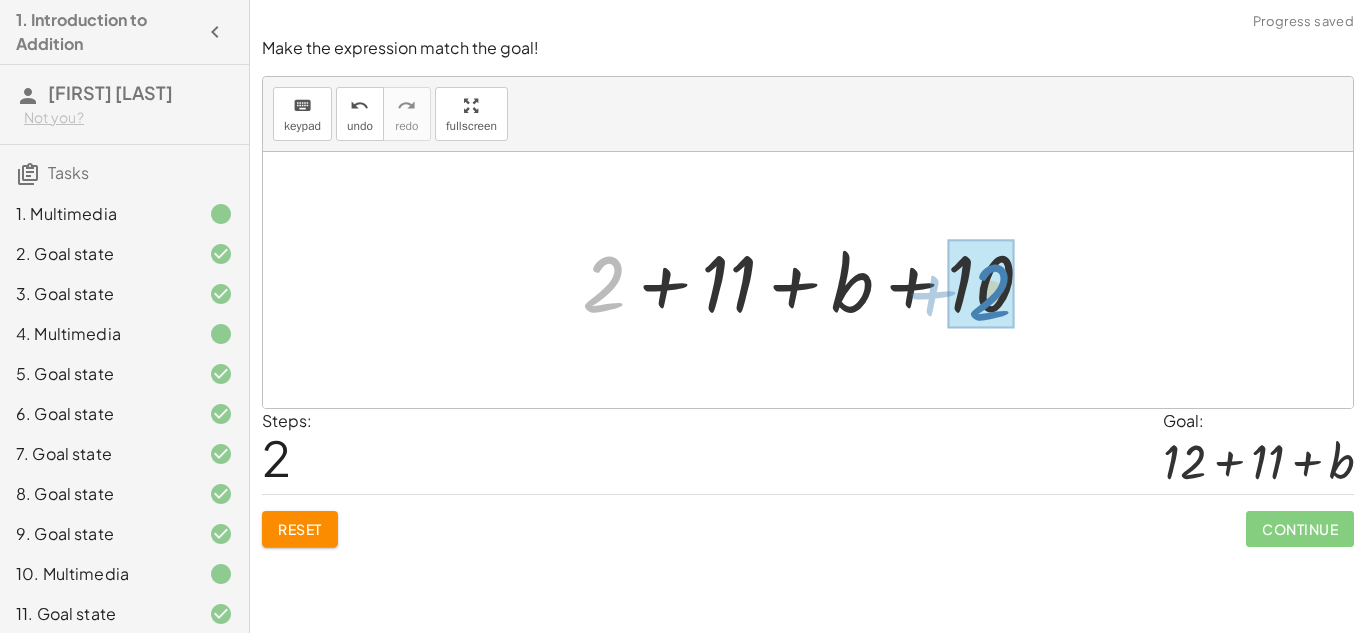 drag, startPoint x: 600, startPoint y: 272, endPoint x: 986, endPoint y: 279, distance: 386.06348 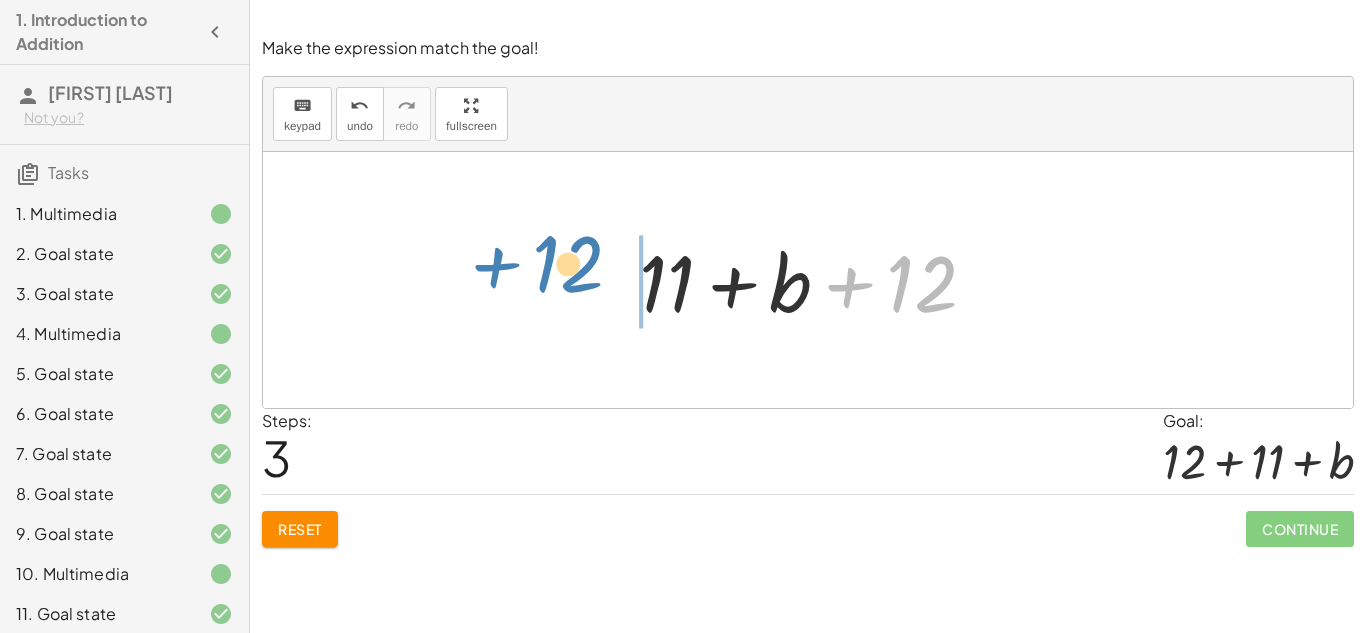drag, startPoint x: 921, startPoint y: 270, endPoint x: 570, endPoint y: 250, distance: 351.56934 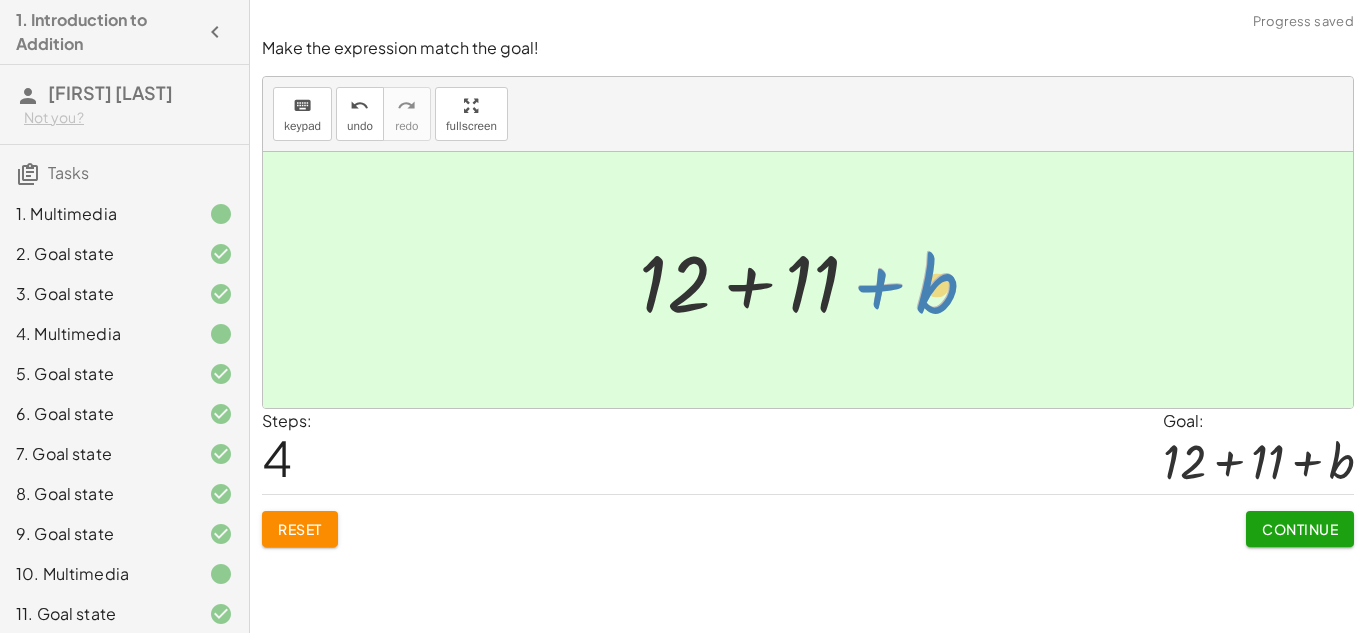 click at bounding box center (815, 280) 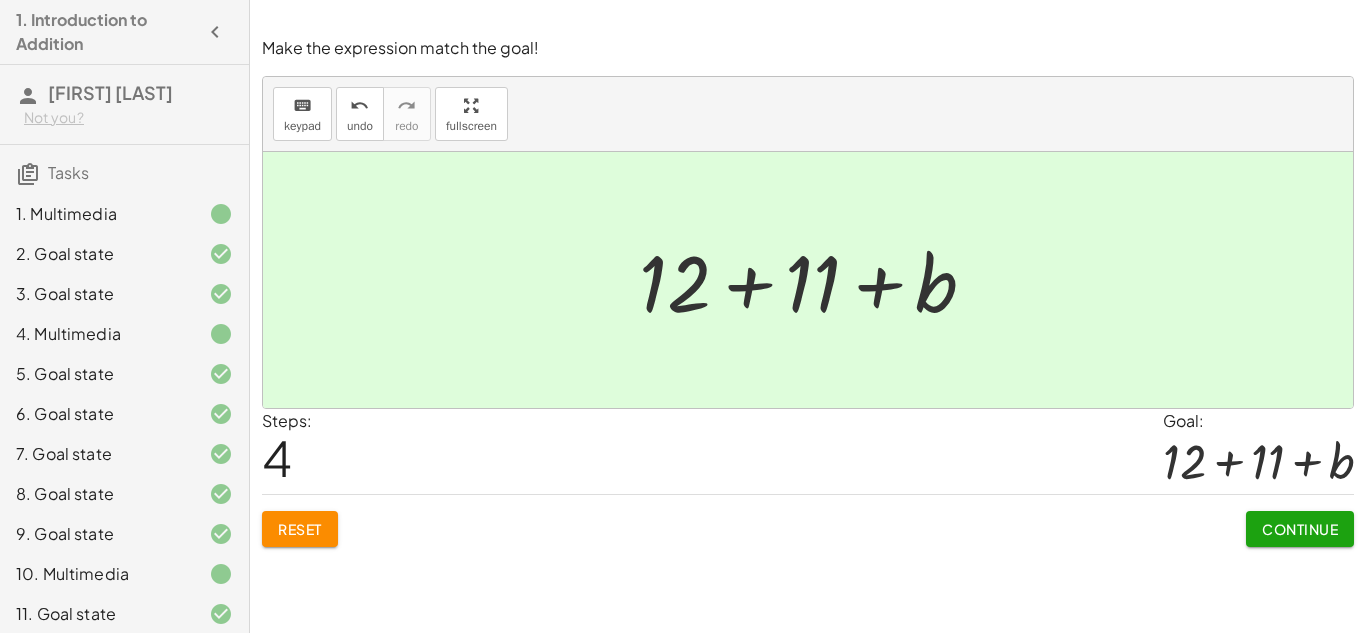 click on "Continue" 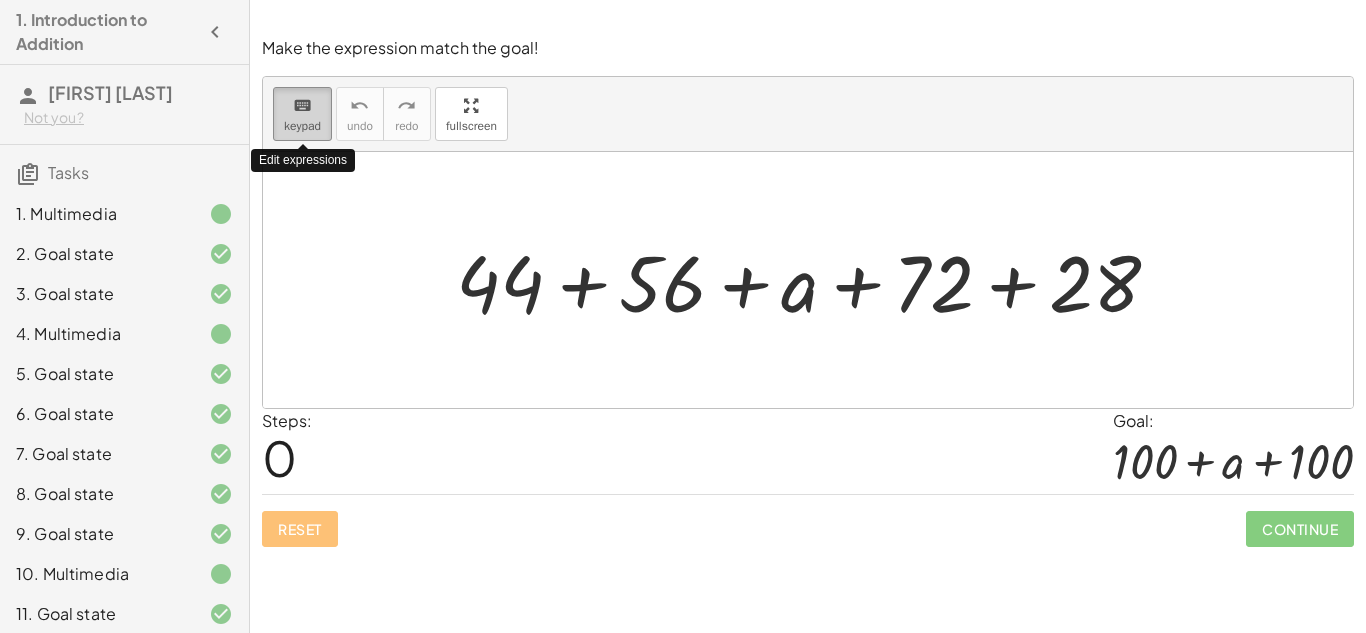 click on "keypad" at bounding box center [302, 126] 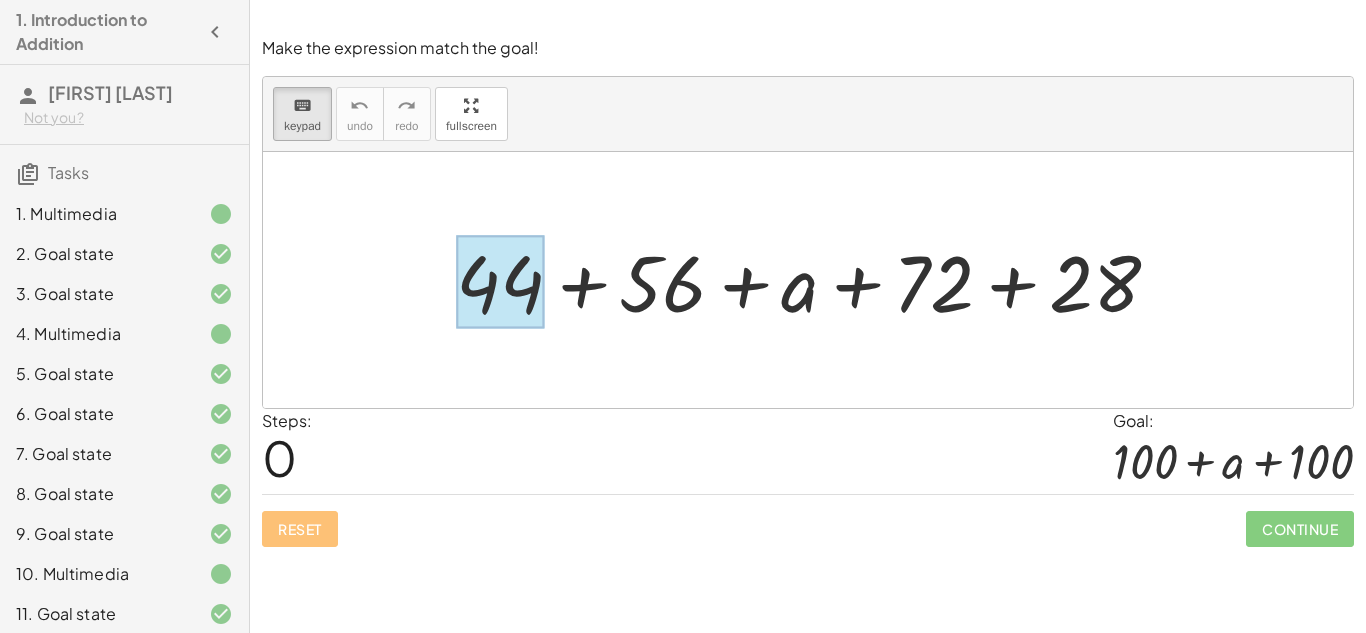 click at bounding box center [500, 282] 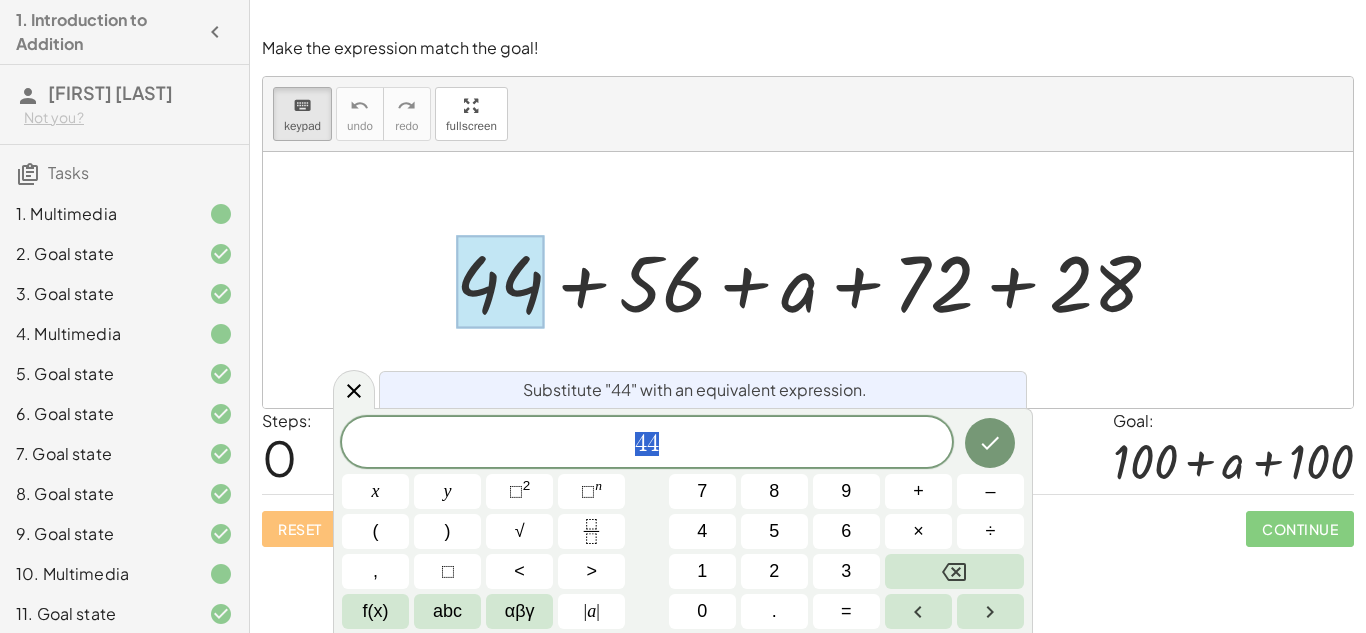 scroll, scrollTop: 9, scrollLeft: 0, axis: vertical 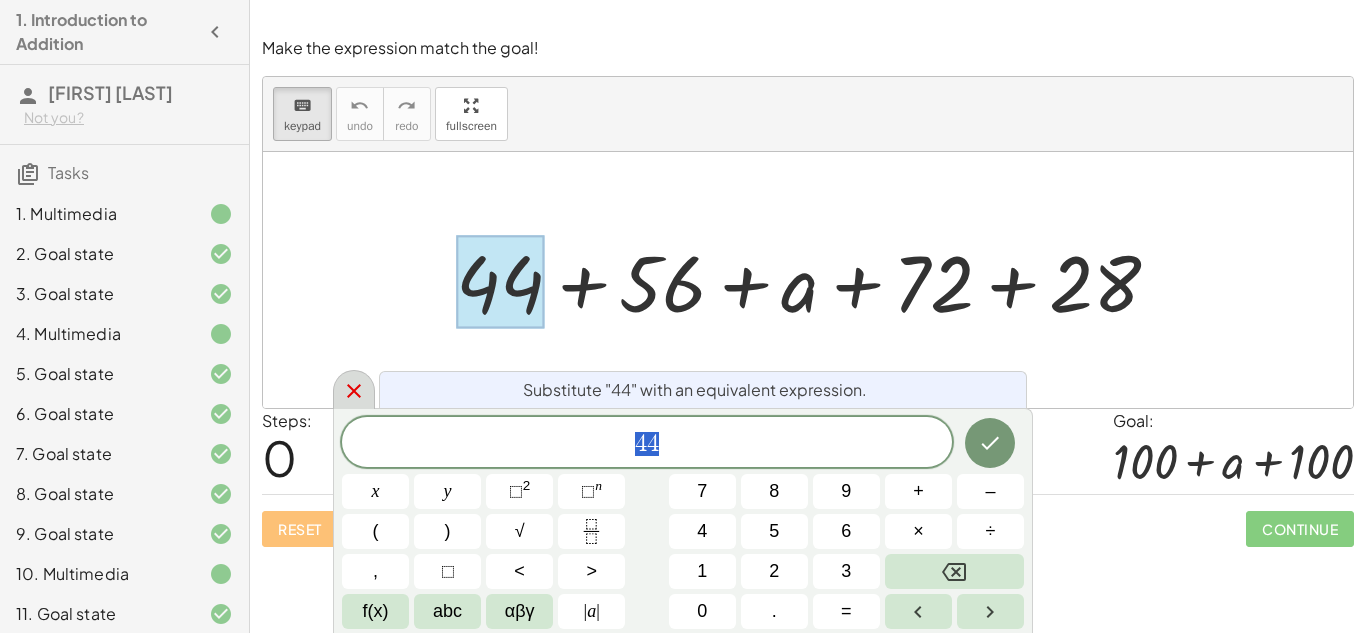 click 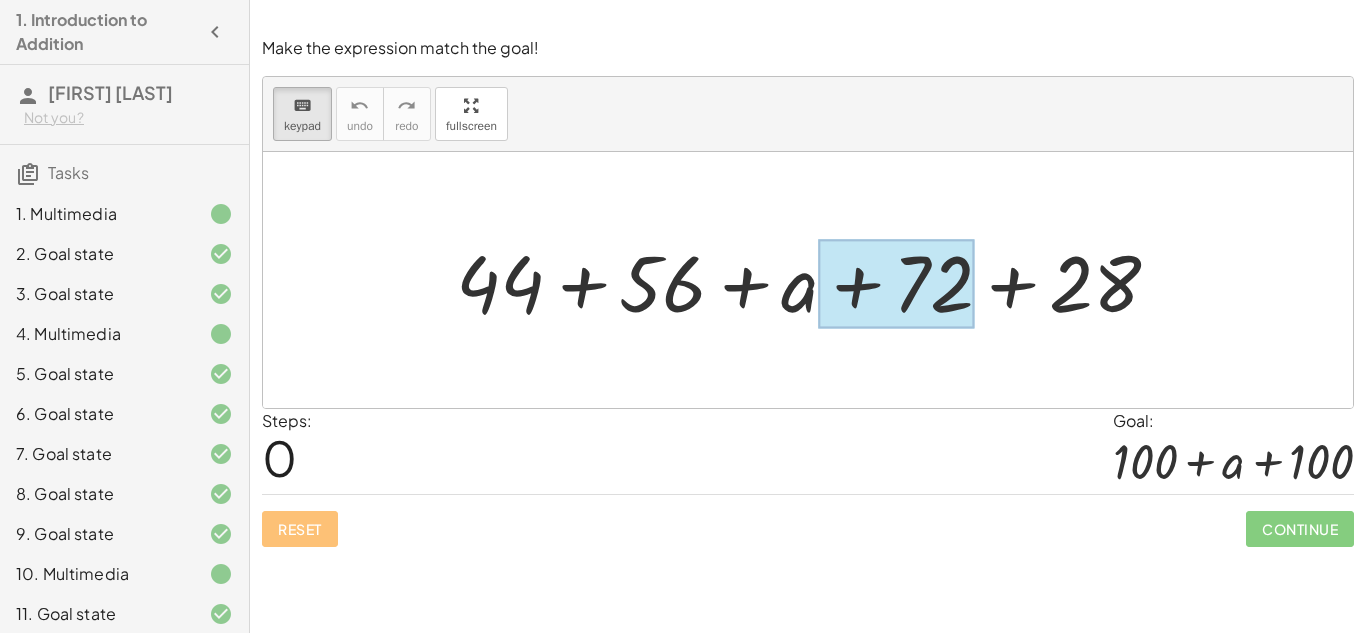 drag, startPoint x: 1104, startPoint y: 312, endPoint x: 956, endPoint y: 318, distance: 148.12157 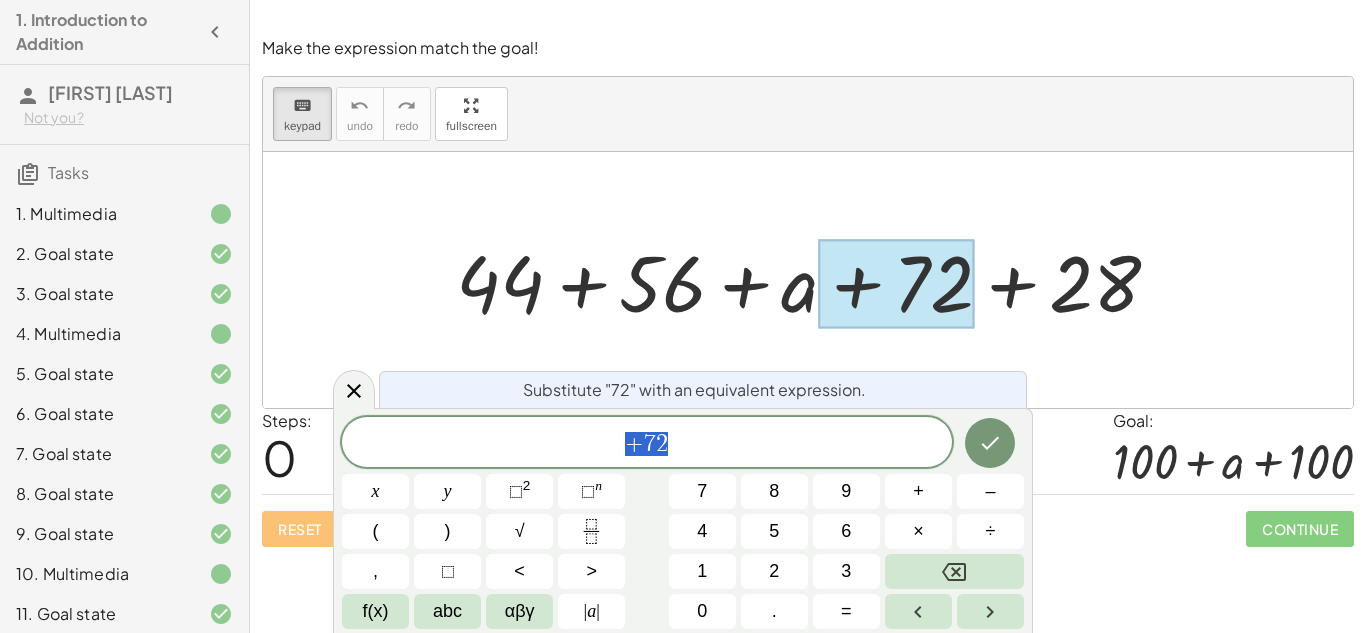 click at bounding box center (808, 280) 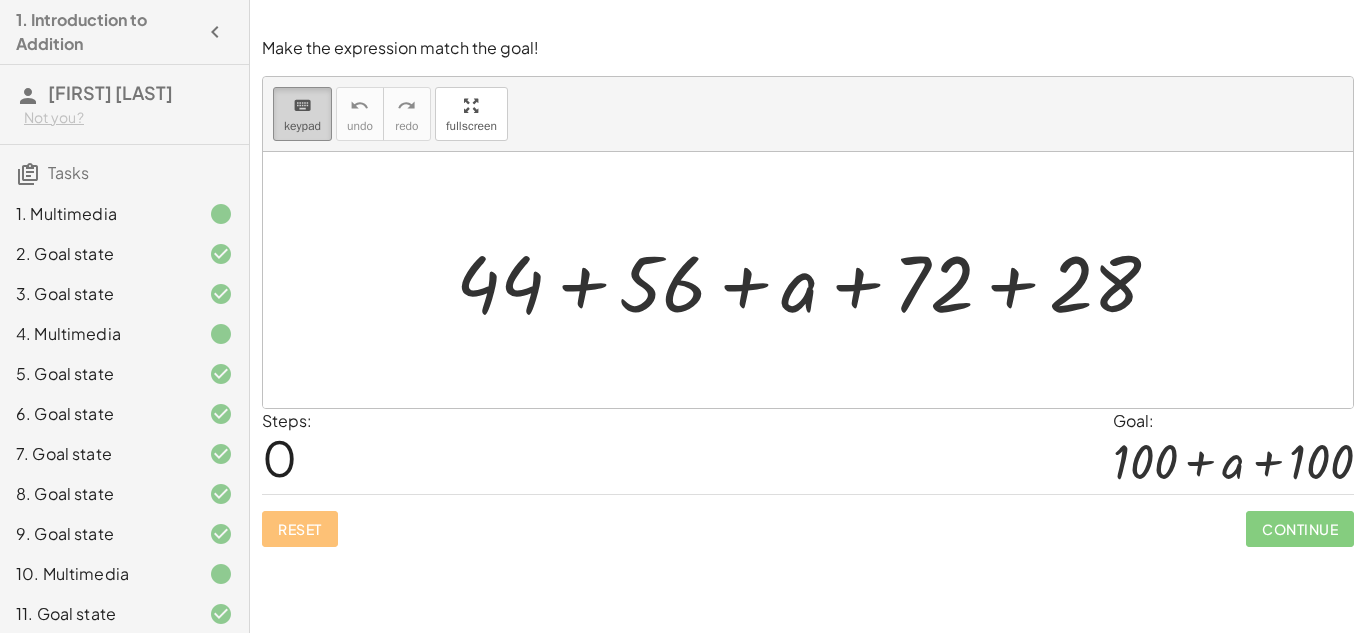 click on "keypad" at bounding box center [302, 126] 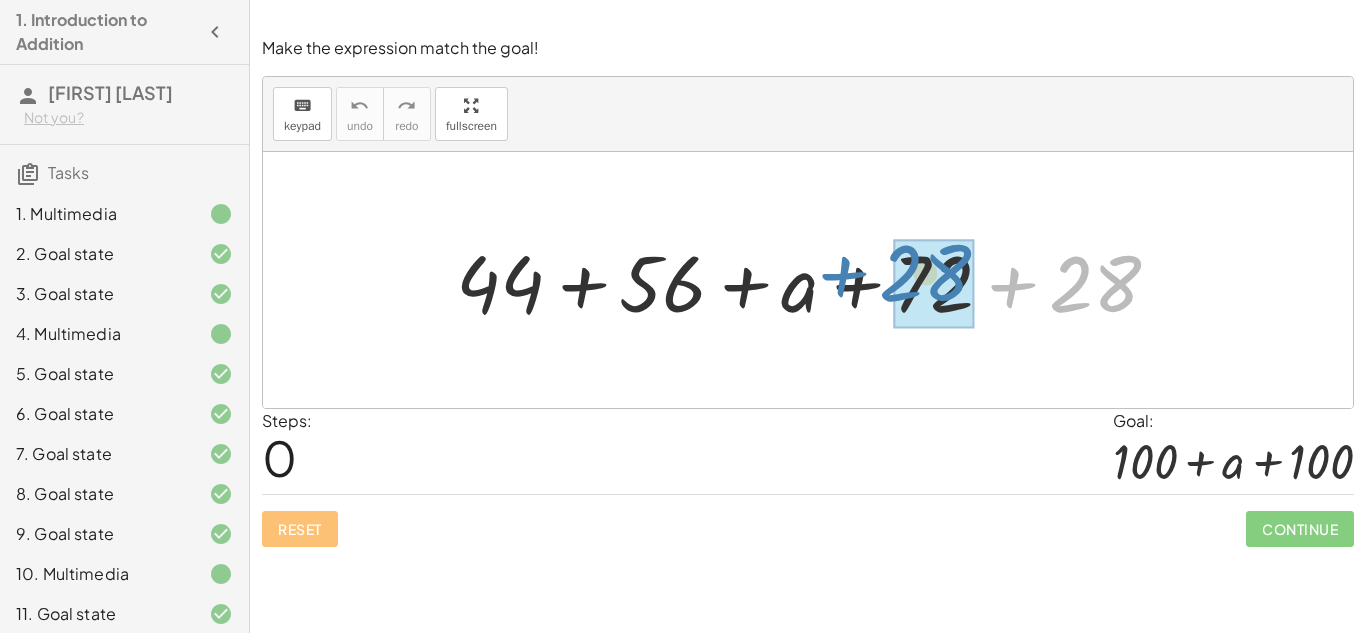 drag, startPoint x: 1106, startPoint y: 270, endPoint x: 938, endPoint y: 259, distance: 168.35974 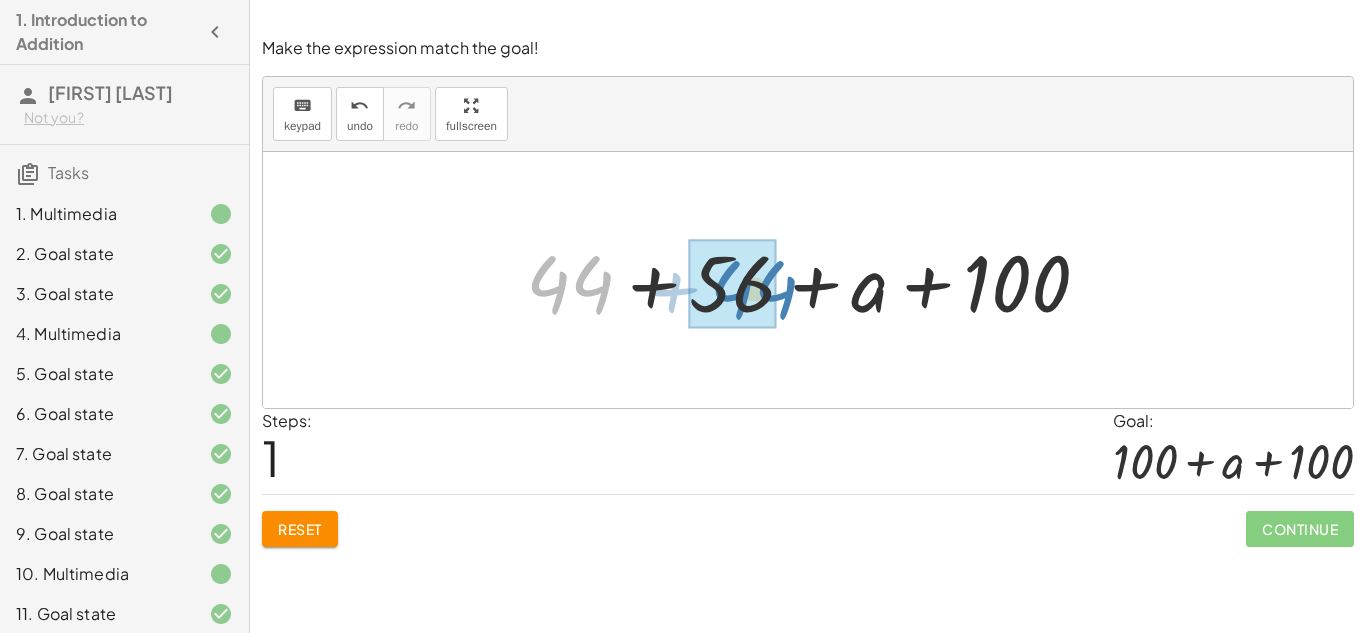 drag, startPoint x: 582, startPoint y: 287, endPoint x: 764, endPoint y: 289, distance: 182.01099 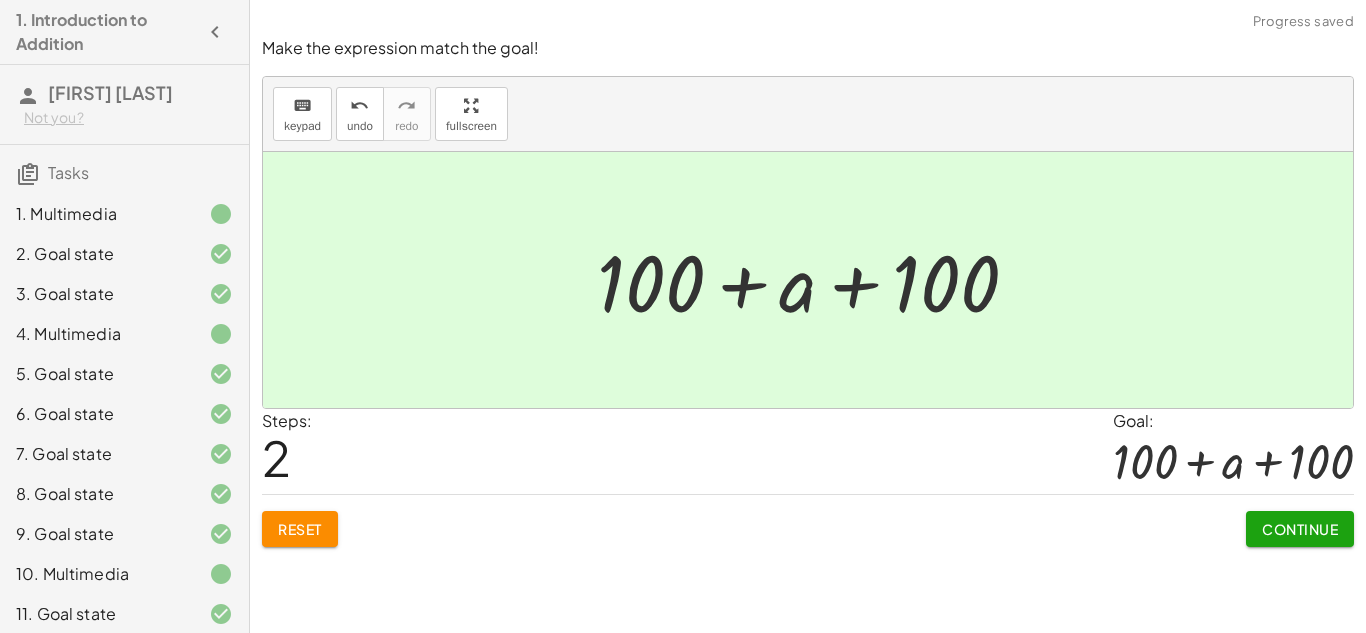 click on "Continue" at bounding box center [1300, 529] 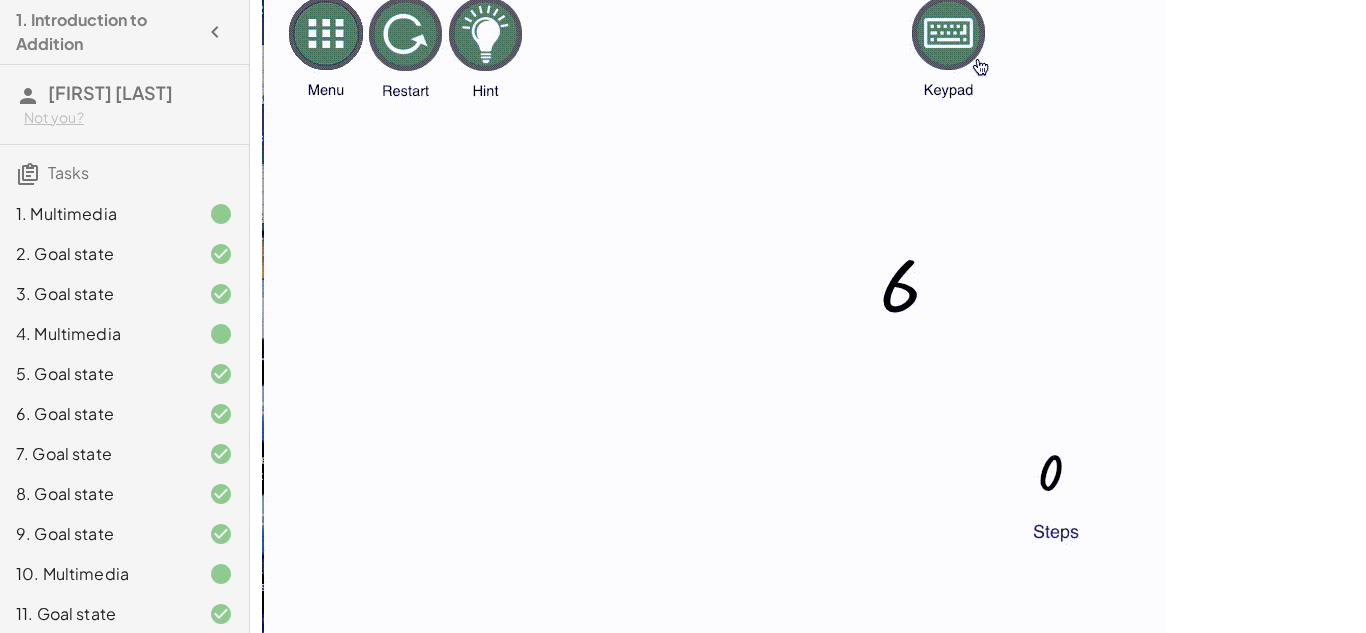 scroll, scrollTop: 183, scrollLeft: 0, axis: vertical 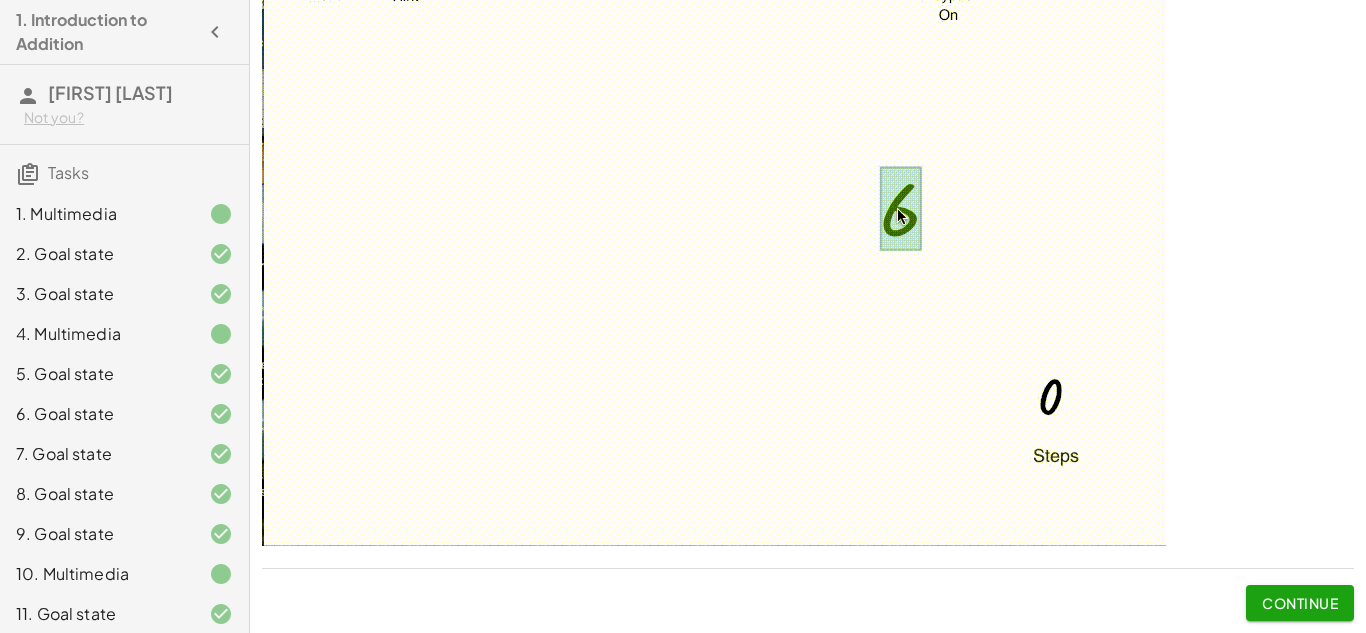 click on "Continue" 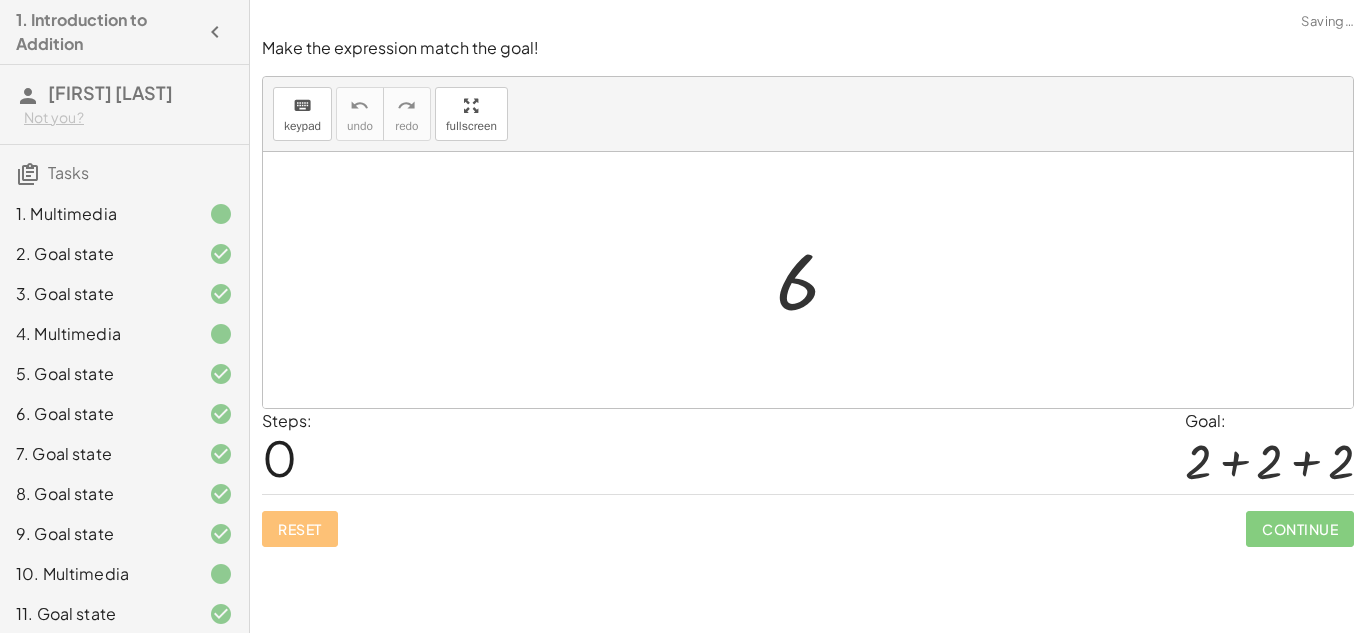 scroll, scrollTop: 0, scrollLeft: 0, axis: both 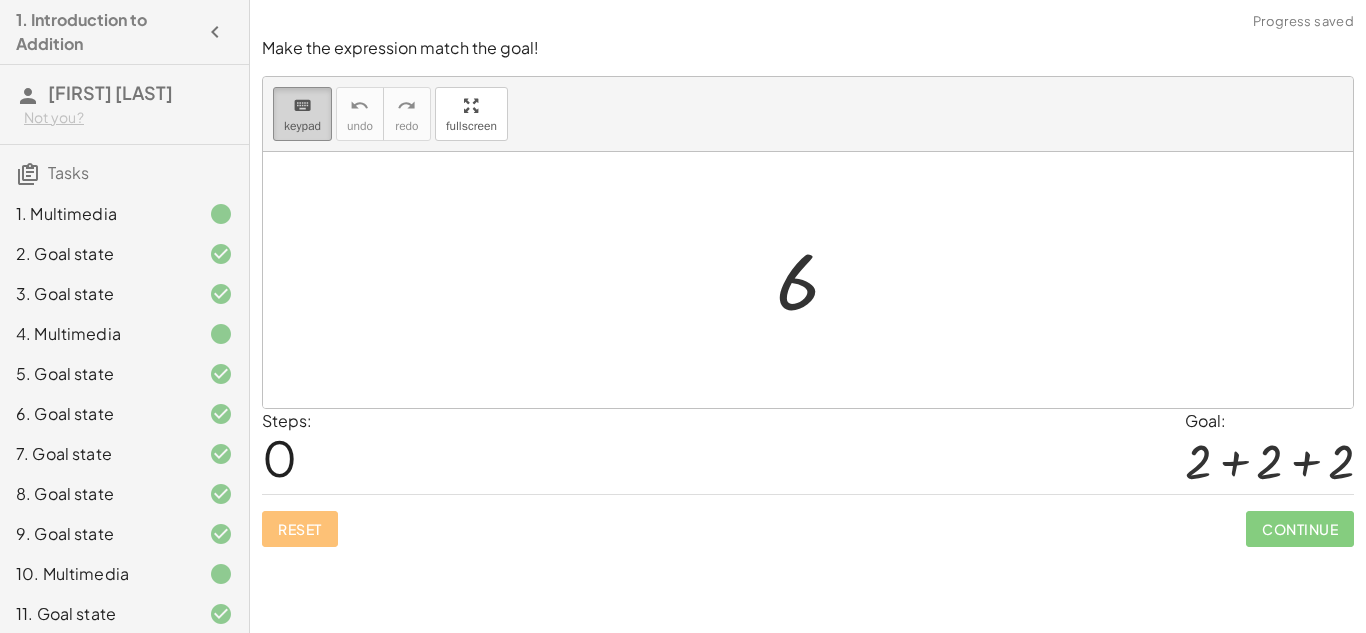 click on "keyboard keypad" at bounding box center (302, 114) 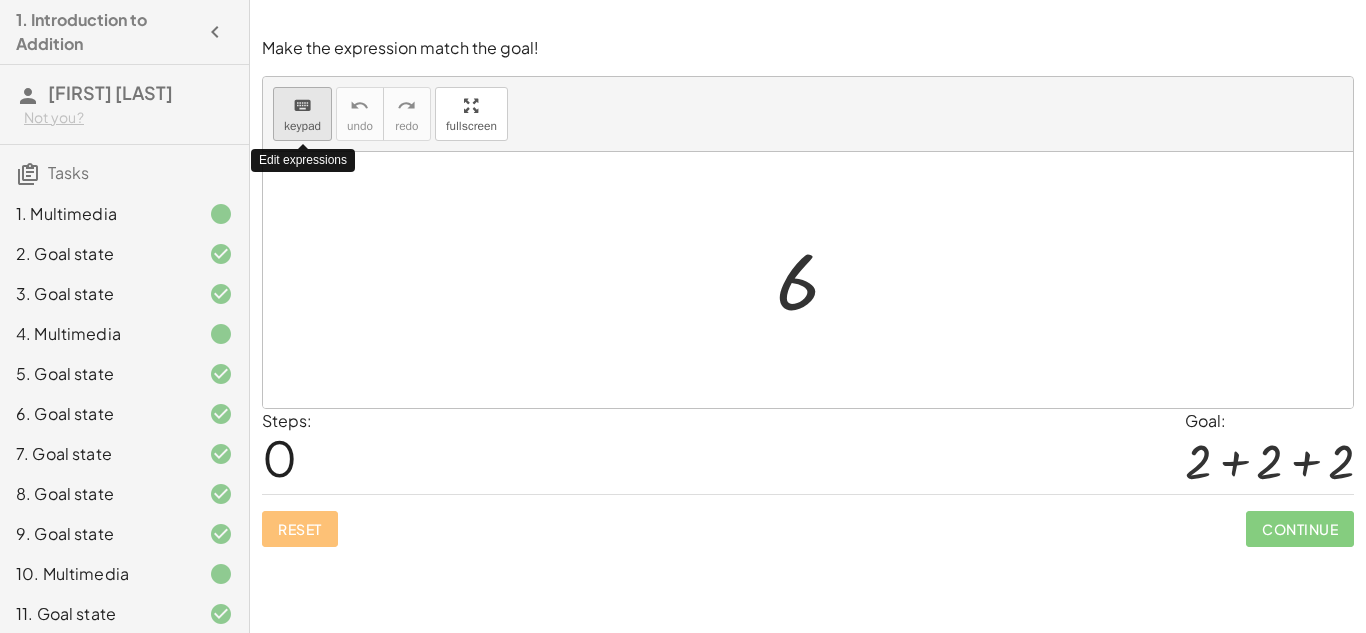 click on "keyboard" at bounding box center (302, 105) 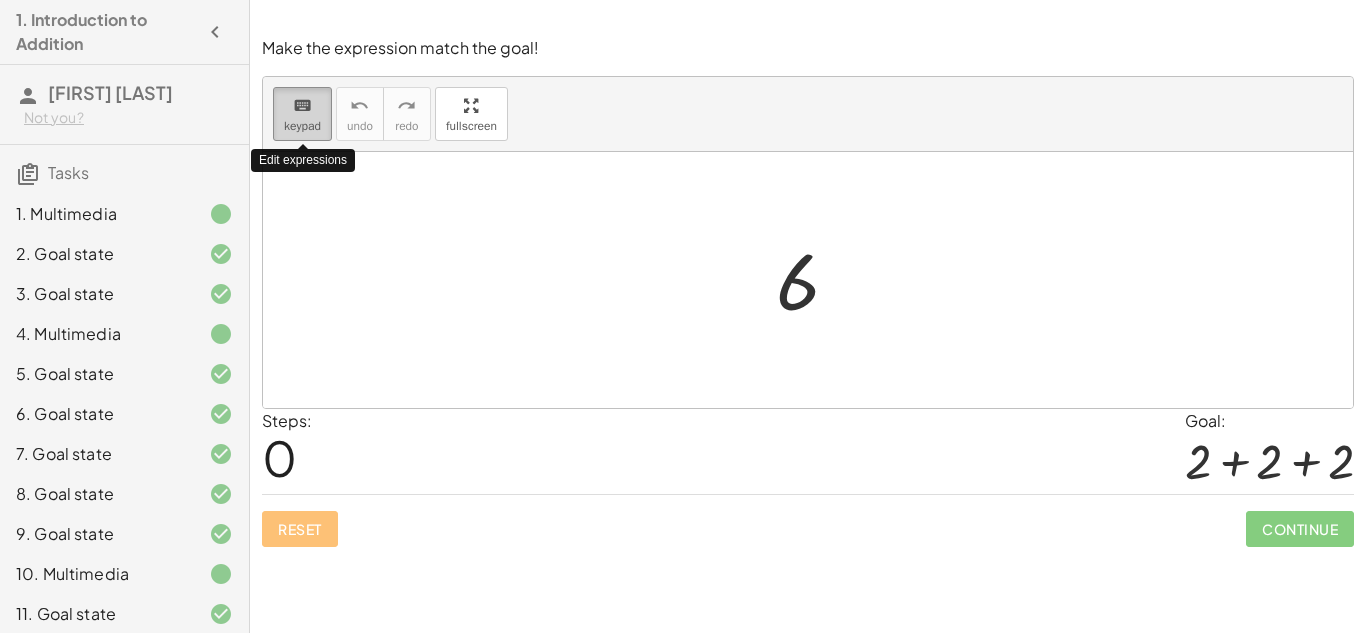 click on "keyboard" at bounding box center (302, 106) 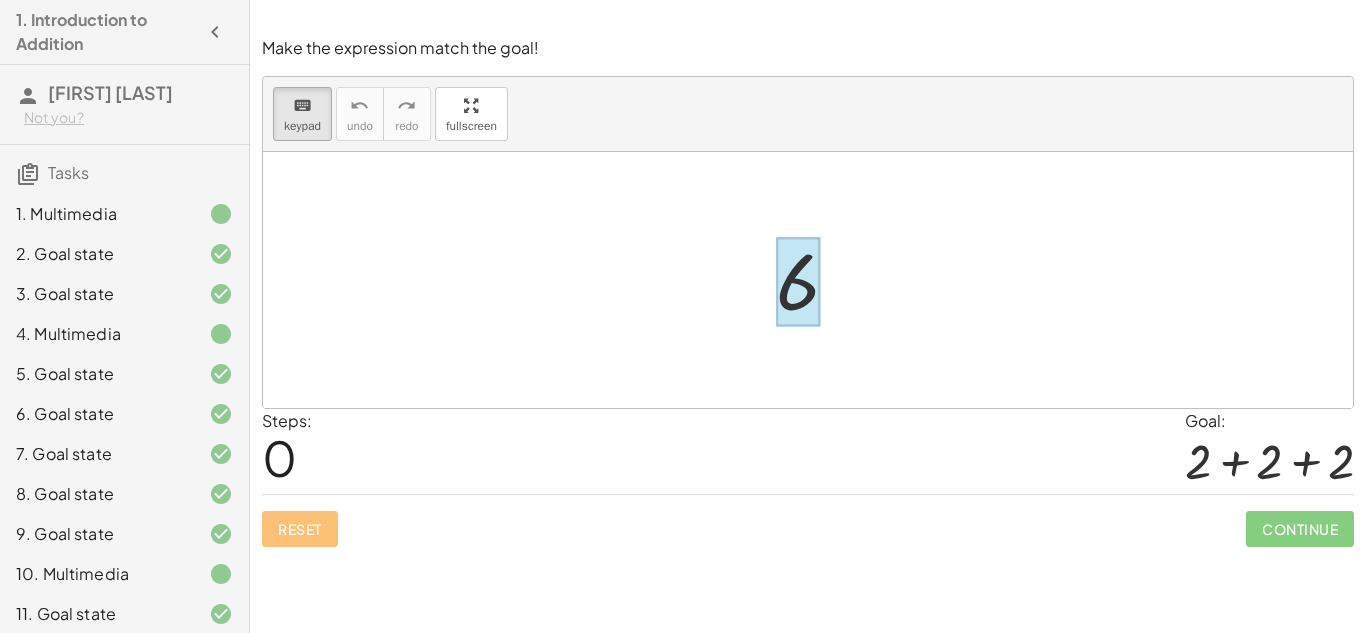 click at bounding box center [798, 282] 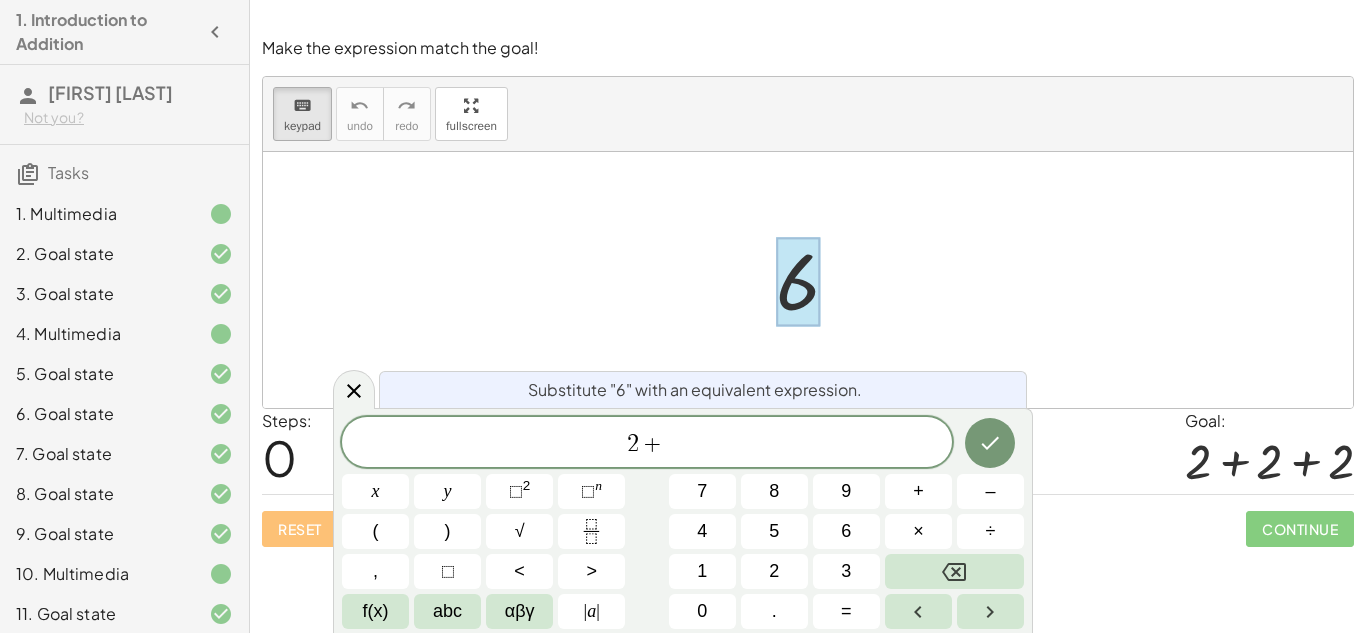 scroll, scrollTop: 12, scrollLeft: 0, axis: vertical 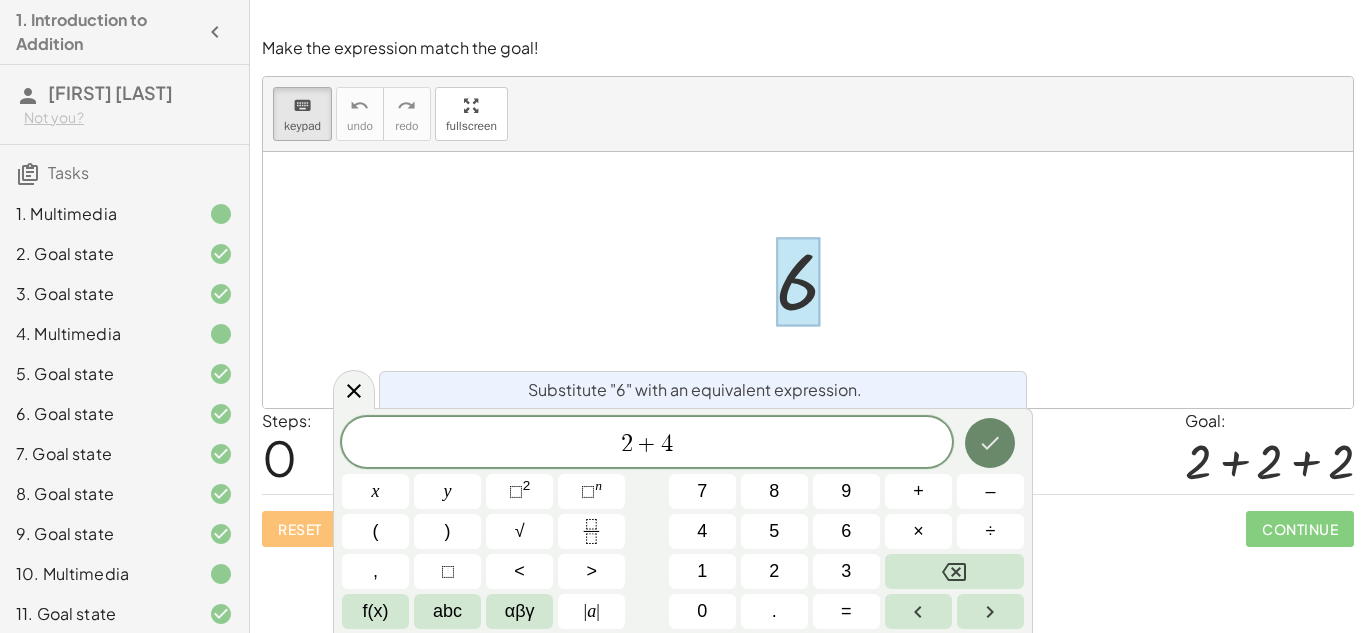 click 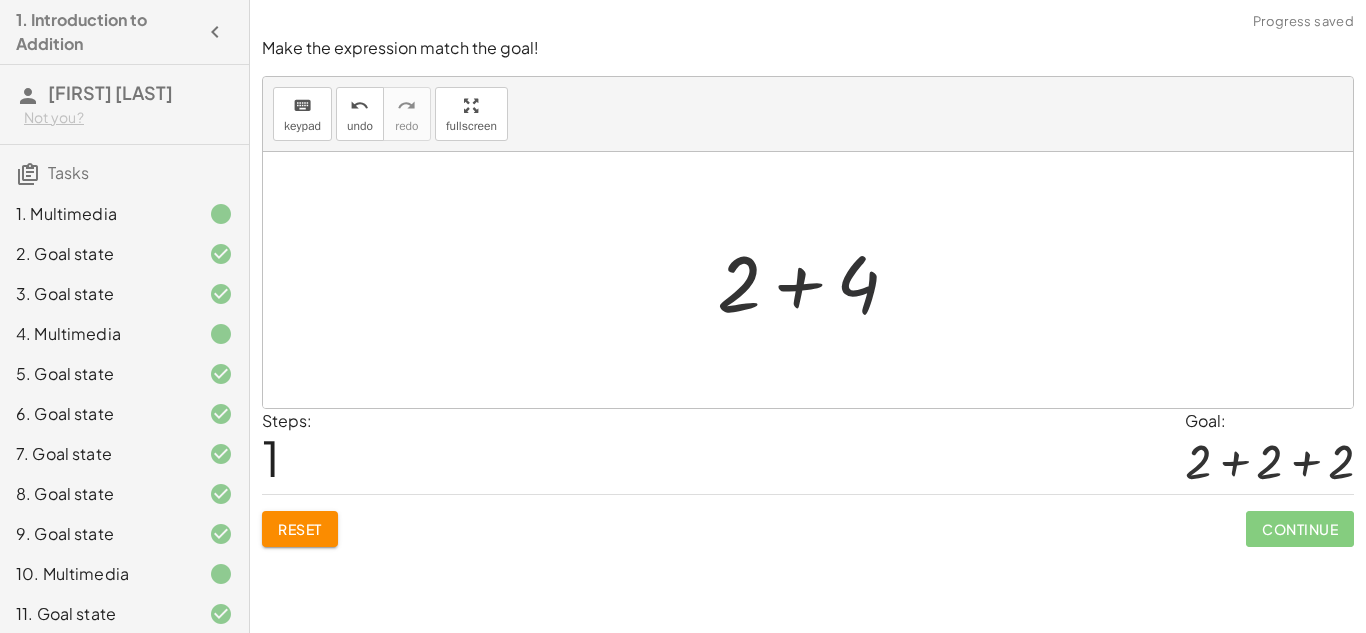click at bounding box center (816, 280) 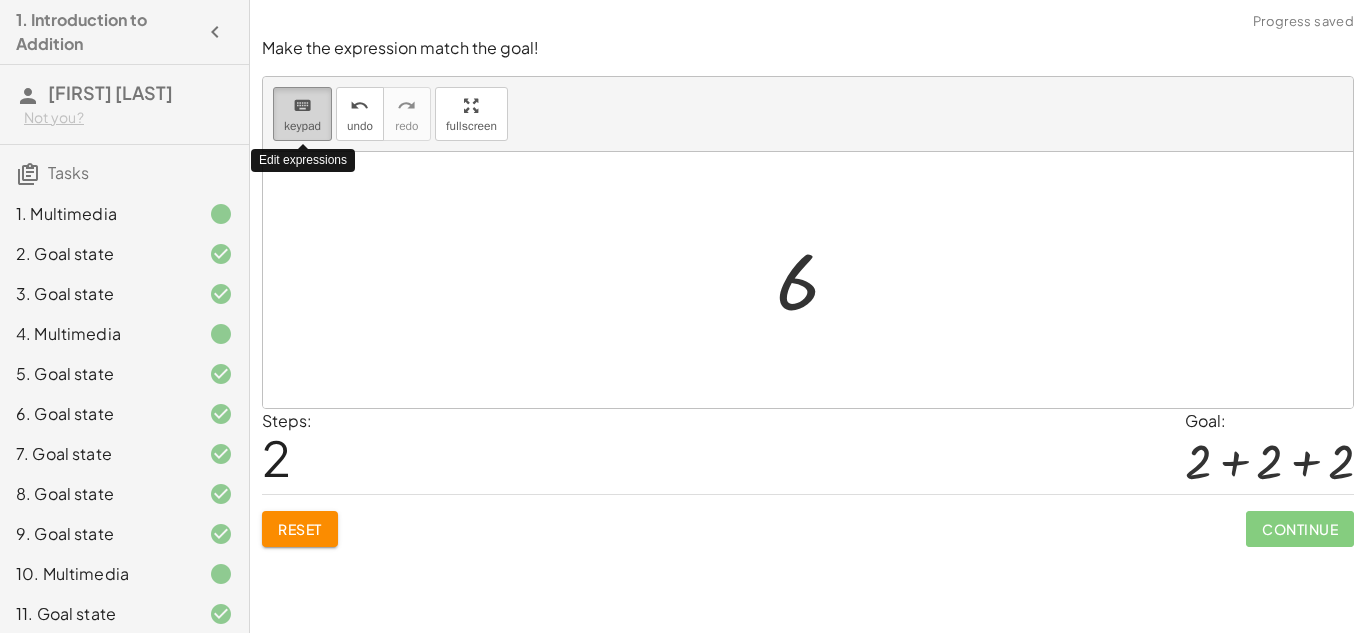 click on "keyboard" at bounding box center [302, 106] 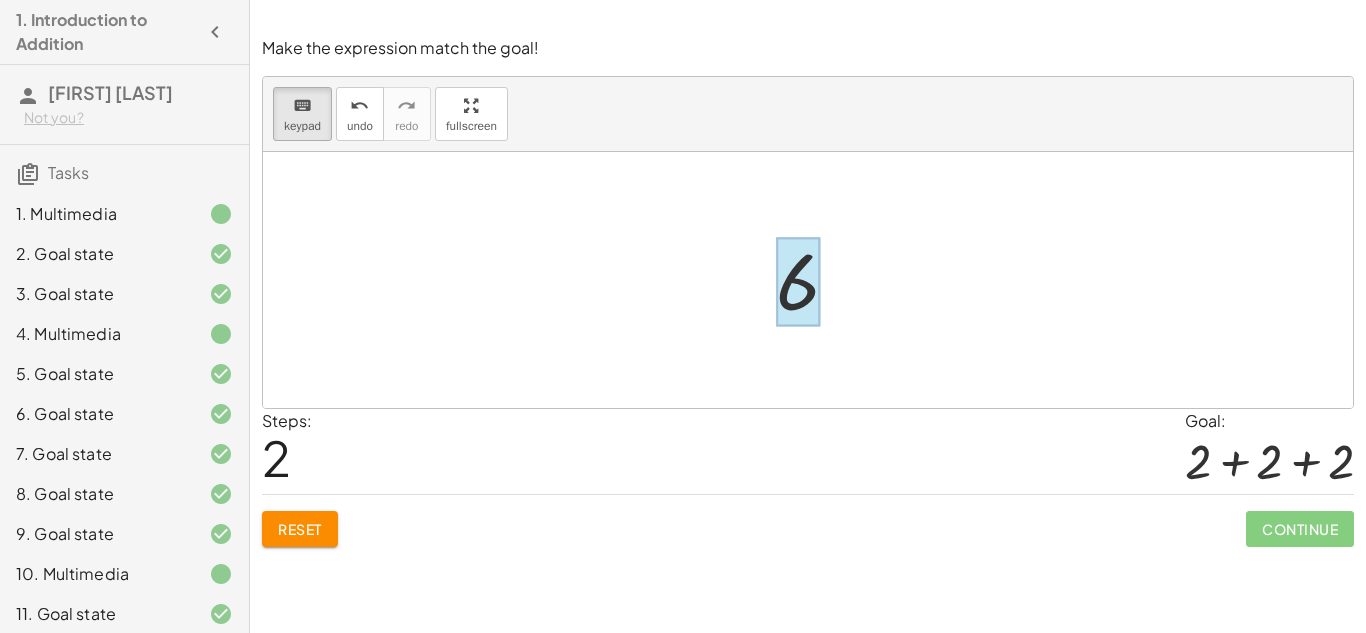 click at bounding box center (798, 282) 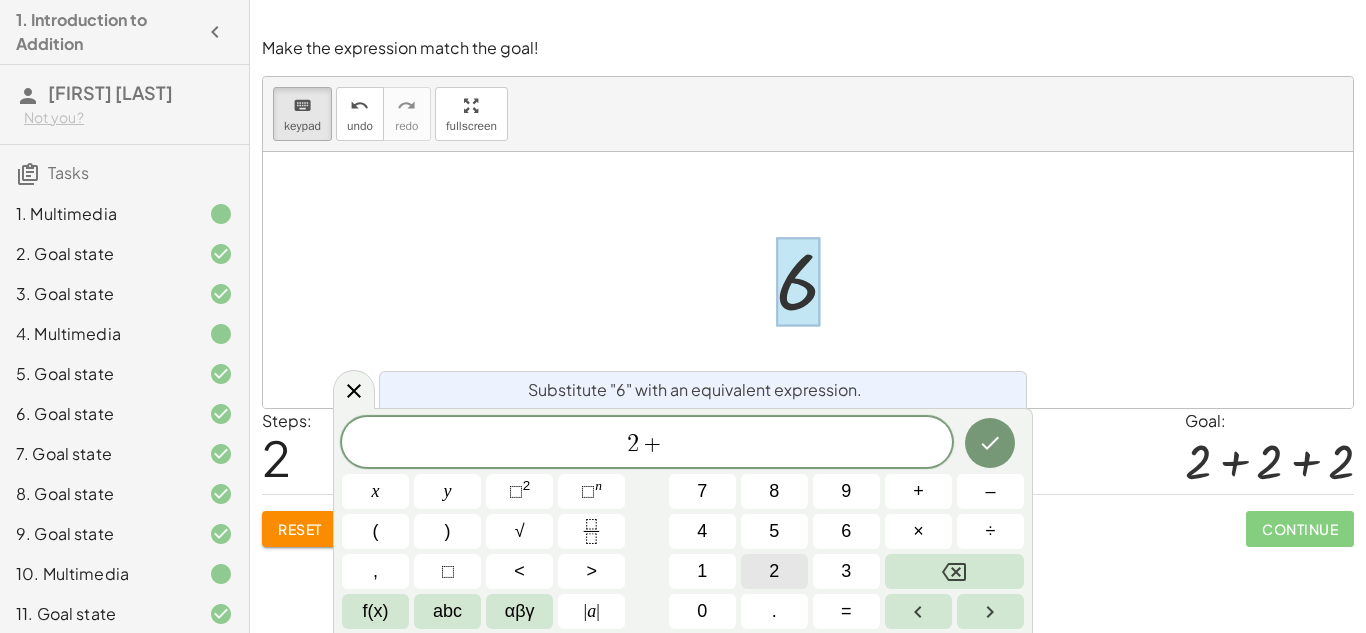 scroll, scrollTop: 16, scrollLeft: 0, axis: vertical 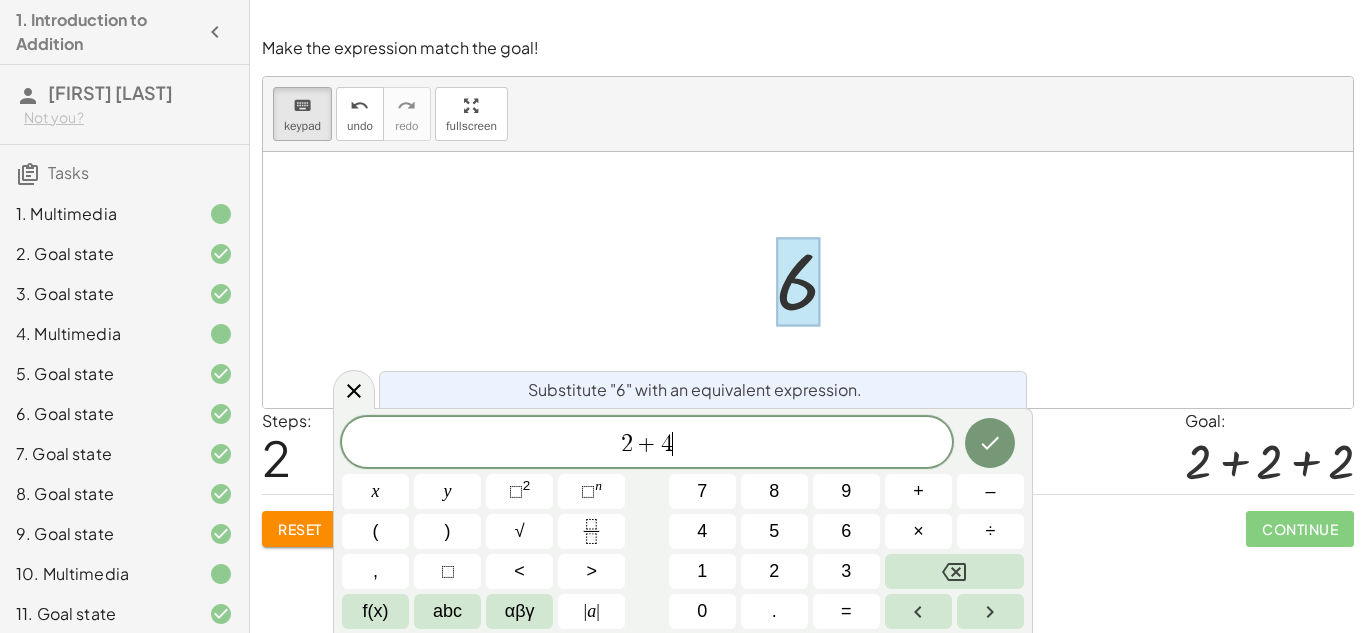 click 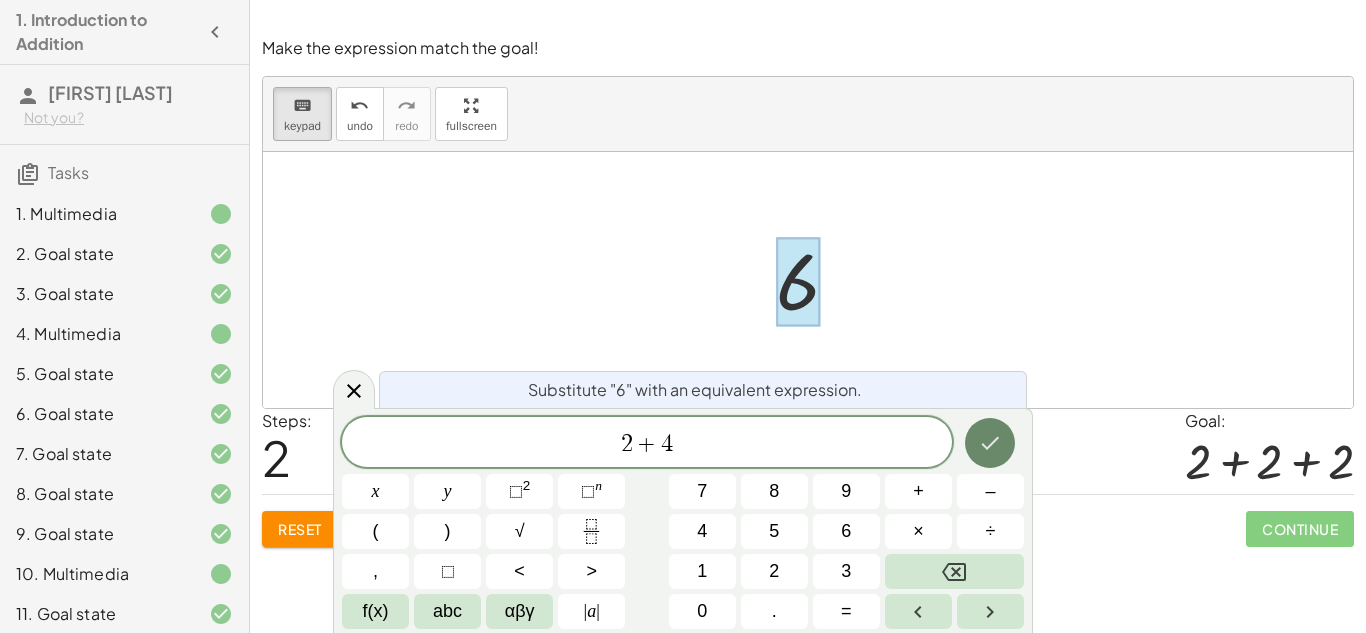 click 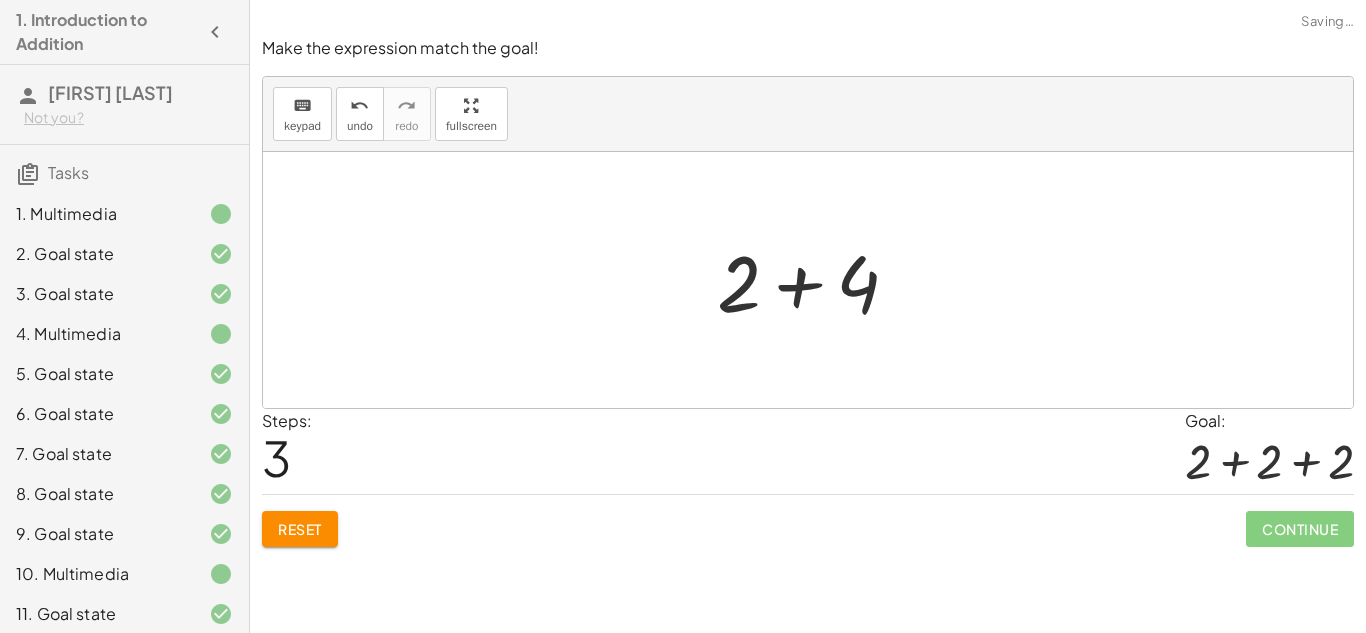 scroll, scrollTop: 0, scrollLeft: 0, axis: both 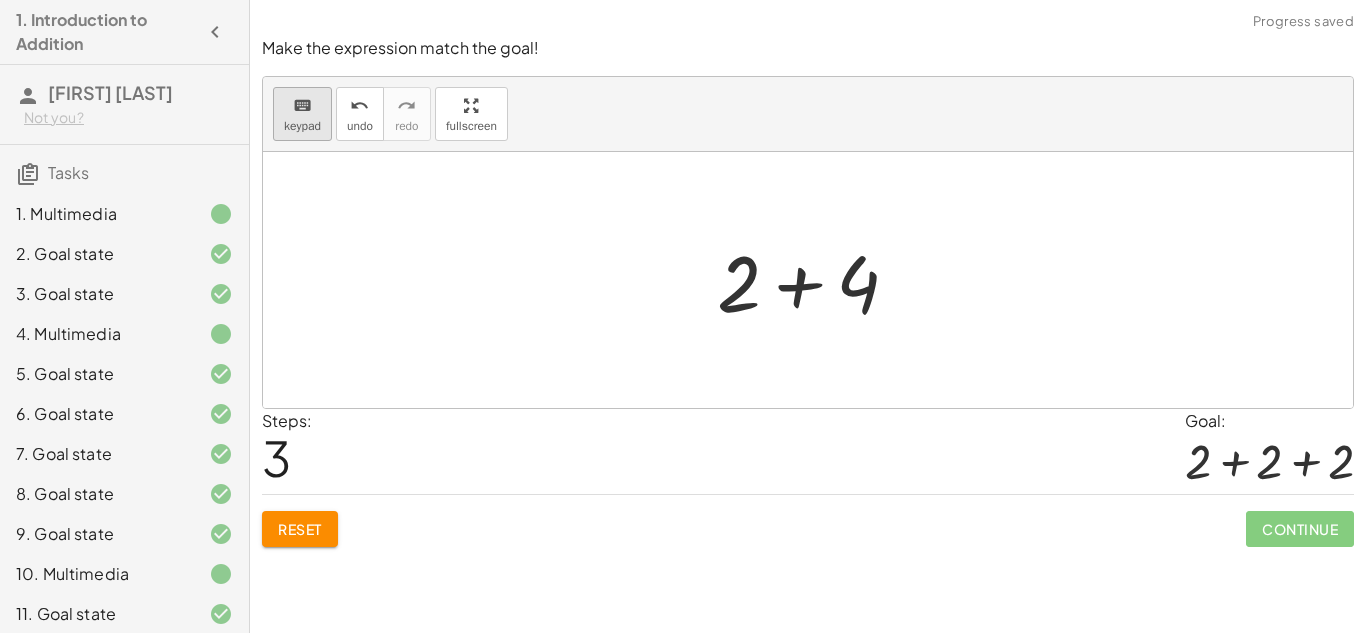 click on "keyboard" at bounding box center (302, 106) 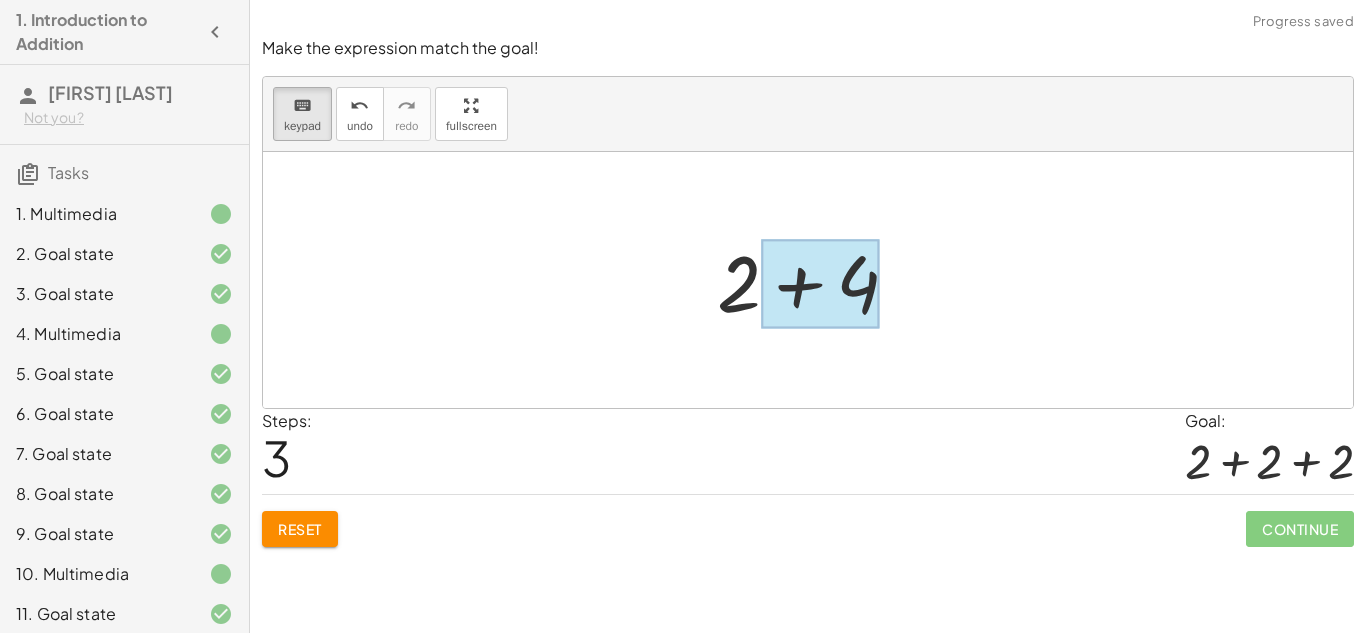 click at bounding box center [820, 284] 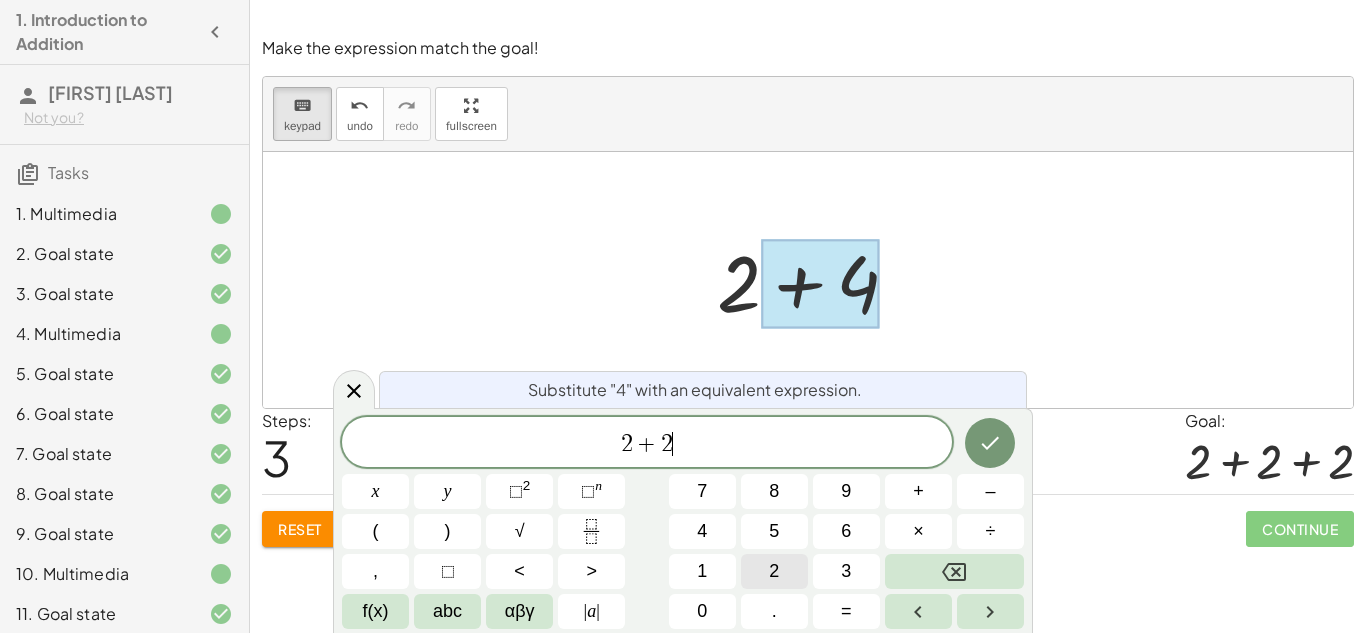 scroll, scrollTop: 21, scrollLeft: 0, axis: vertical 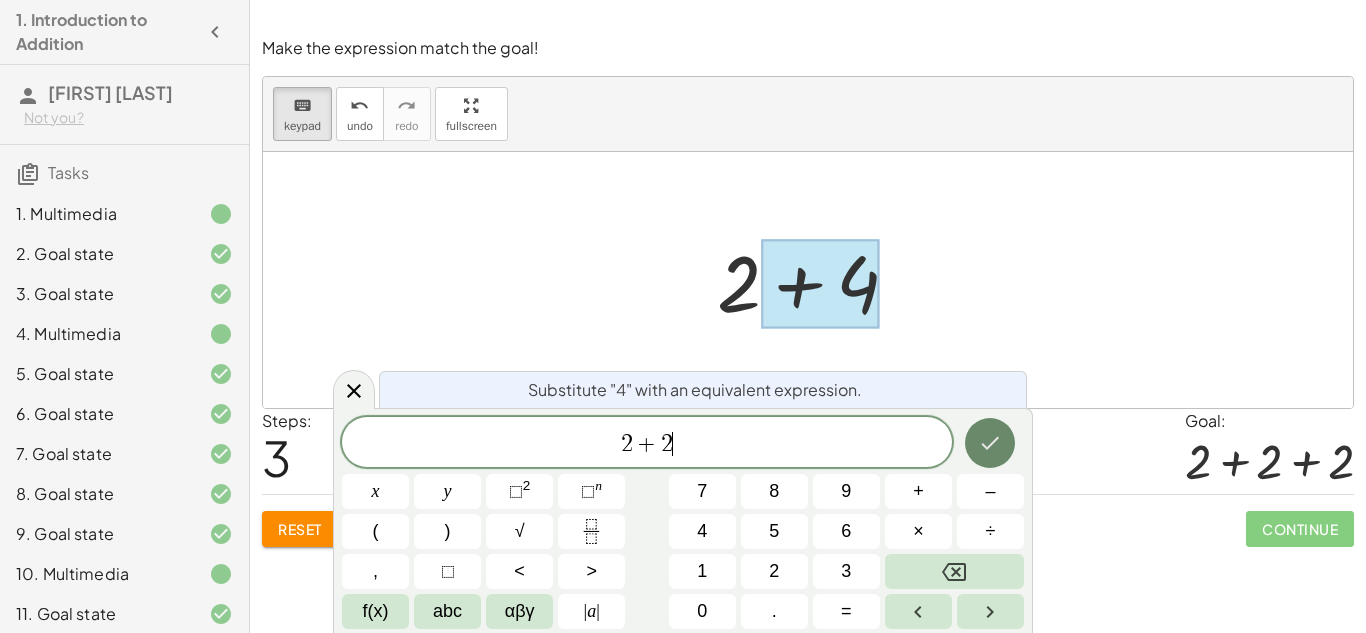 click 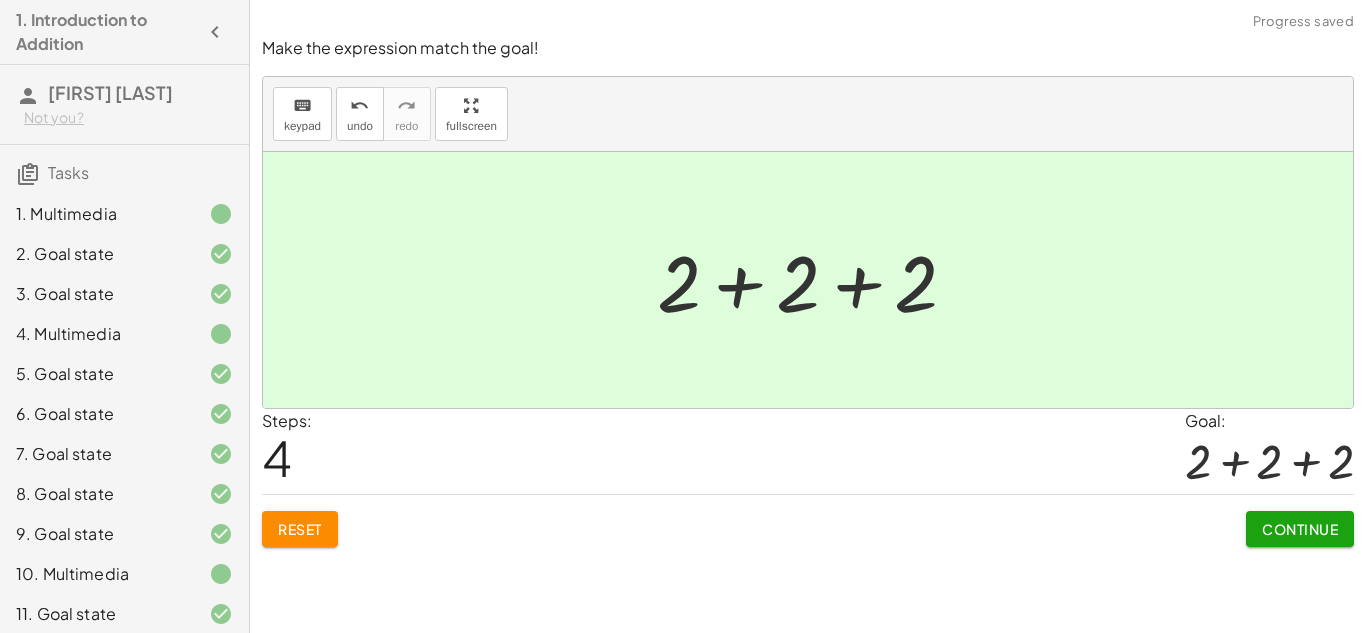 click on "Continue" 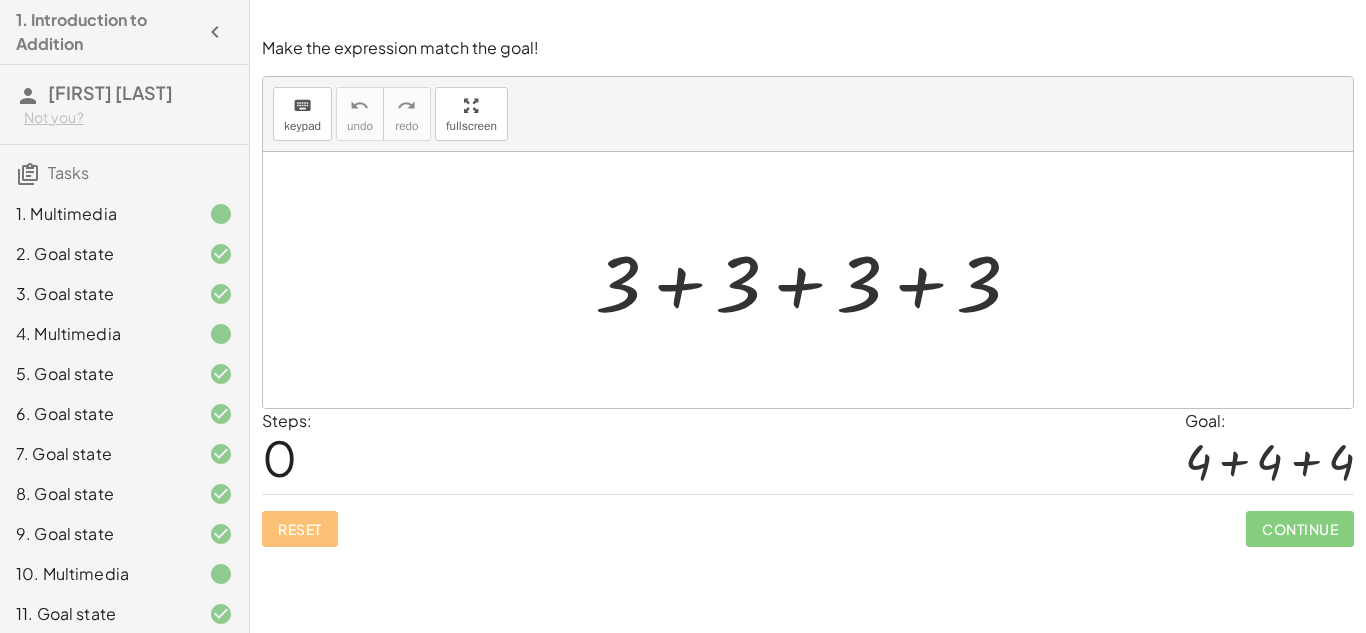 click at bounding box center (816, 280) 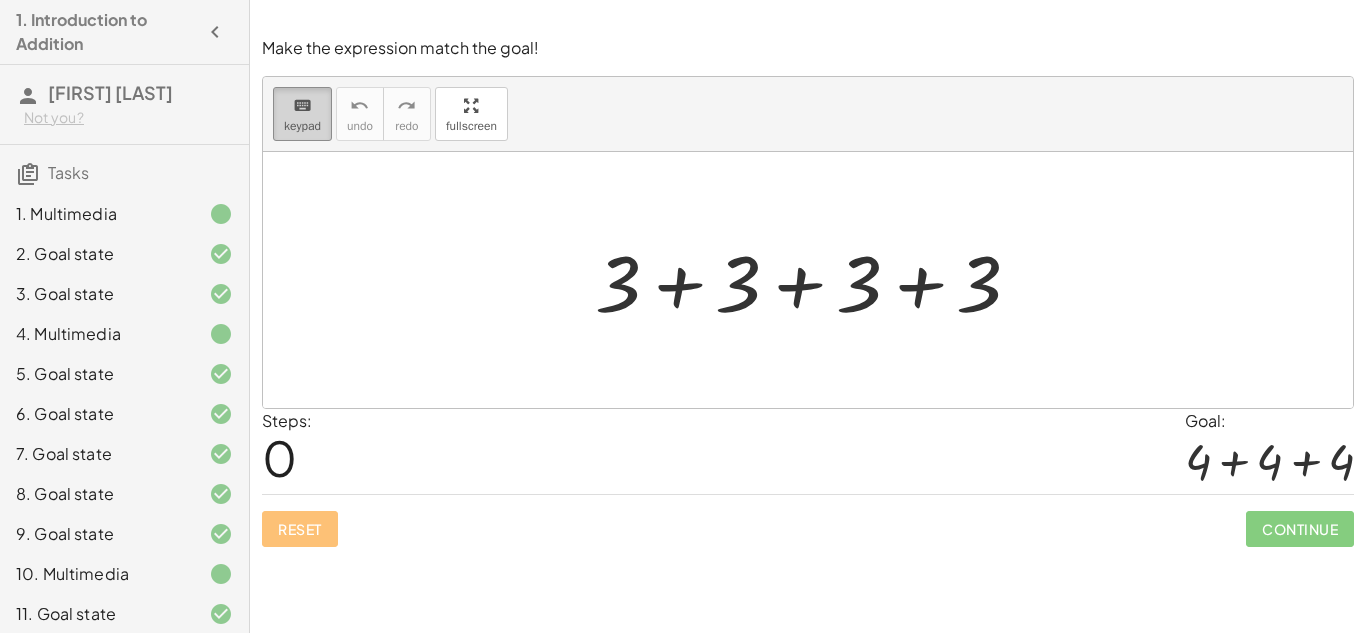 click on "keyboard" at bounding box center (302, 106) 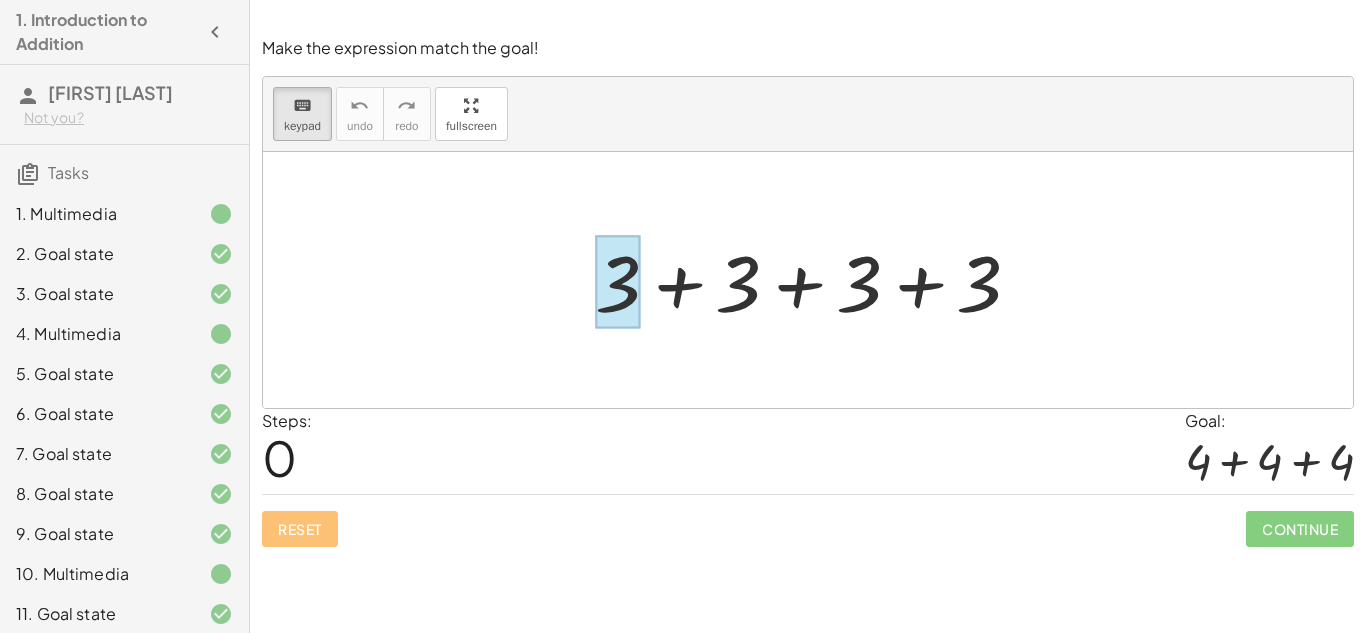 click at bounding box center (618, 282) 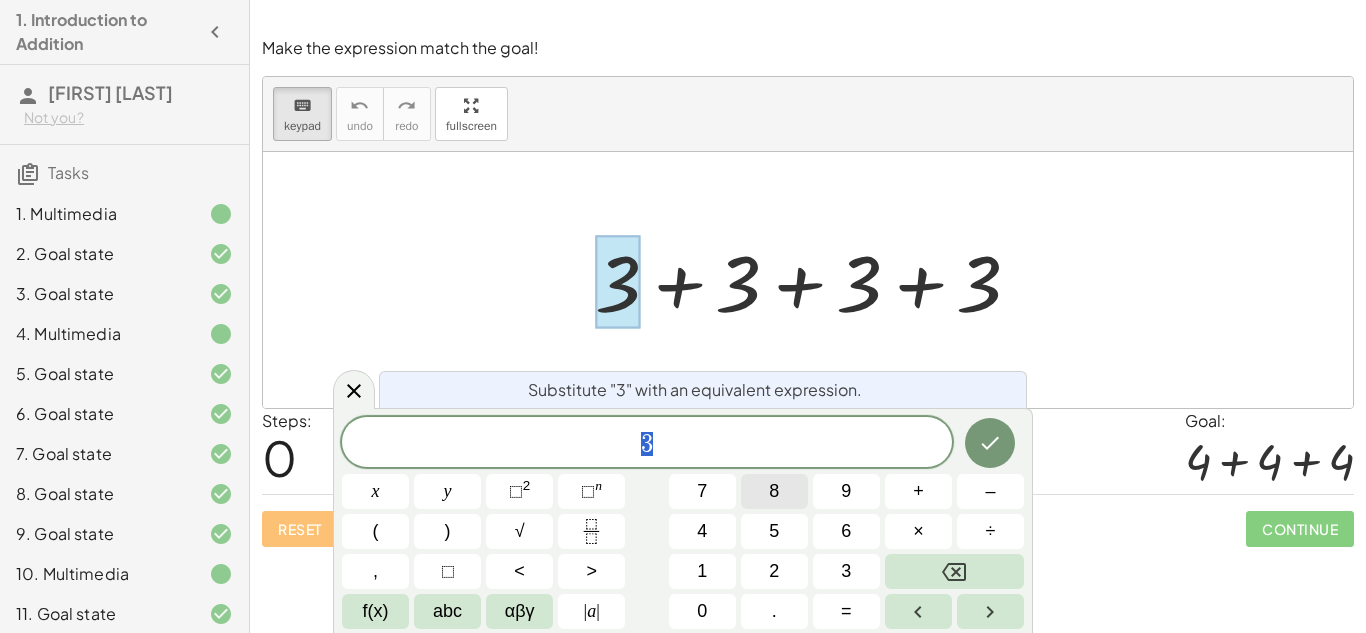 scroll, scrollTop: 23, scrollLeft: 0, axis: vertical 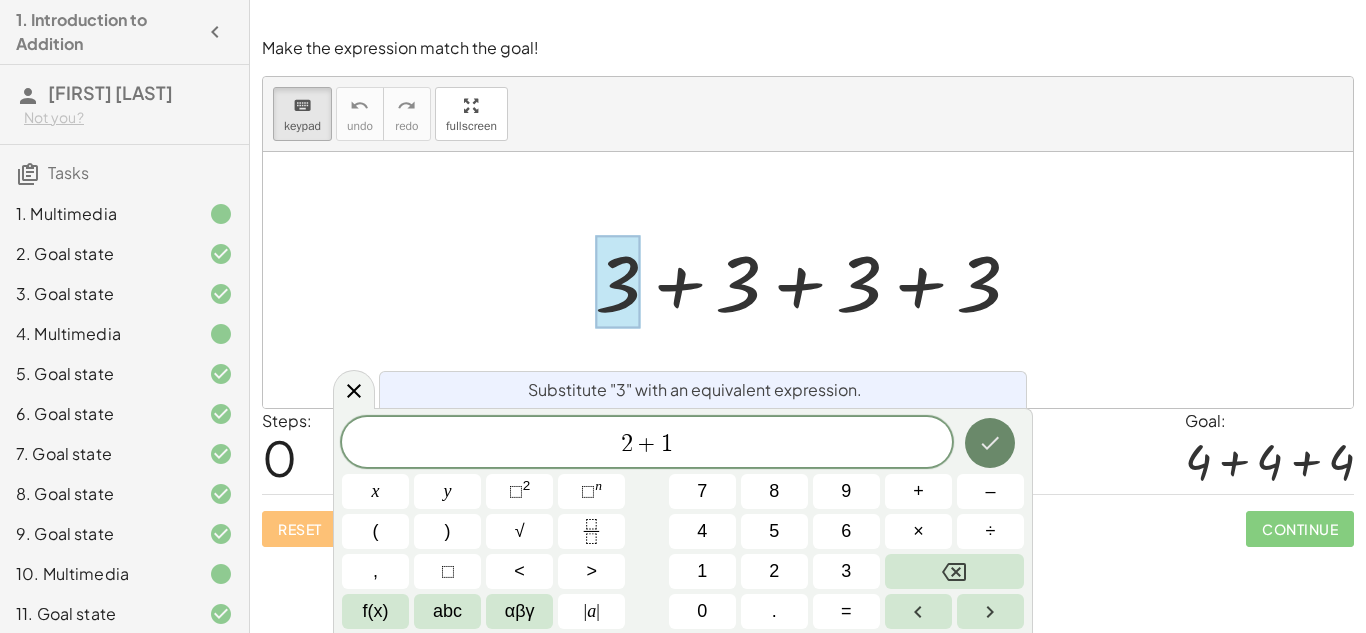 click 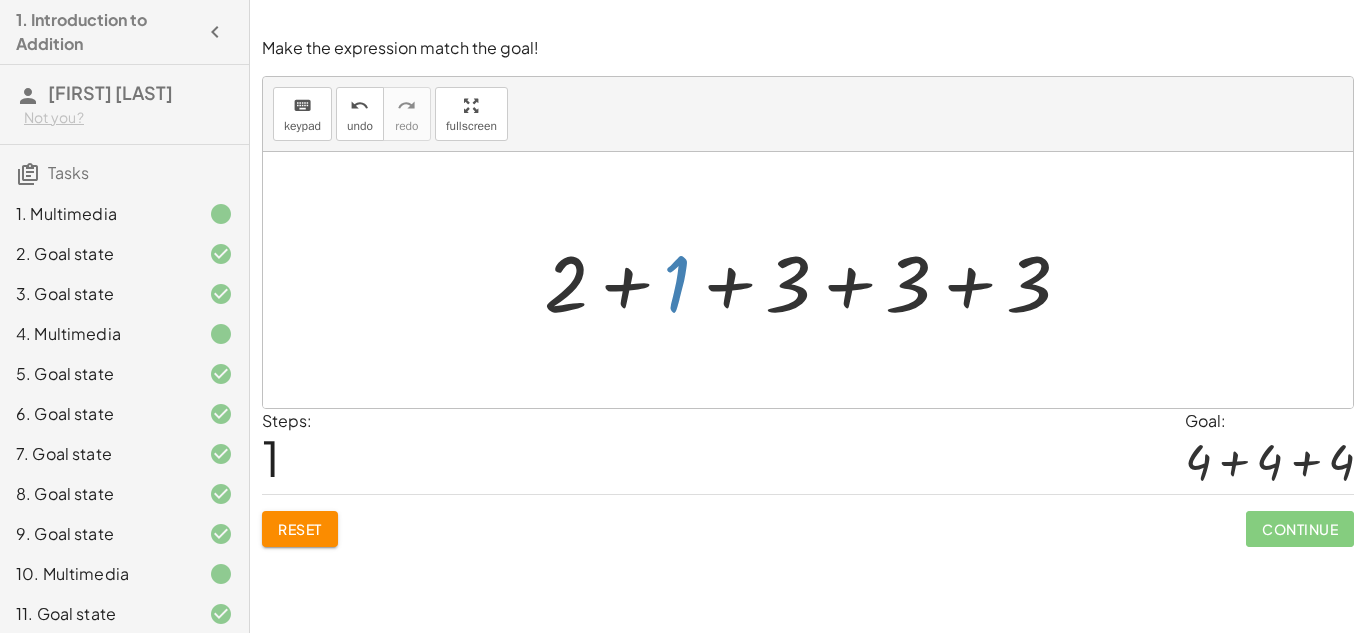 click at bounding box center [815, 280] 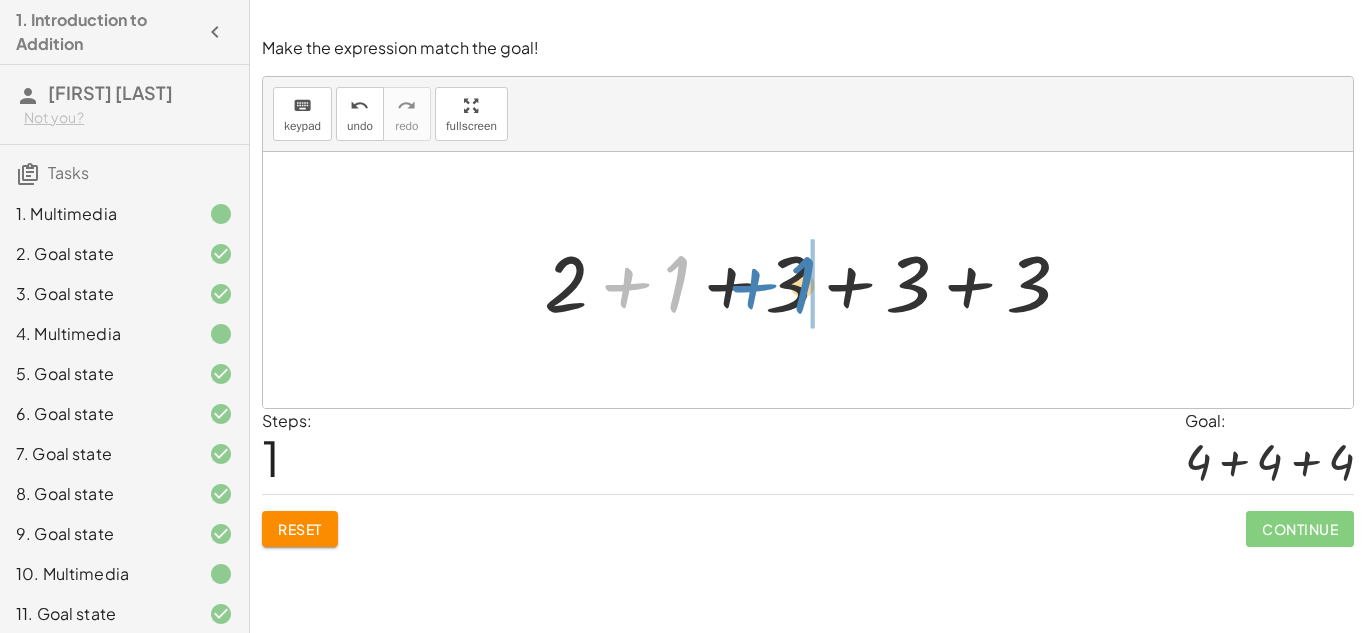 drag, startPoint x: 684, startPoint y: 284, endPoint x: 811, endPoint y: 288, distance: 127.06297 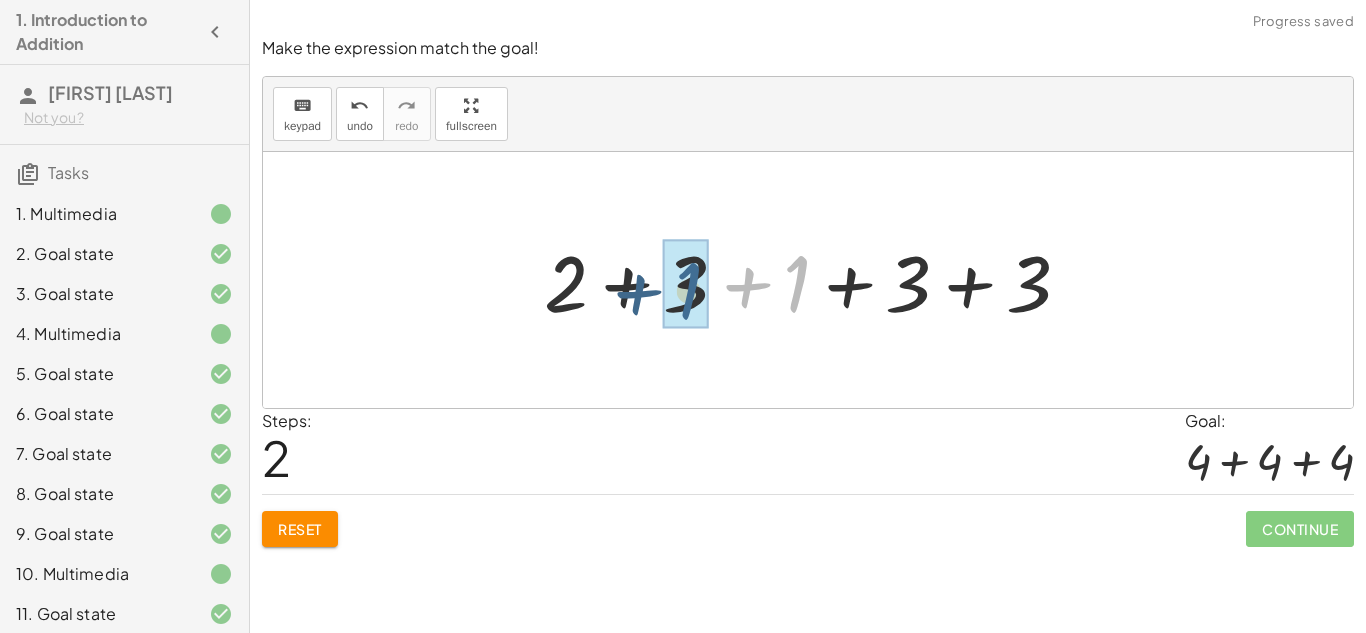 drag, startPoint x: 790, startPoint y: 282, endPoint x: 679, endPoint y: 287, distance: 111.11256 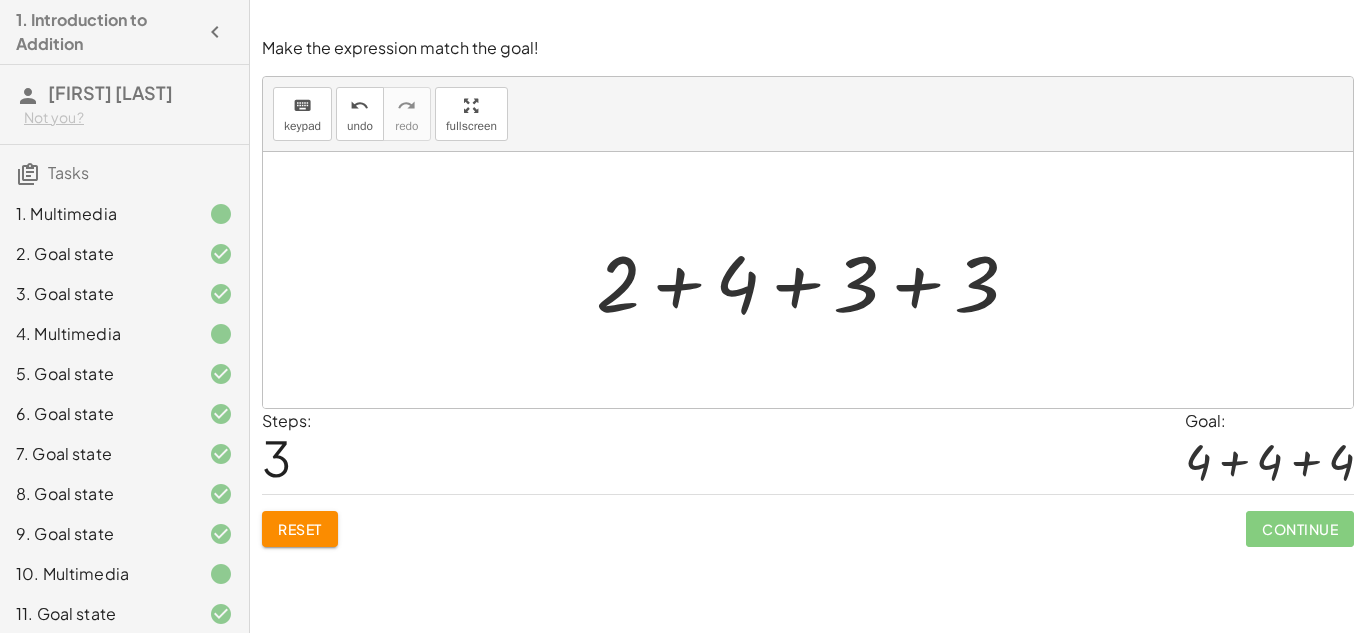 click at bounding box center [815, 280] 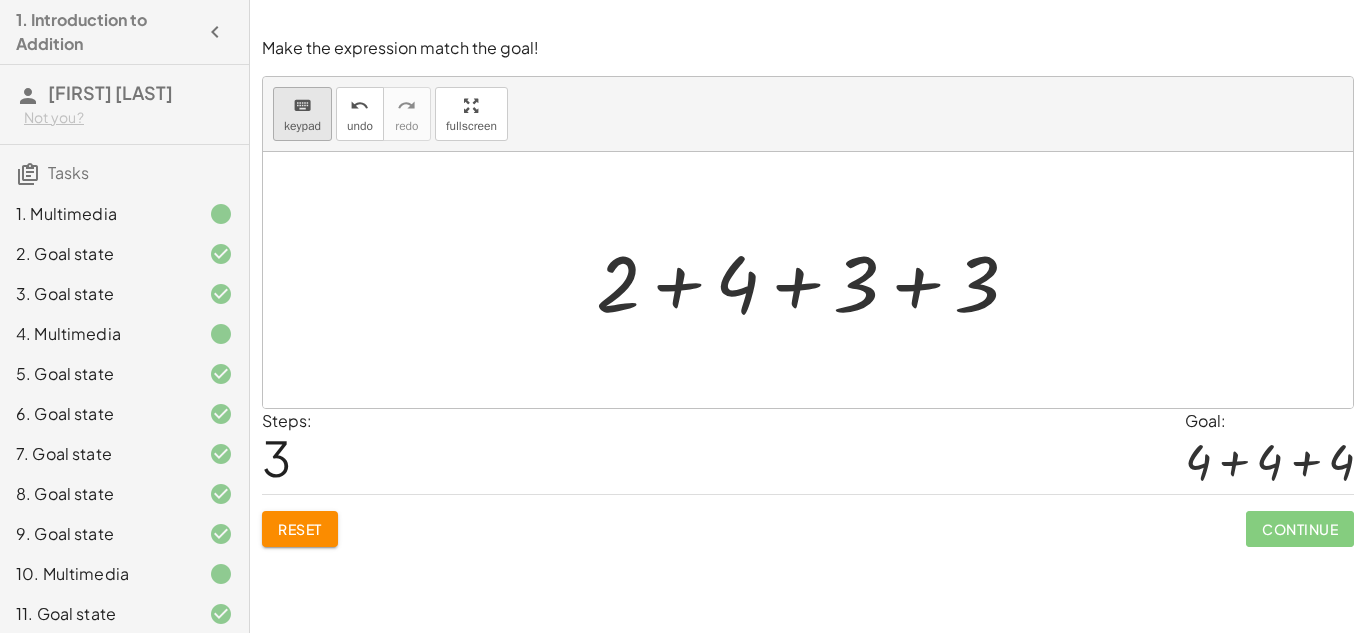 click on "keyboard keypad" at bounding box center [302, 114] 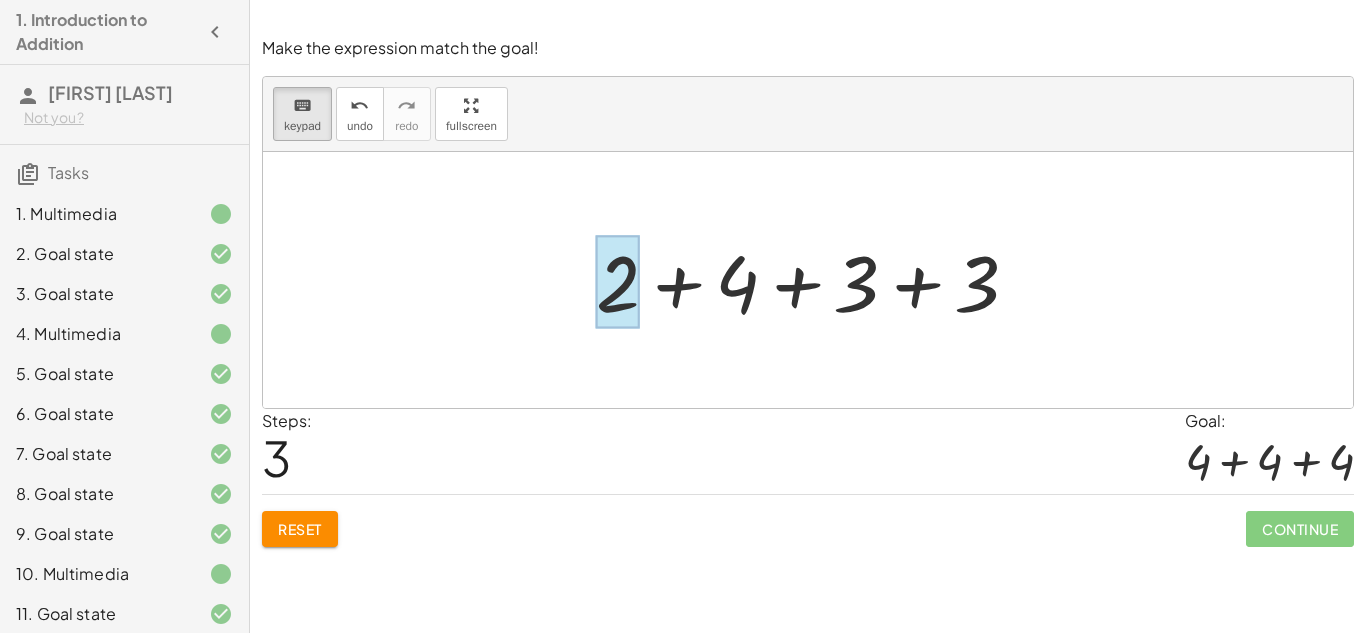 click at bounding box center (618, 282) 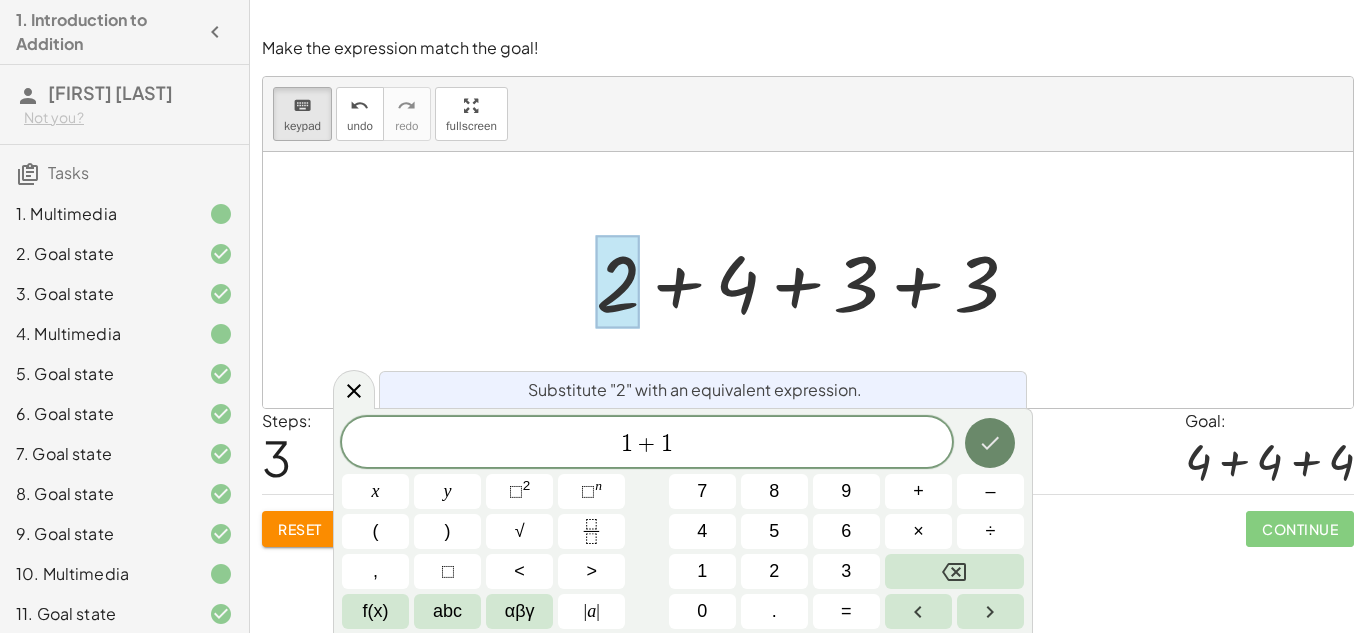 click 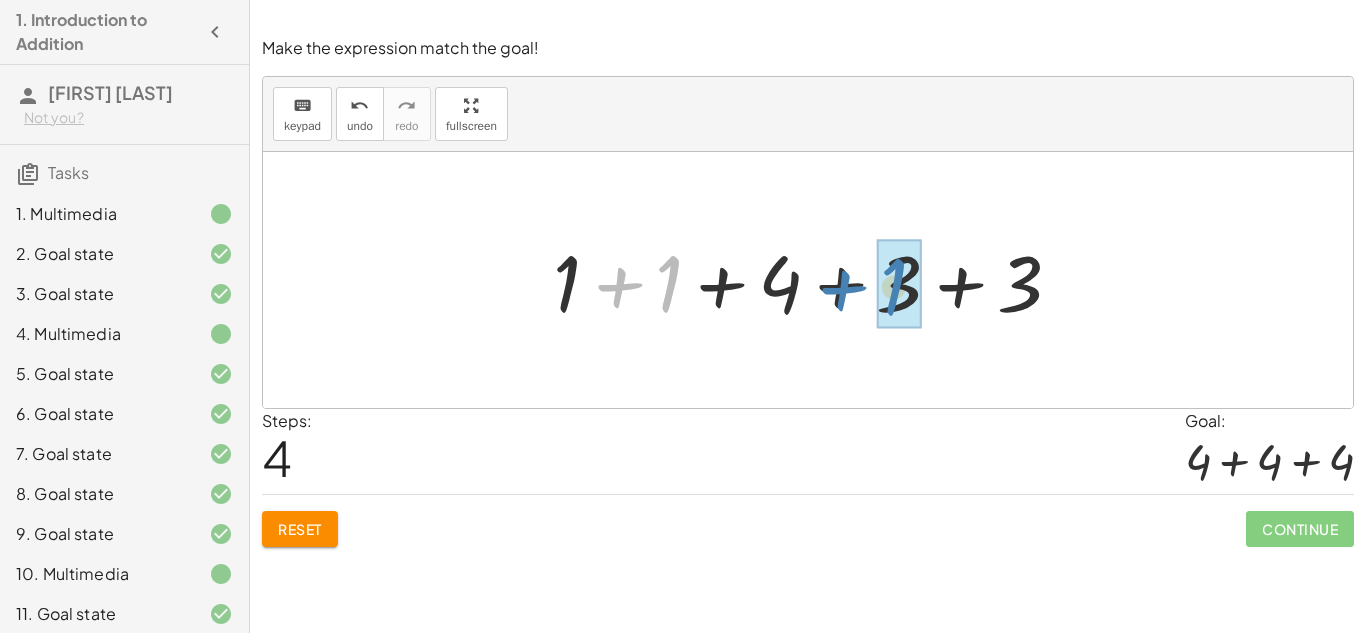 drag, startPoint x: 667, startPoint y: 274, endPoint x: 892, endPoint y: 276, distance: 225.0089 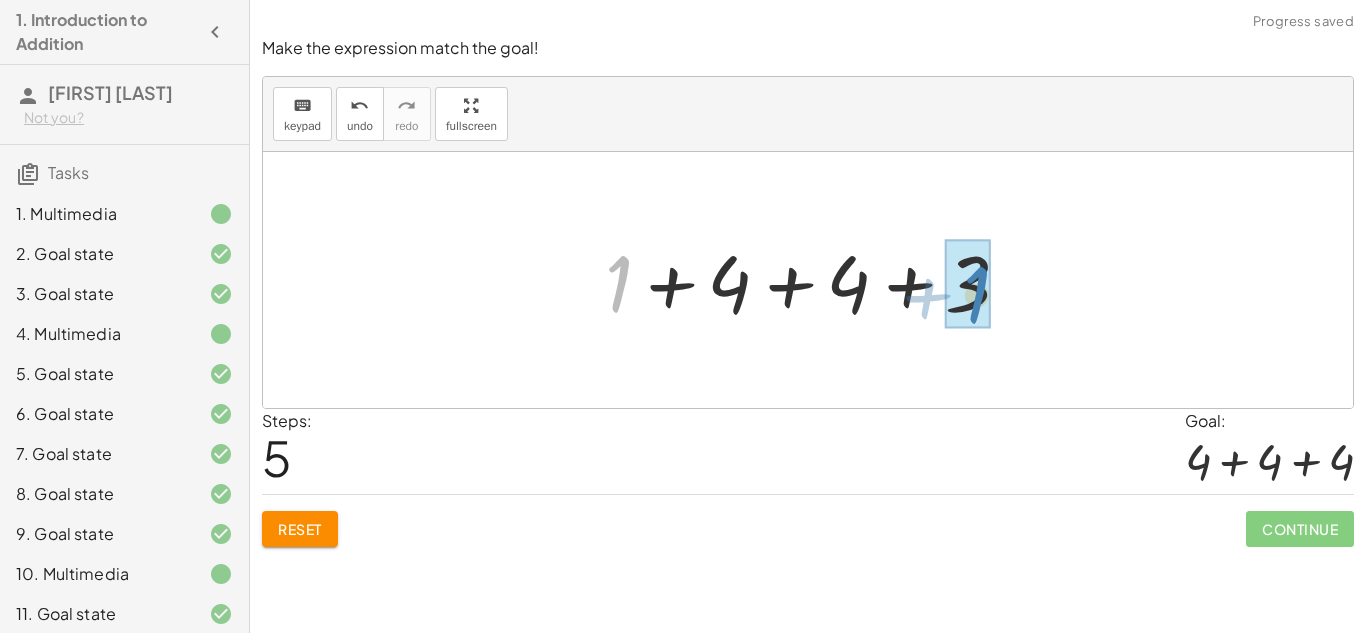 drag, startPoint x: 617, startPoint y: 275, endPoint x: 979, endPoint y: 286, distance: 362.16708 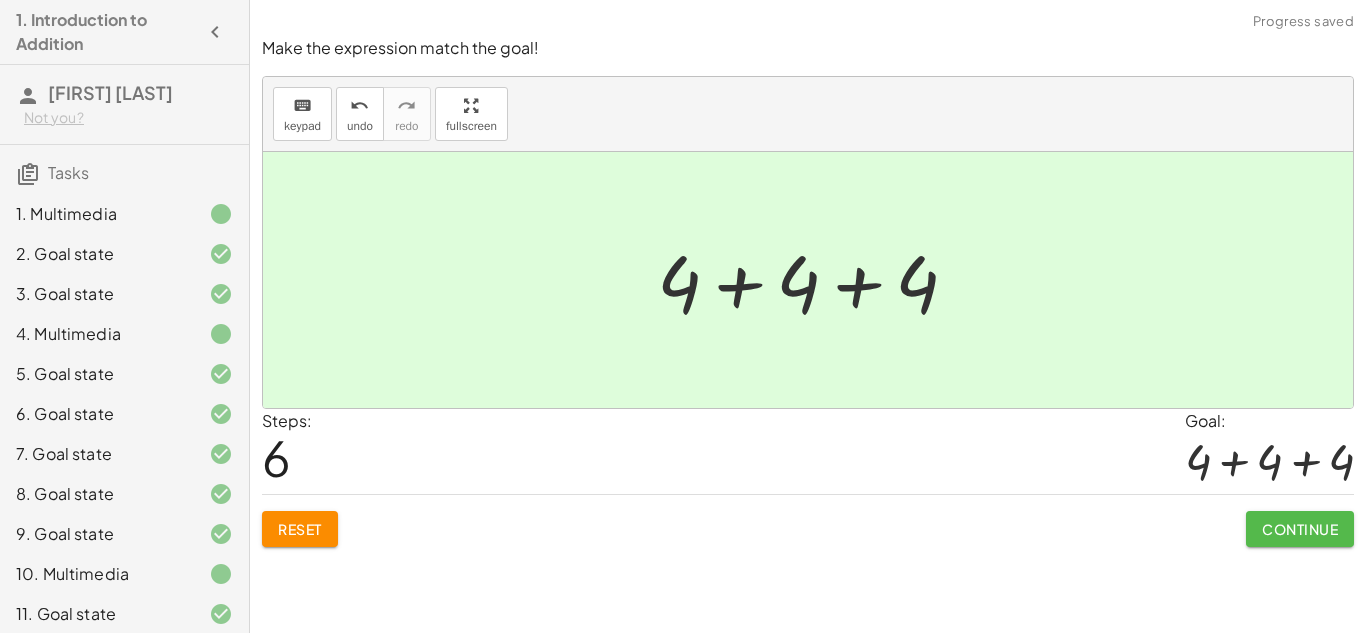 click on "Continue" at bounding box center (1300, 529) 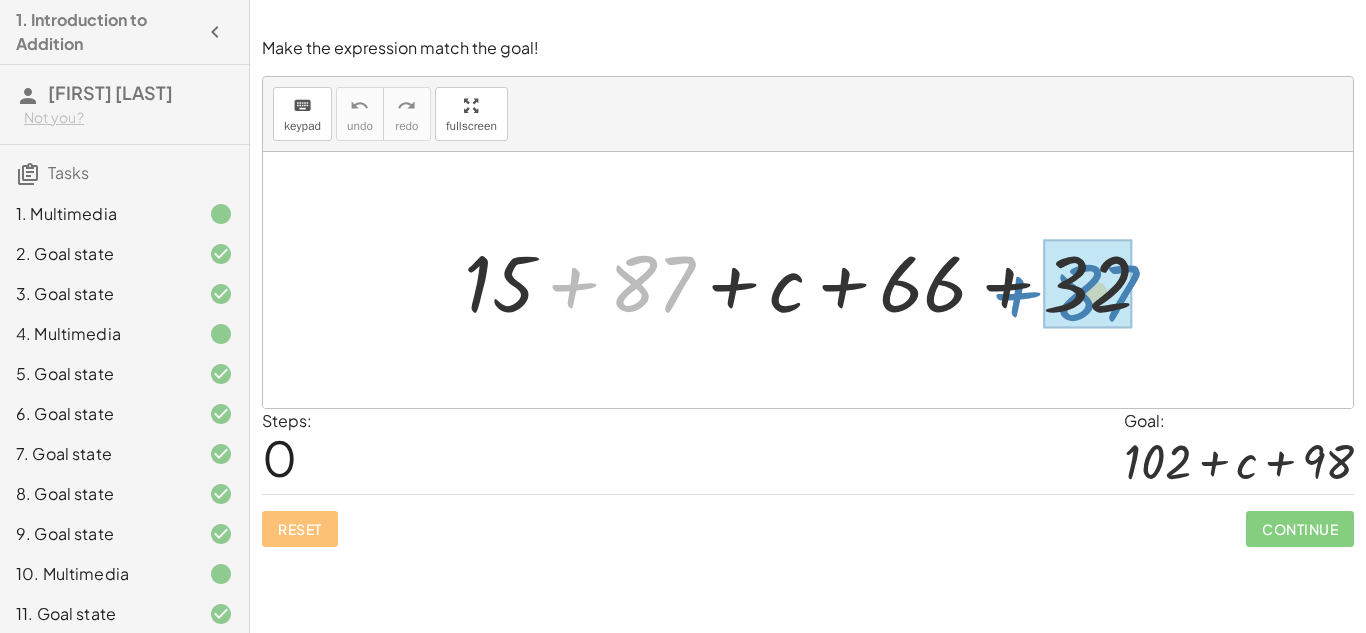 drag, startPoint x: 624, startPoint y: 297, endPoint x: 1065, endPoint y: 307, distance: 441.11337 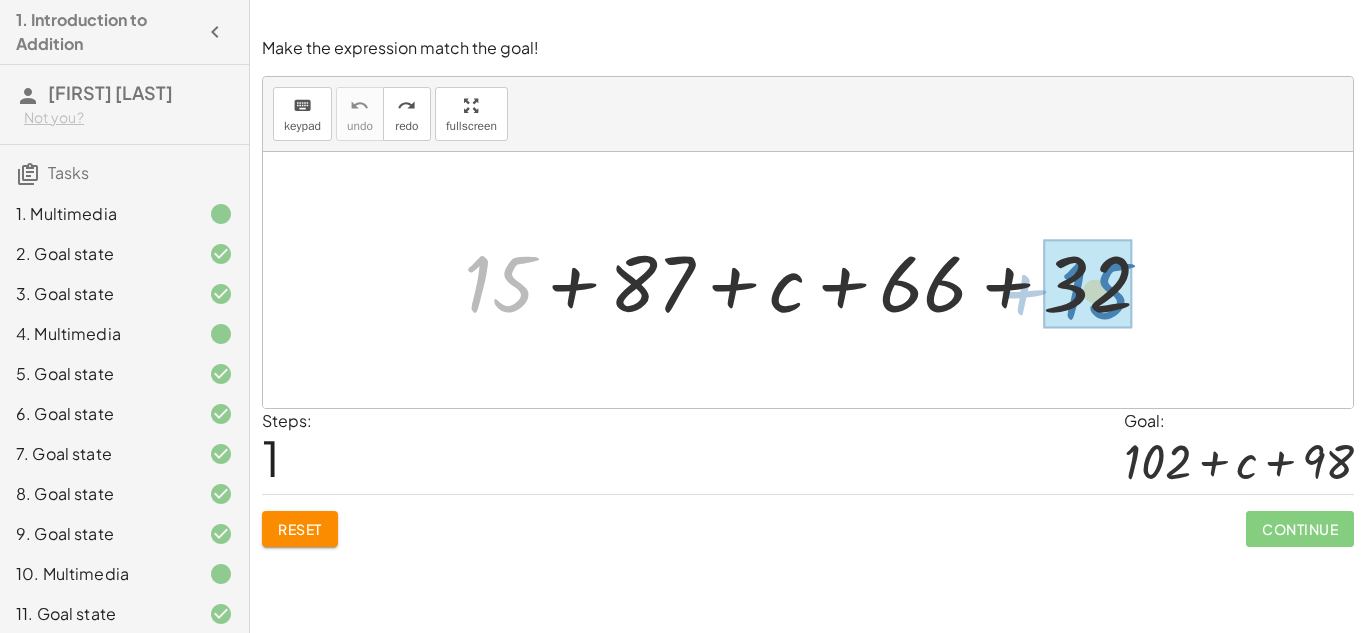 drag, startPoint x: 513, startPoint y: 273, endPoint x: 1112, endPoint y: 282, distance: 599.0676 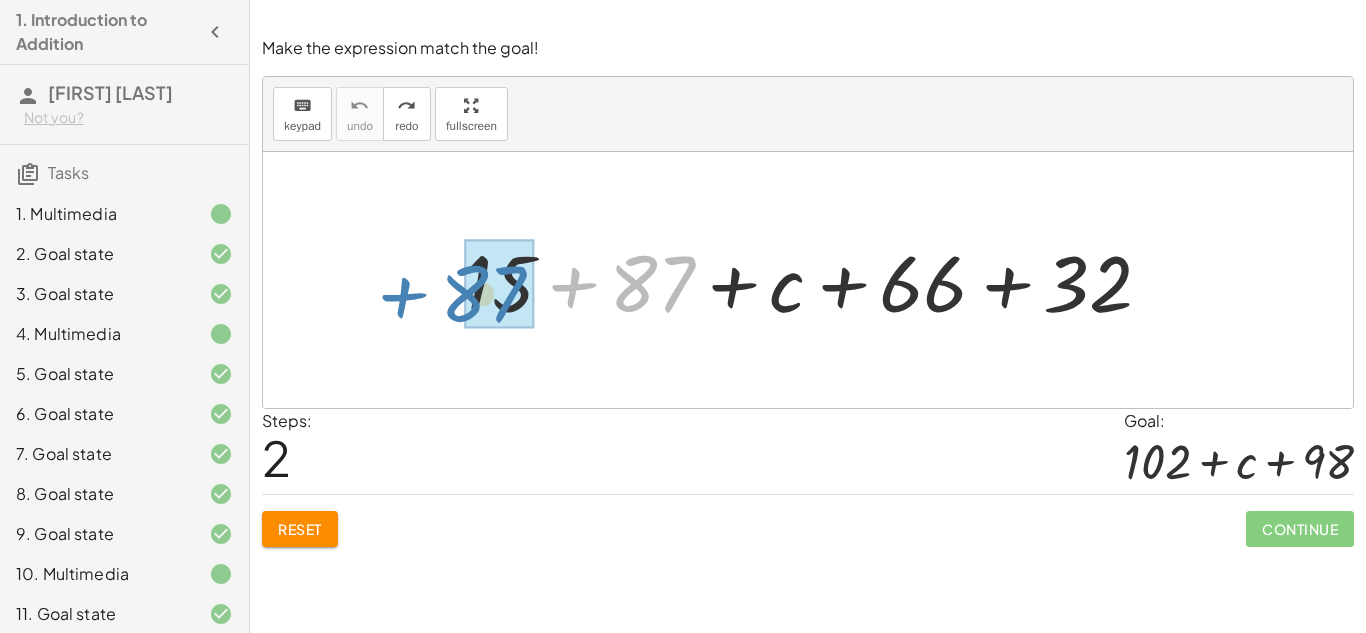 drag, startPoint x: 654, startPoint y: 289, endPoint x: 490, endPoint y: 298, distance: 164.24677 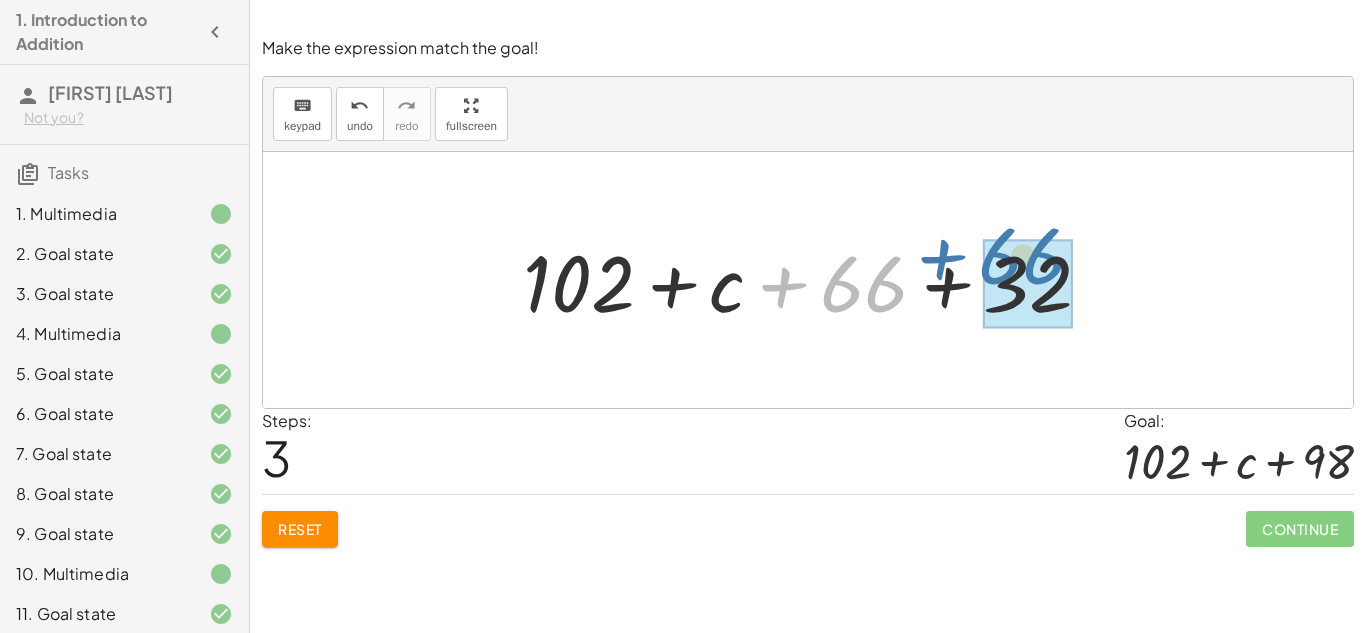 drag, startPoint x: 868, startPoint y: 290, endPoint x: 1032, endPoint y: 276, distance: 164.59648 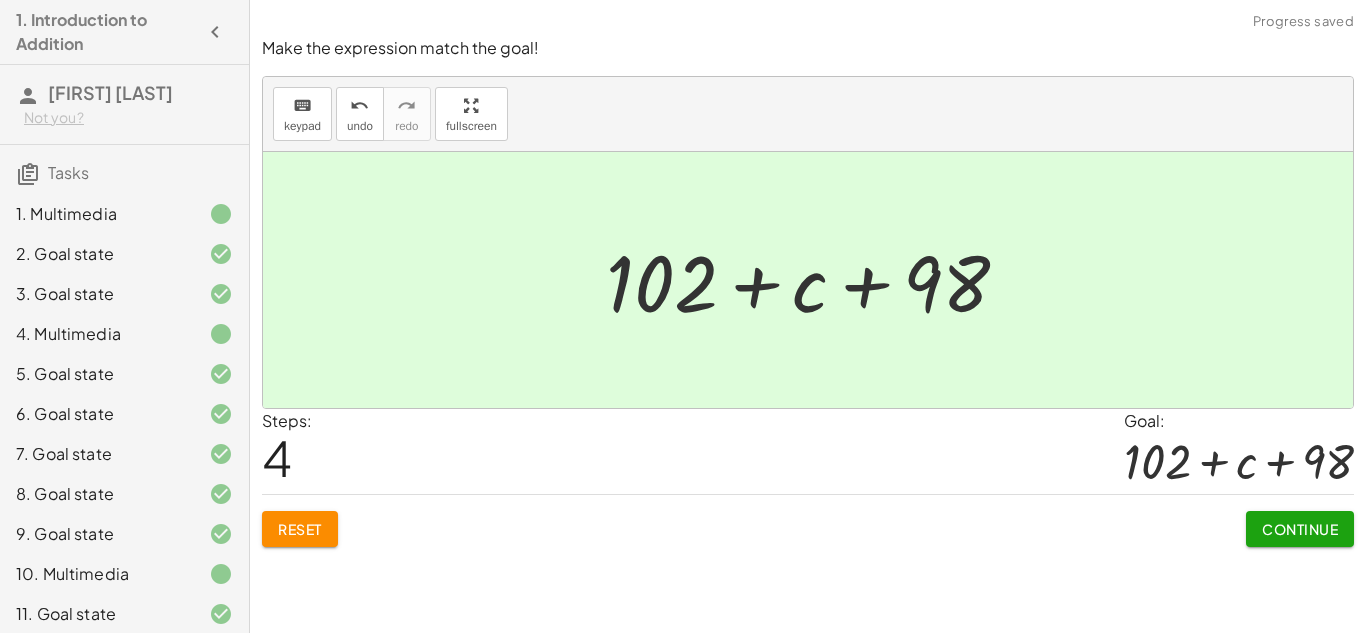 click on "Continue" 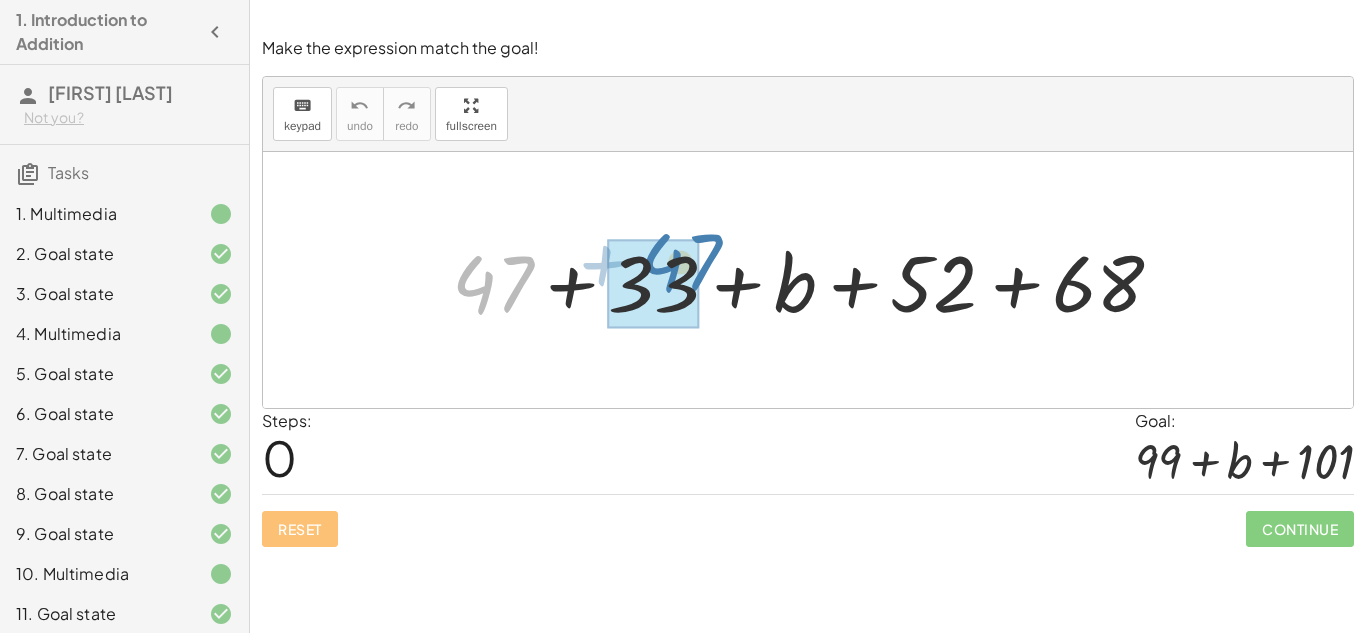drag, startPoint x: 490, startPoint y: 271, endPoint x: 675, endPoint y: 260, distance: 185.32674 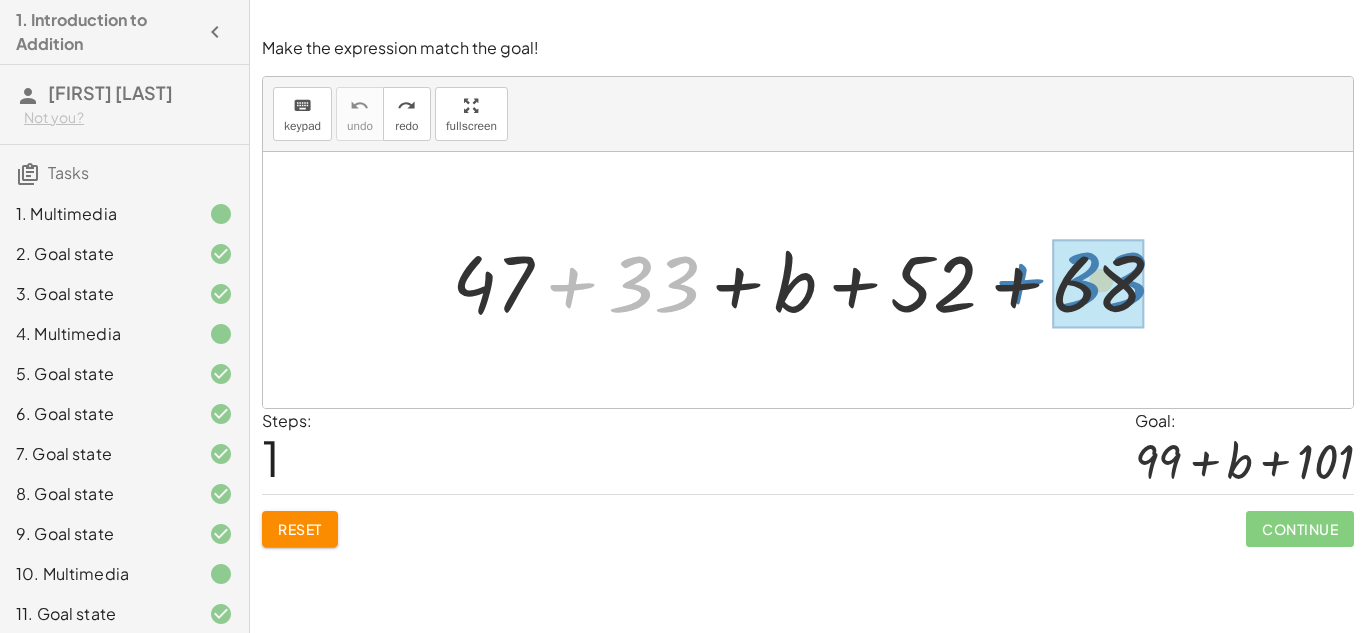 drag, startPoint x: 645, startPoint y: 281, endPoint x: 1094, endPoint y: 277, distance: 449.01782 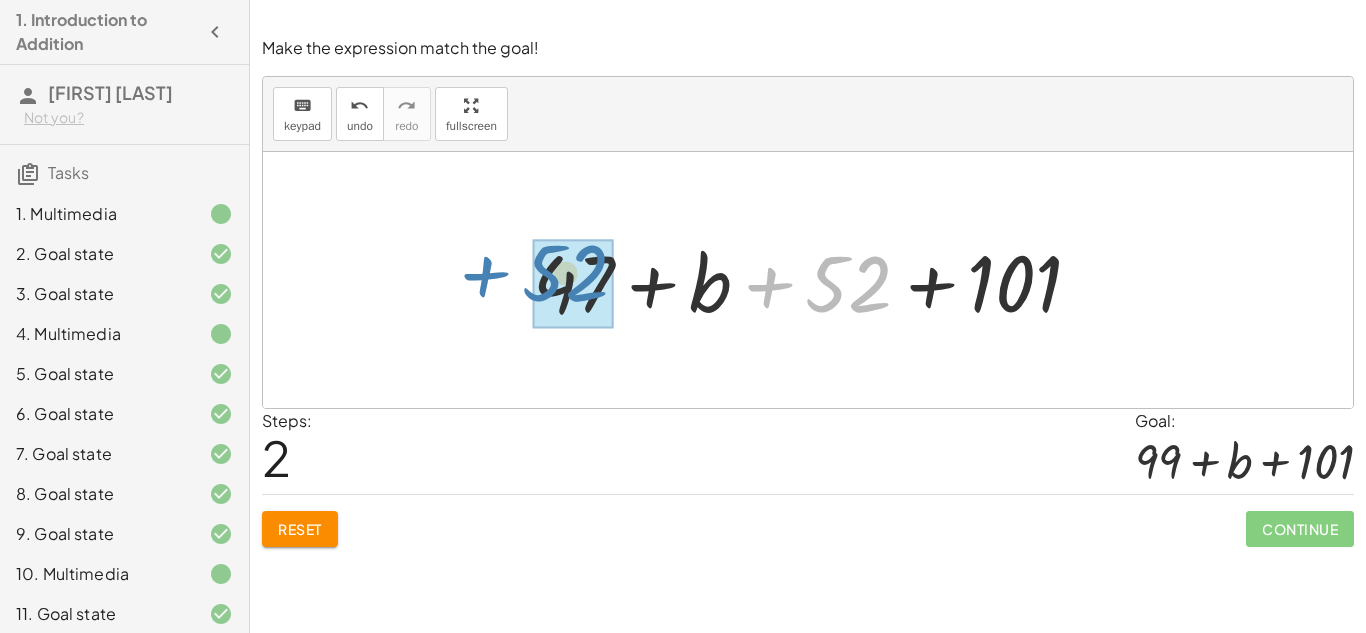 drag, startPoint x: 851, startPoint y: 286, endPoint x: 565, endPoint y: 278, distance: 286.11188 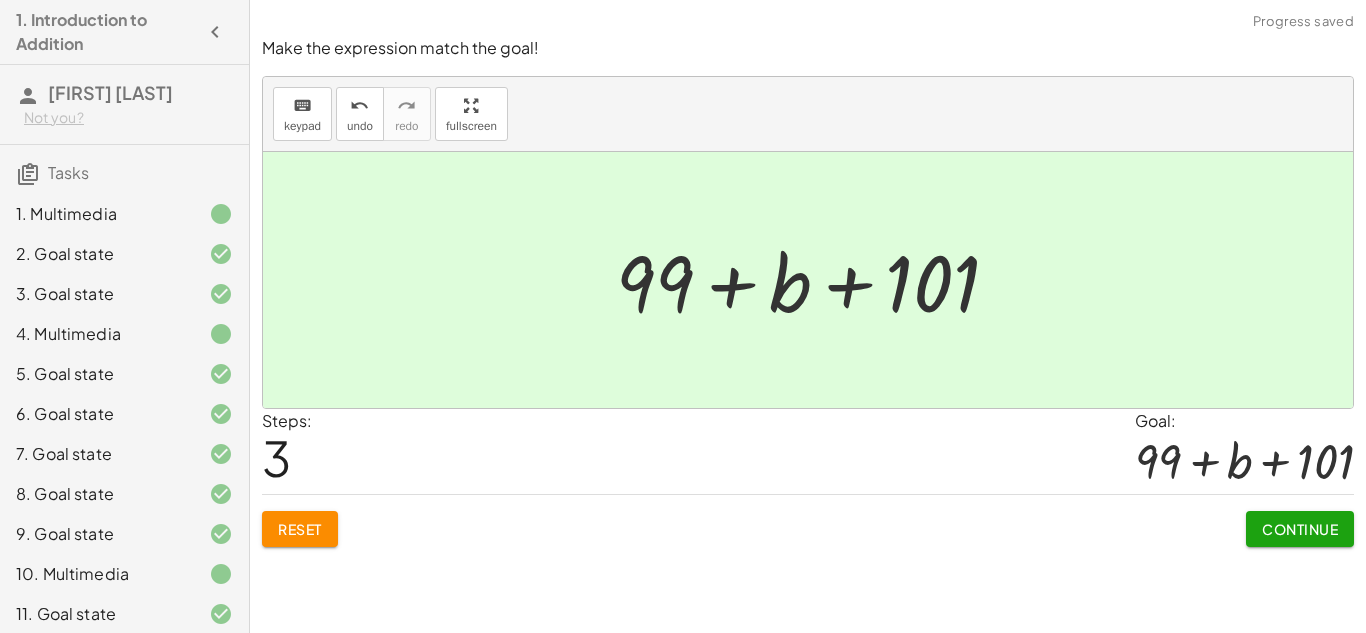 click on "Continue" at bounding box center (1300, 529) 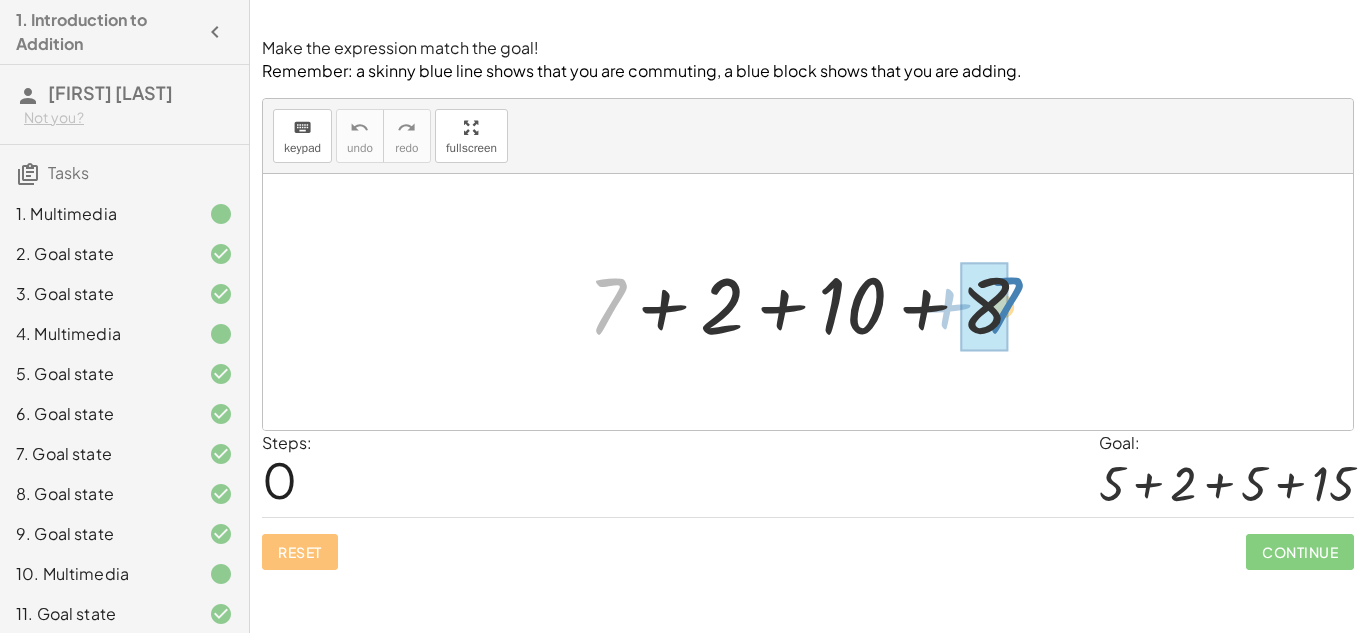drag, startPoint x: 611, startPoint y: 299, endPoint x: 1005, endPoint y: 296, distance: 394.0114 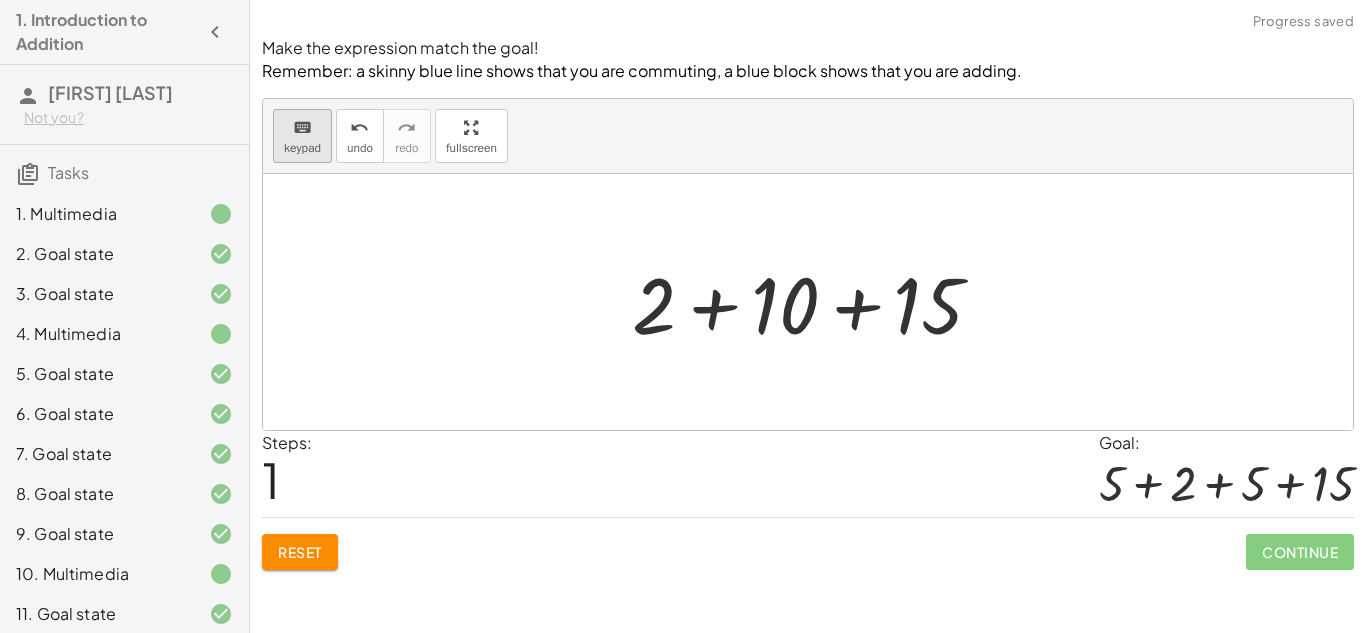 click on "keypad" at bounding box center (302, 148) 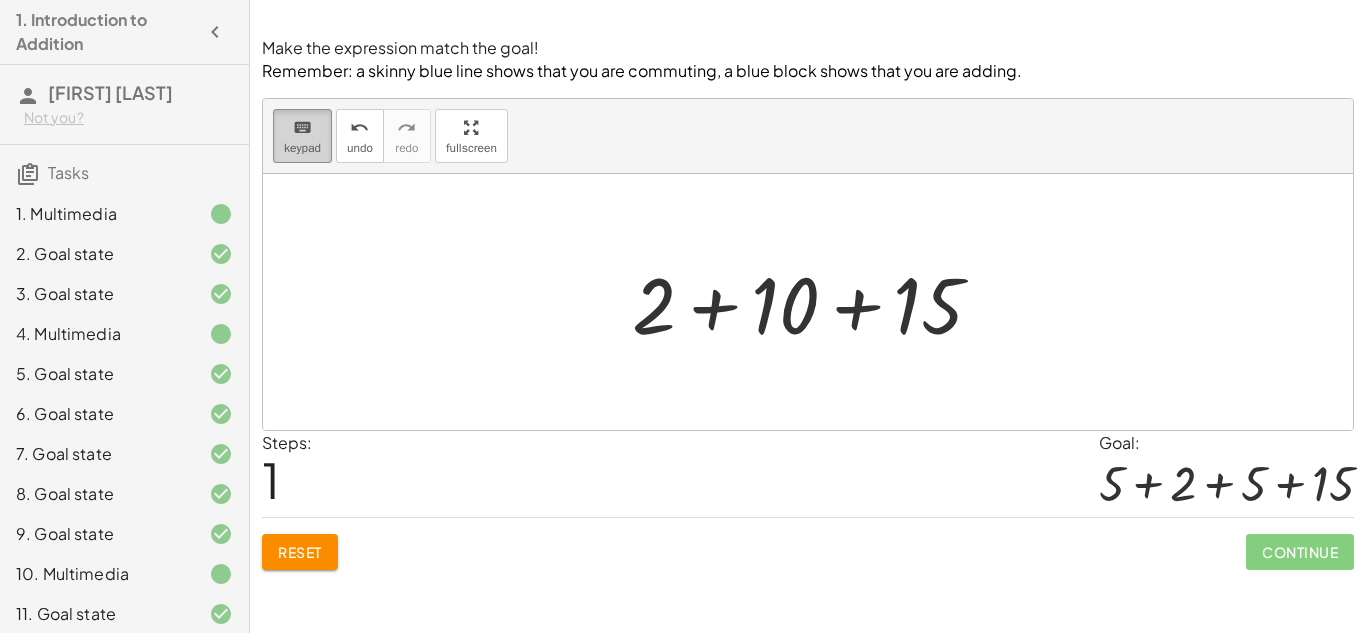 click on "keyboard" at bounding box center [302, 127] 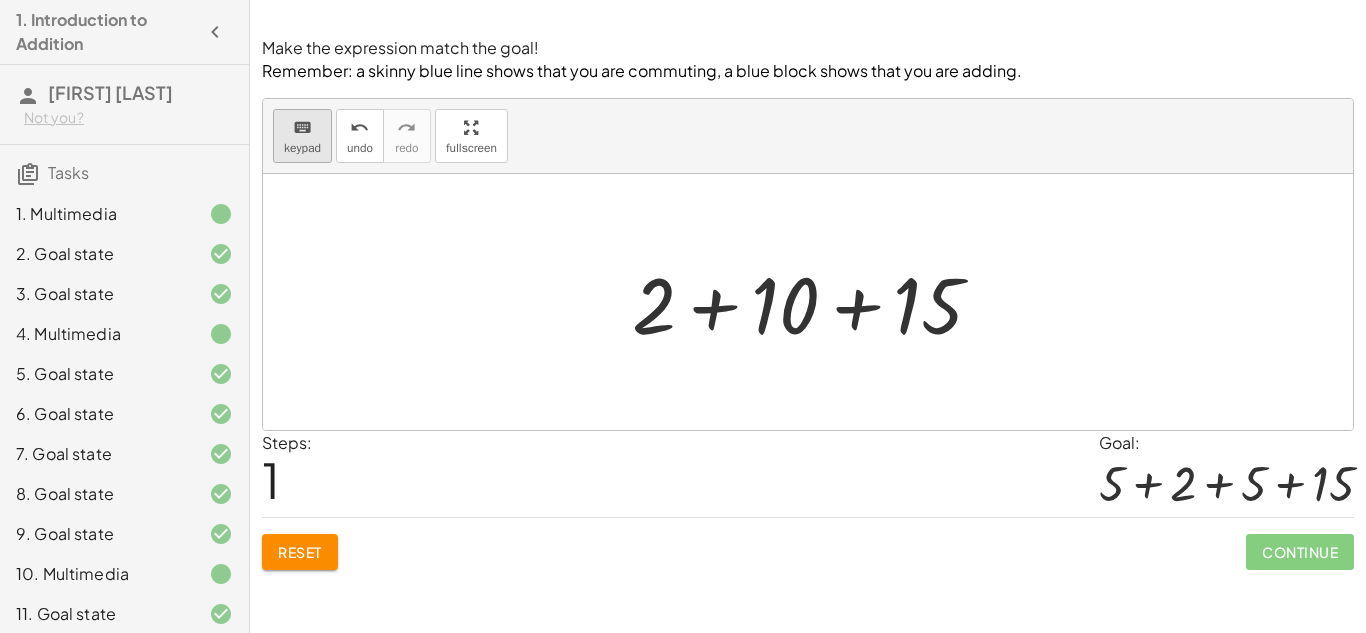 click on "keyboard" at bounding box center [302, 127] 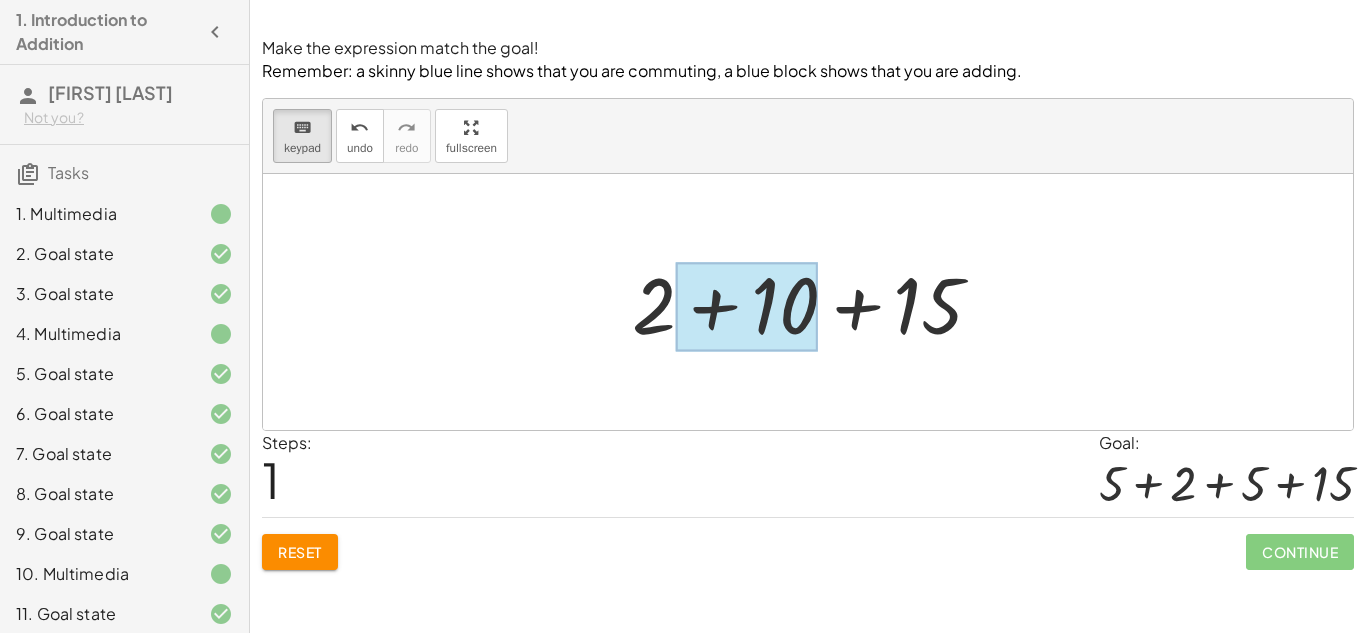 click at bounding box center [747, 306] 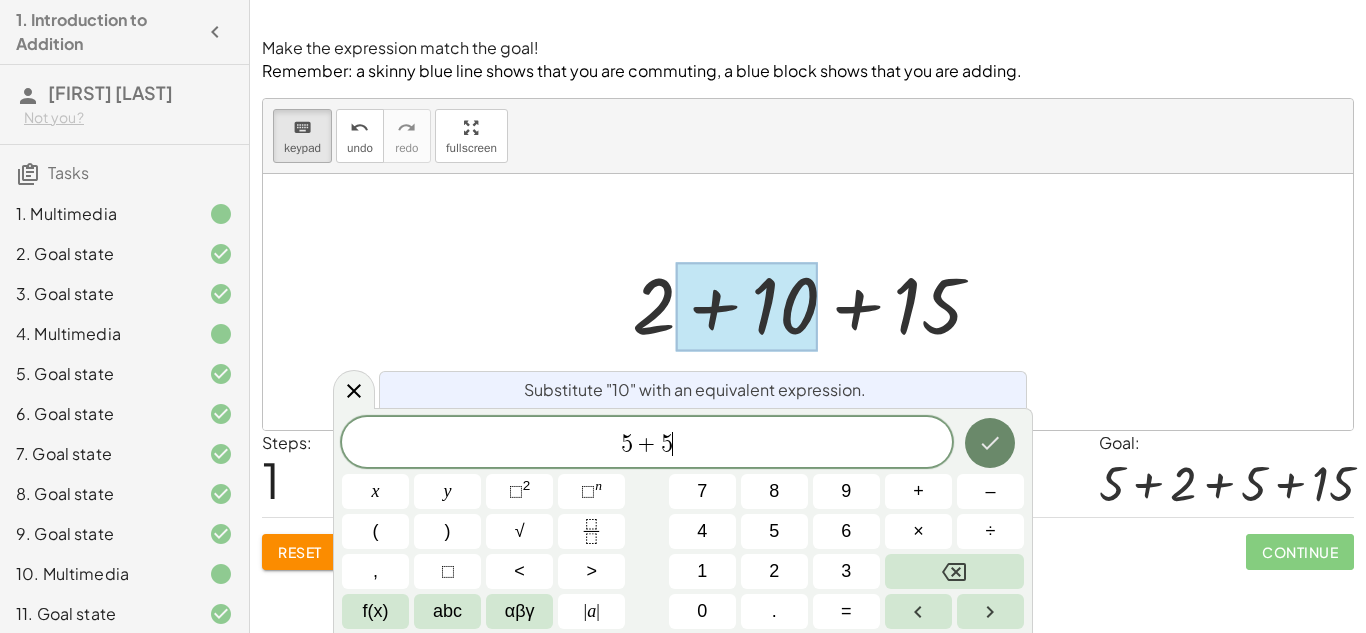 click 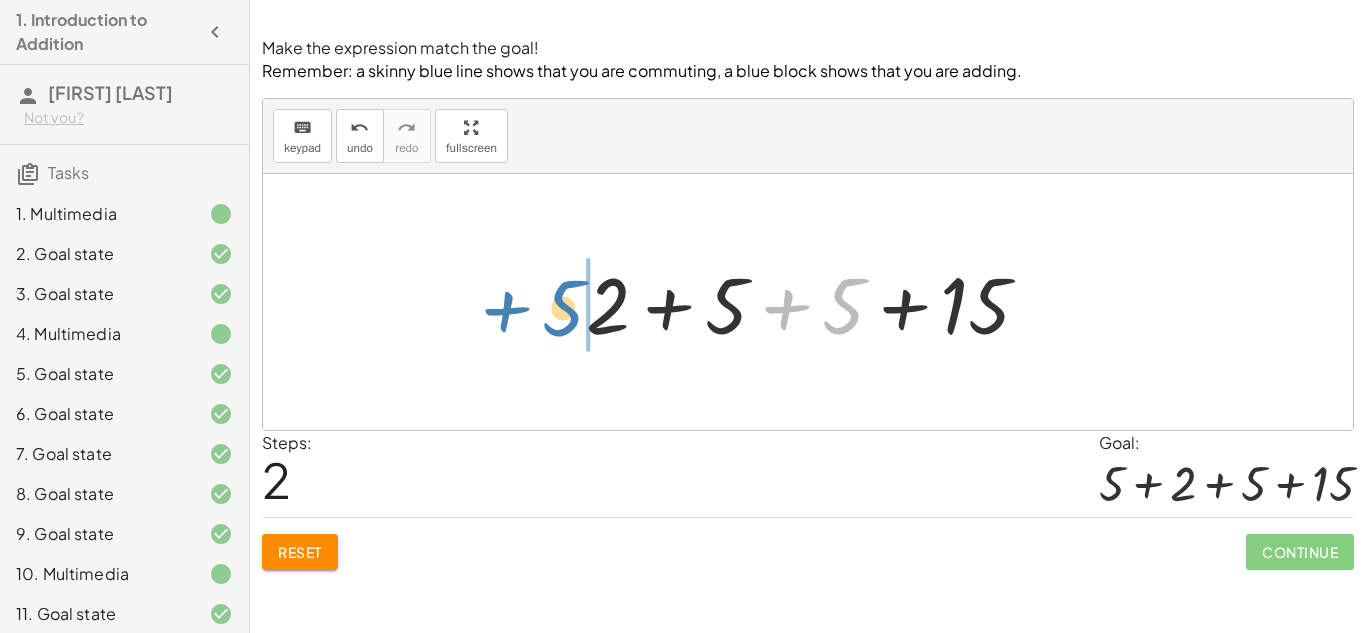 drag, startPoint x: 839, startPoint y: 323, endPoint x: 552, endPoint y: 324, distance: 287.00174 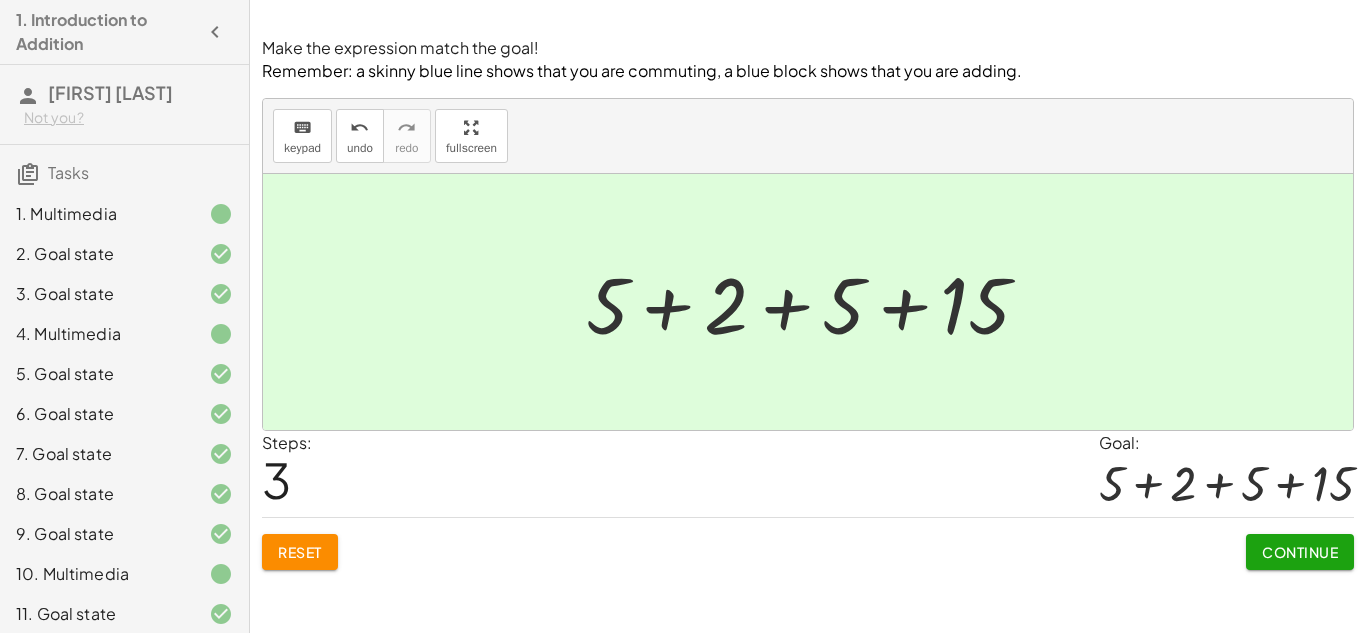 click on "Continue" 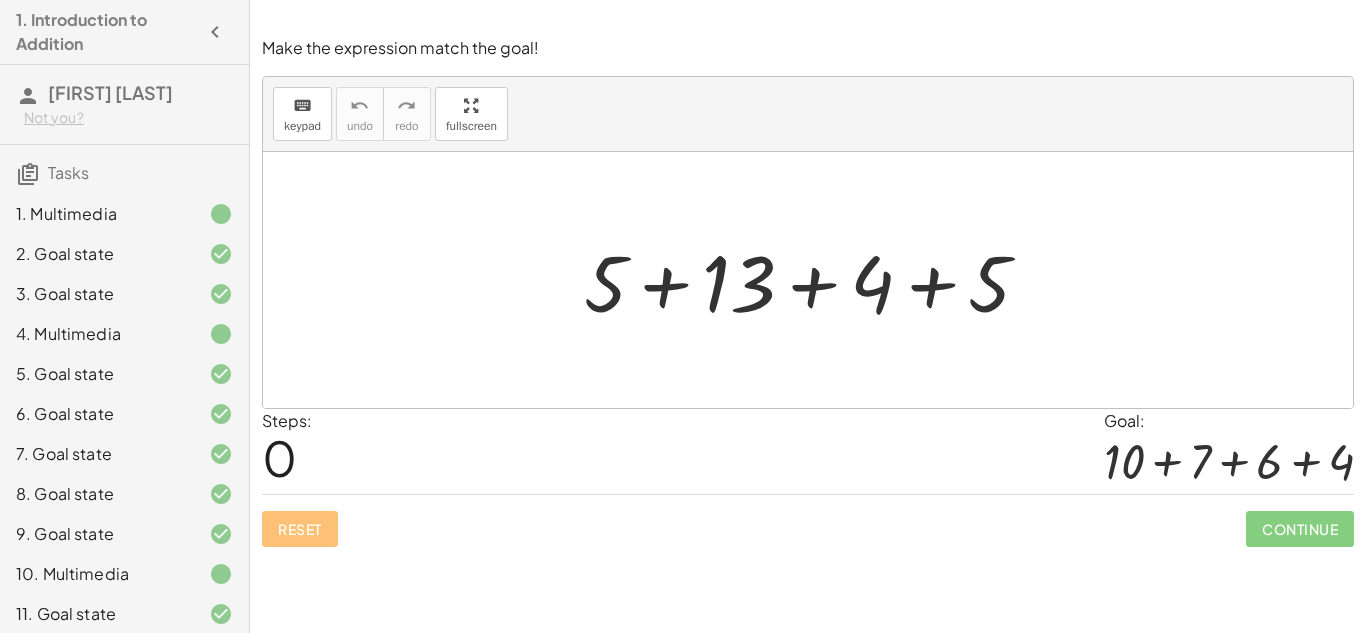 click at bounding box center [815, 280] 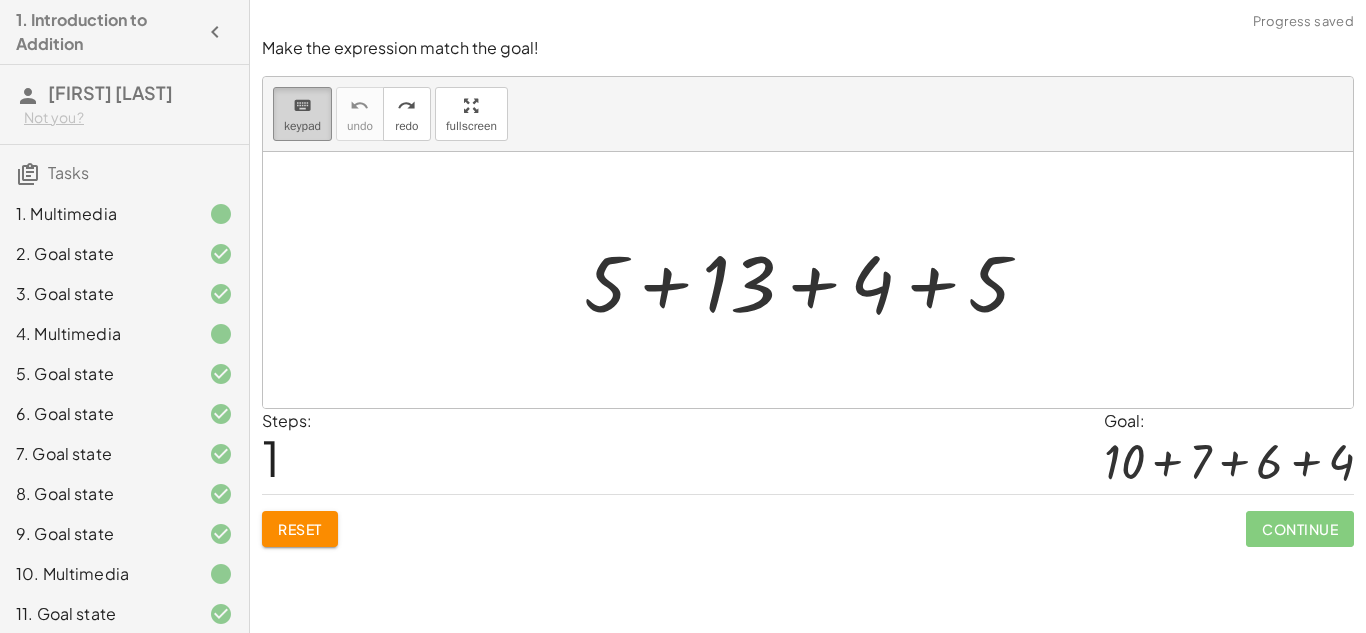 click on "keypad" at bounding box center [302, 126] 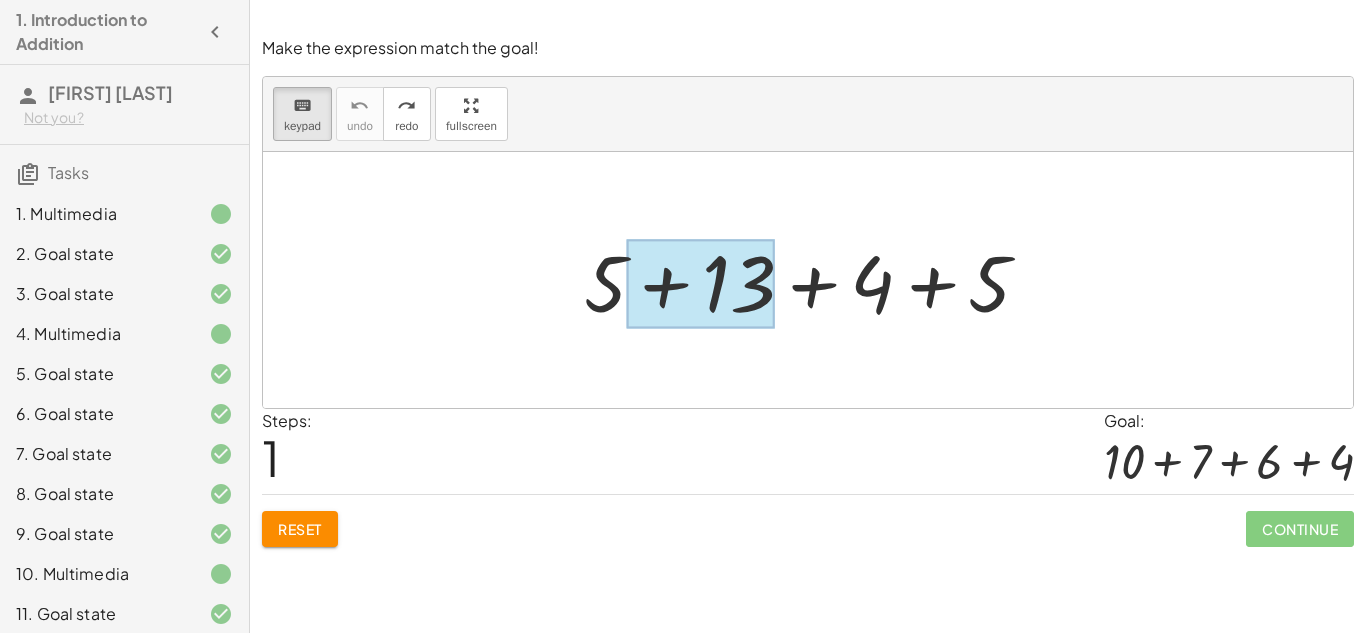 click at bounding box center (701, 284) 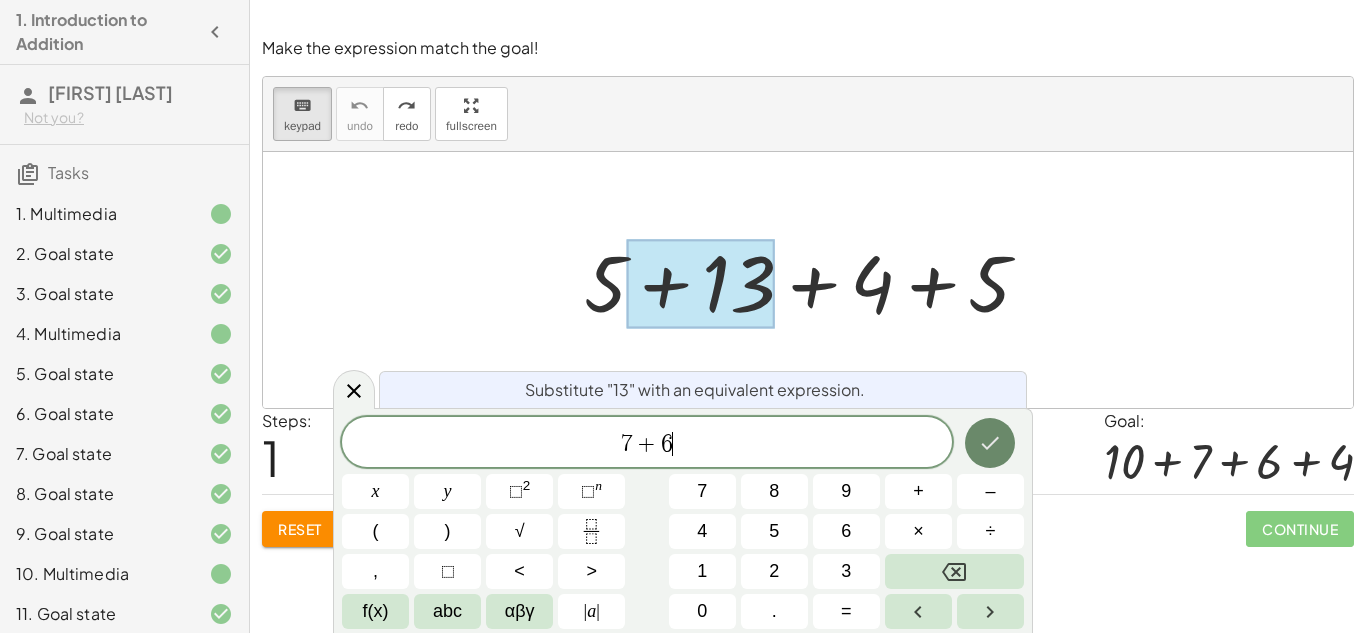 click 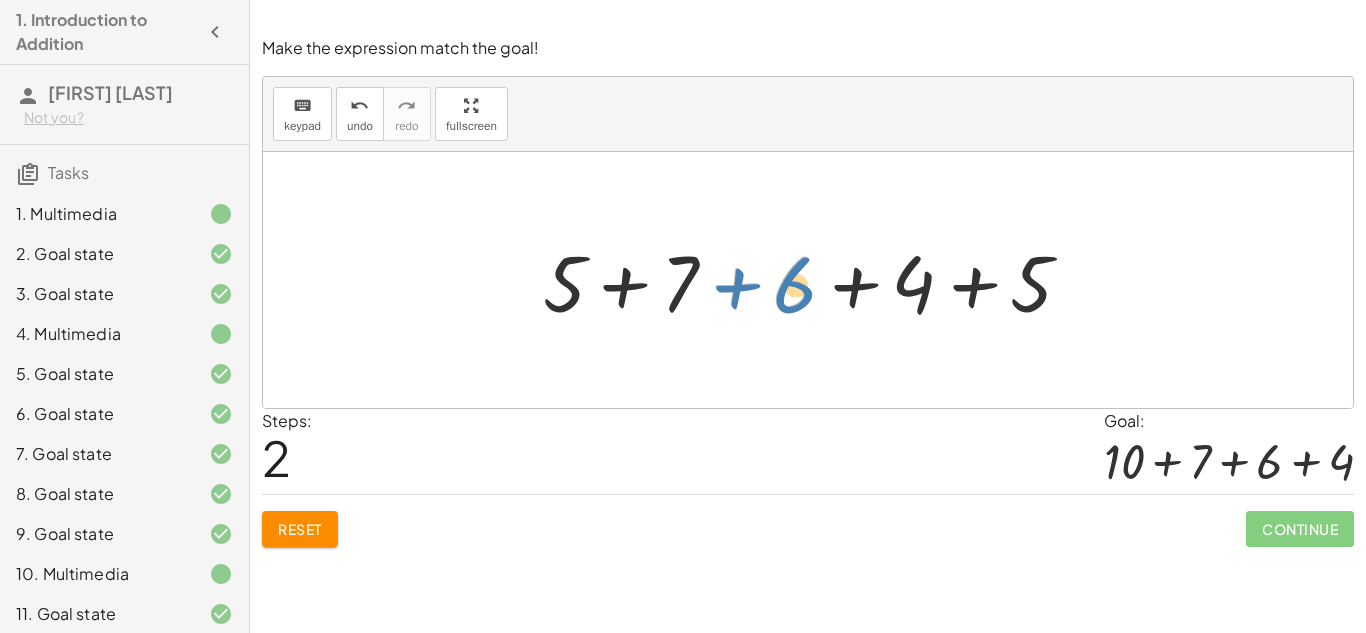 click at bounding box center (815, 280) 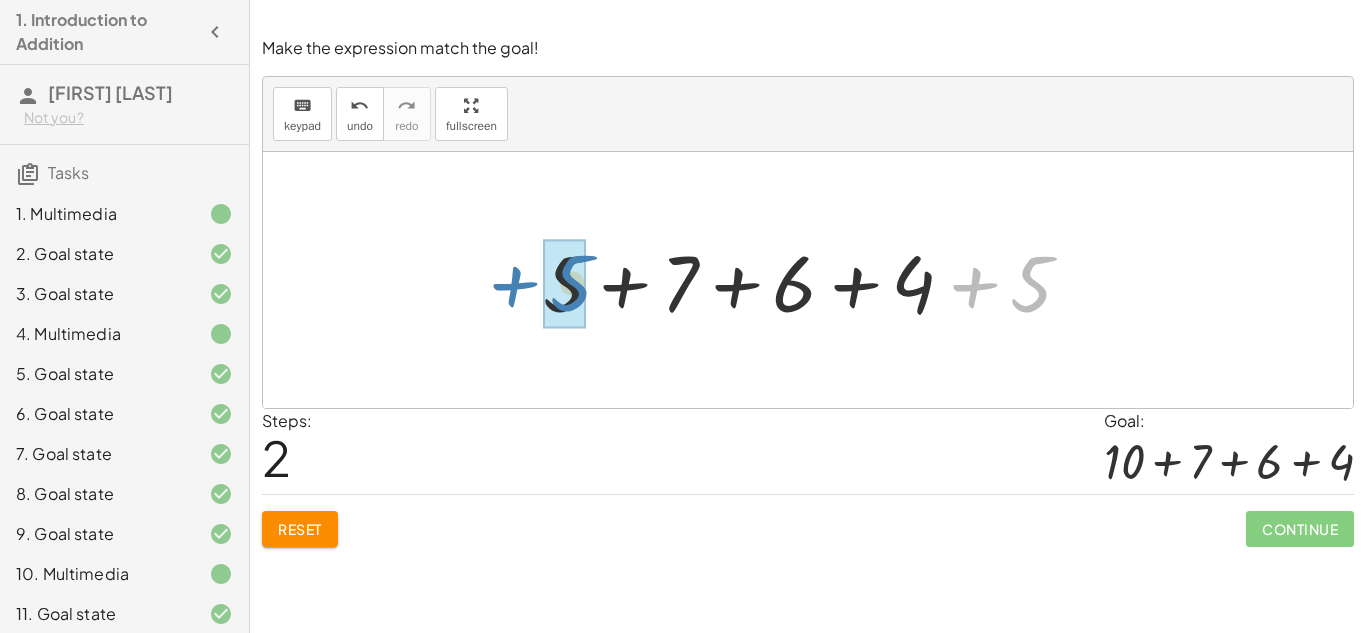 drag, startPoint x: 1028, startPoint y: 296, endPoint x: 568, endPoint y: 294, distance: 460.00433 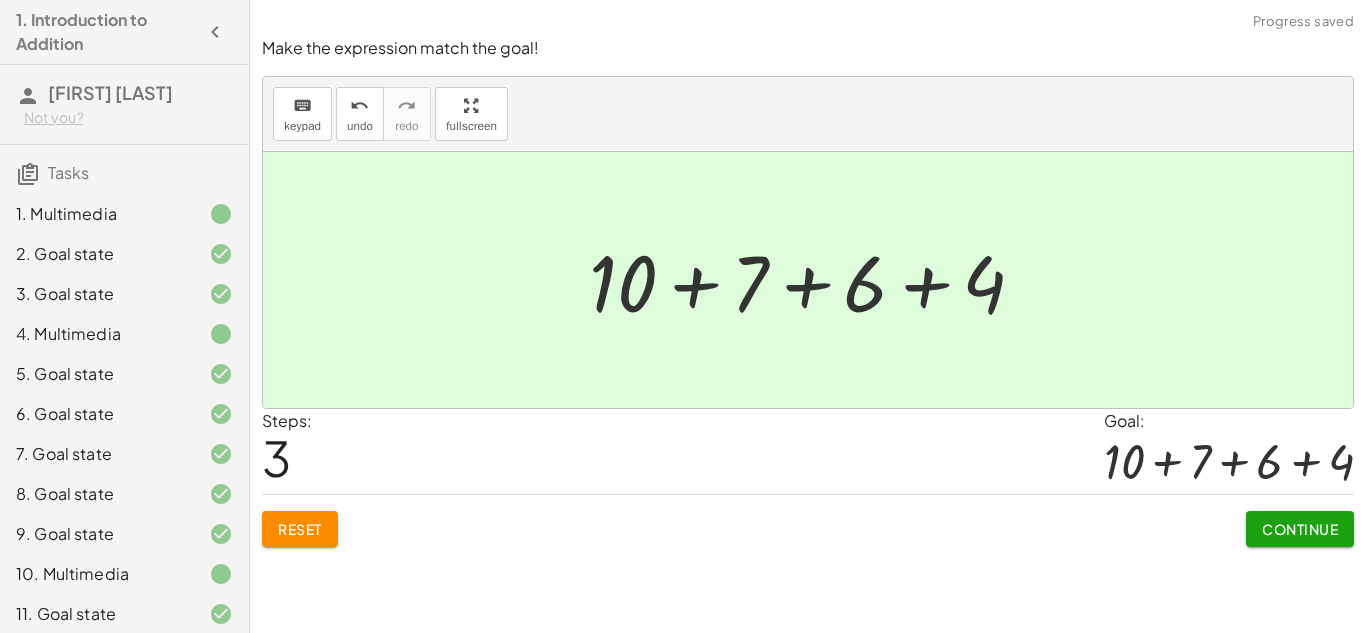 click on "Continue" 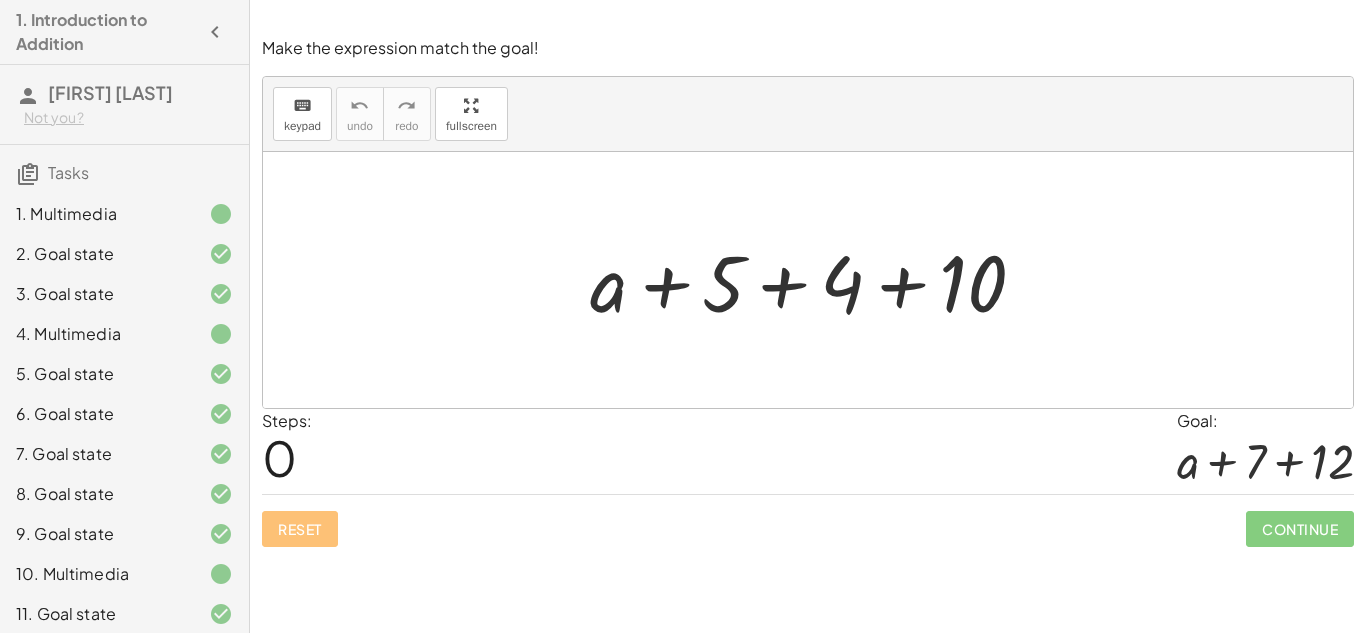 click at bounding box center (815, 280) 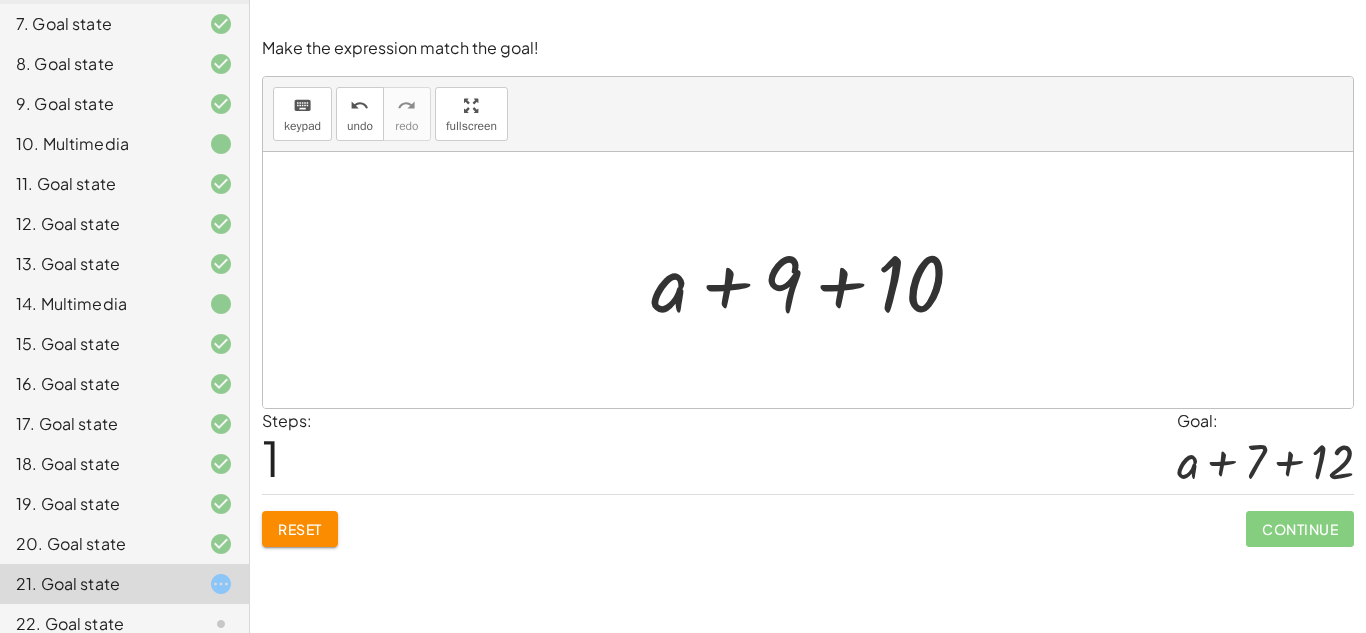 scroll, scrollTop: 449, scrollLeft: 0, axis: vertical 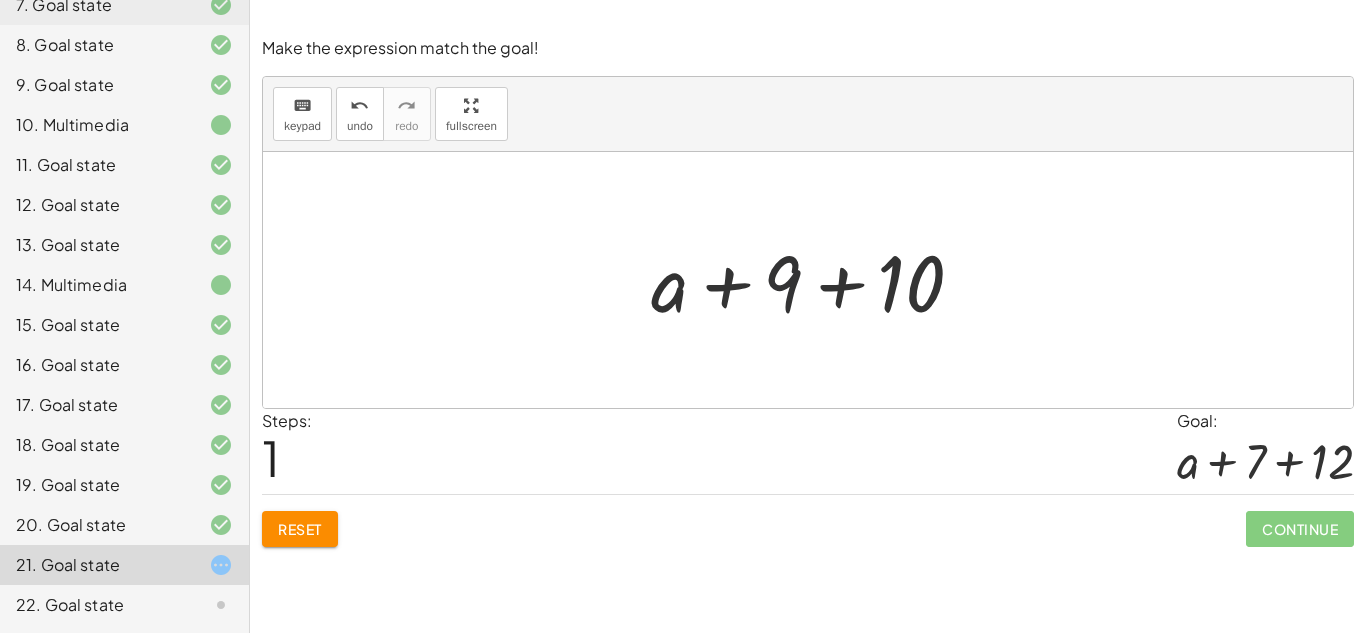 click at bounding box center (815, 280) 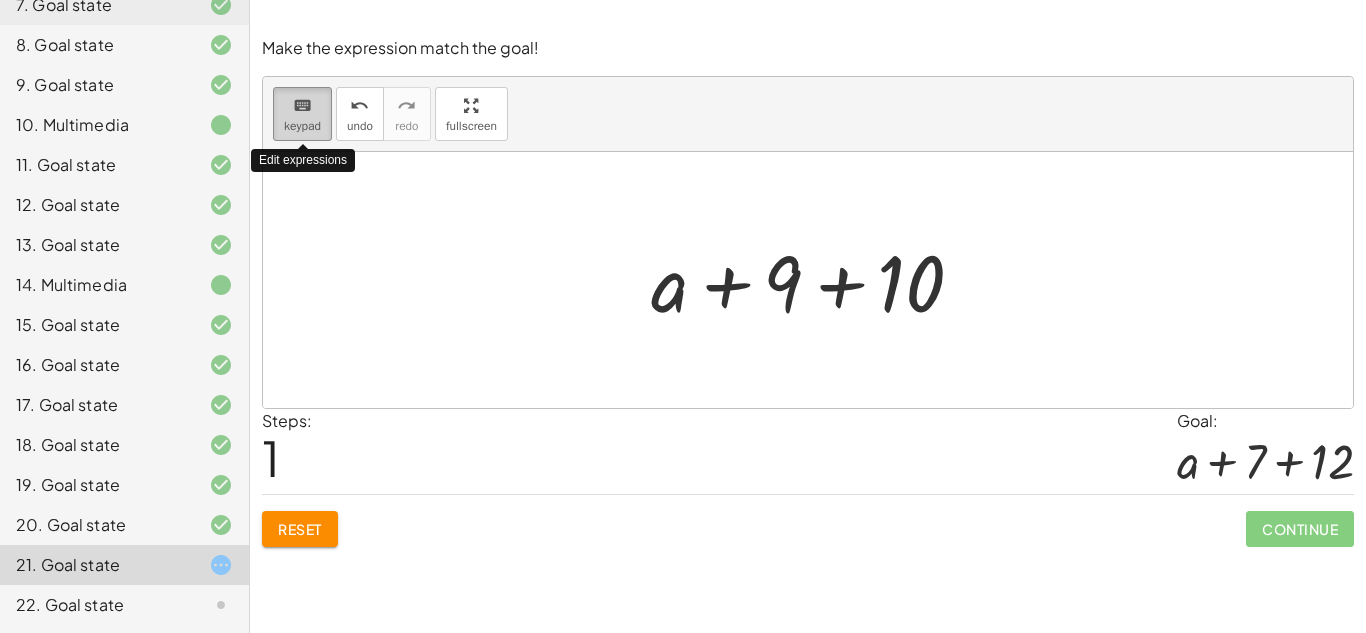 click on "keyboard" at bounding box center [302, 106] 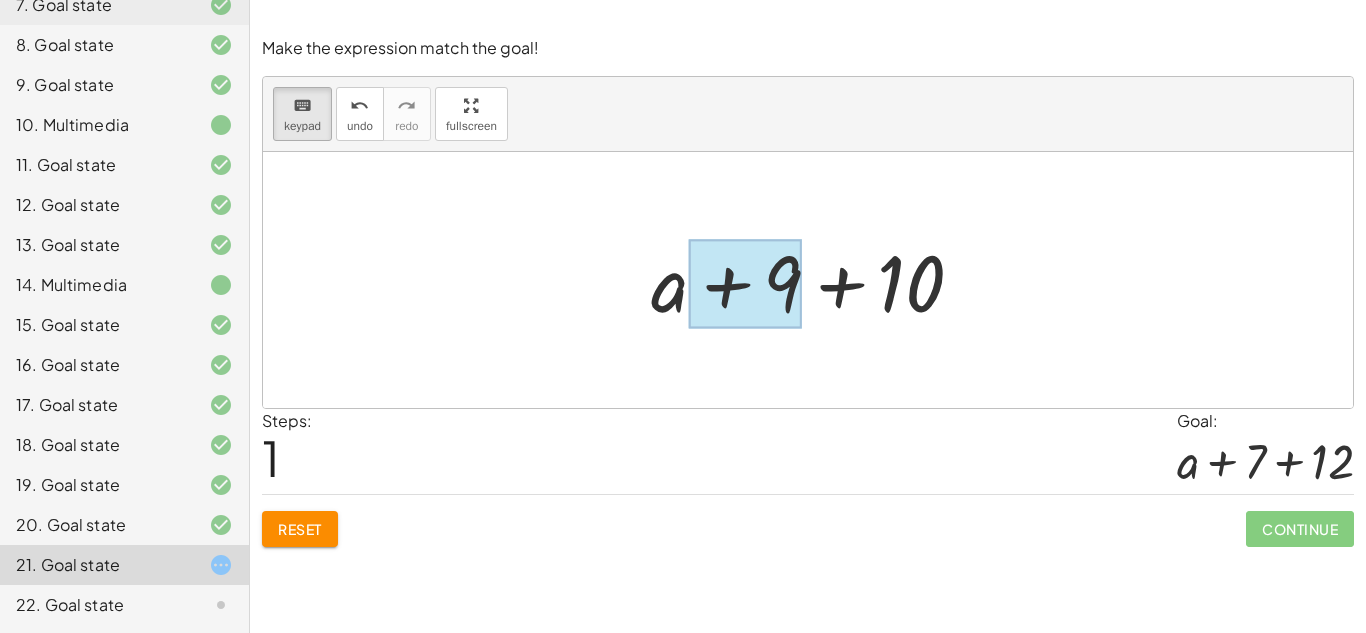 click at bounding box center (746, 284) 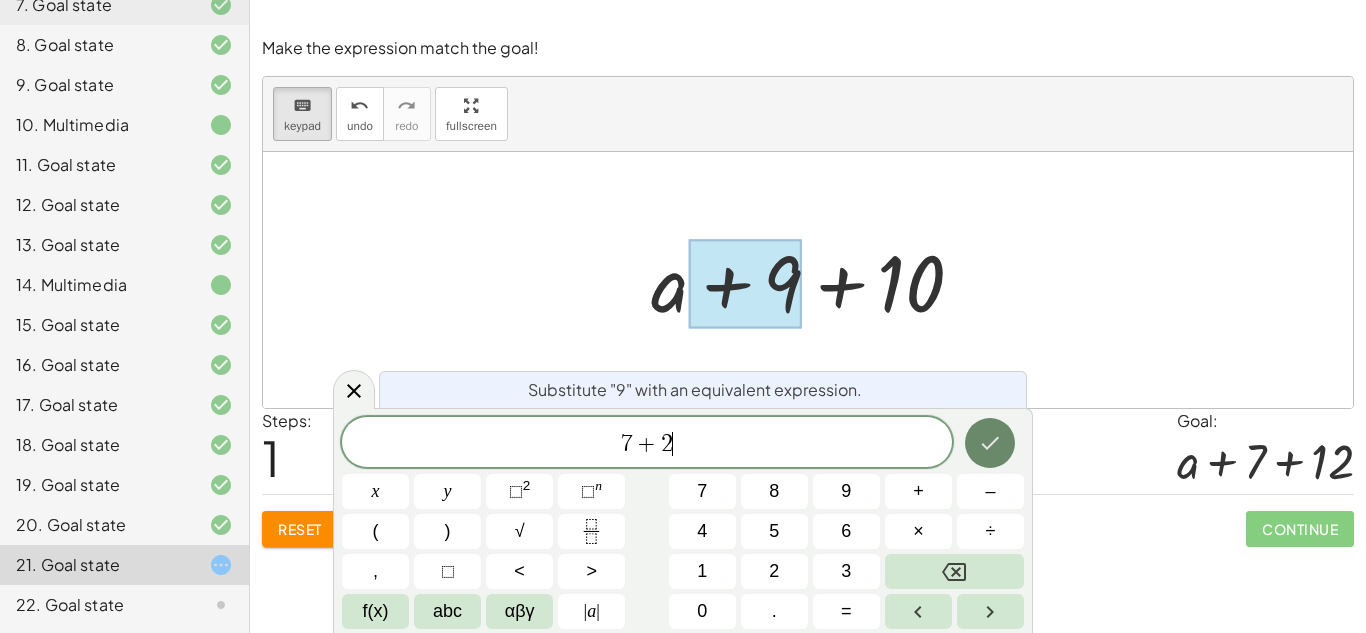 click 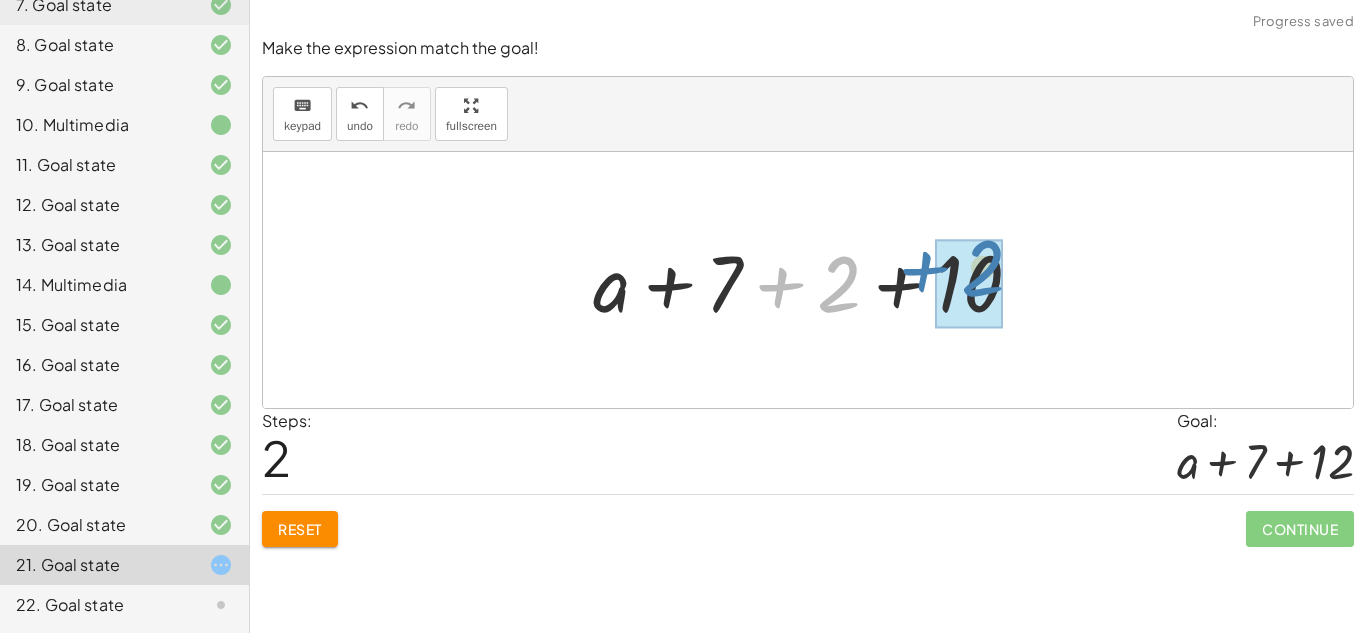 drag, startPoint x: 834, startPoint y: 288, endPoint x: 978, endPoint y: 272, distance: 144.88617 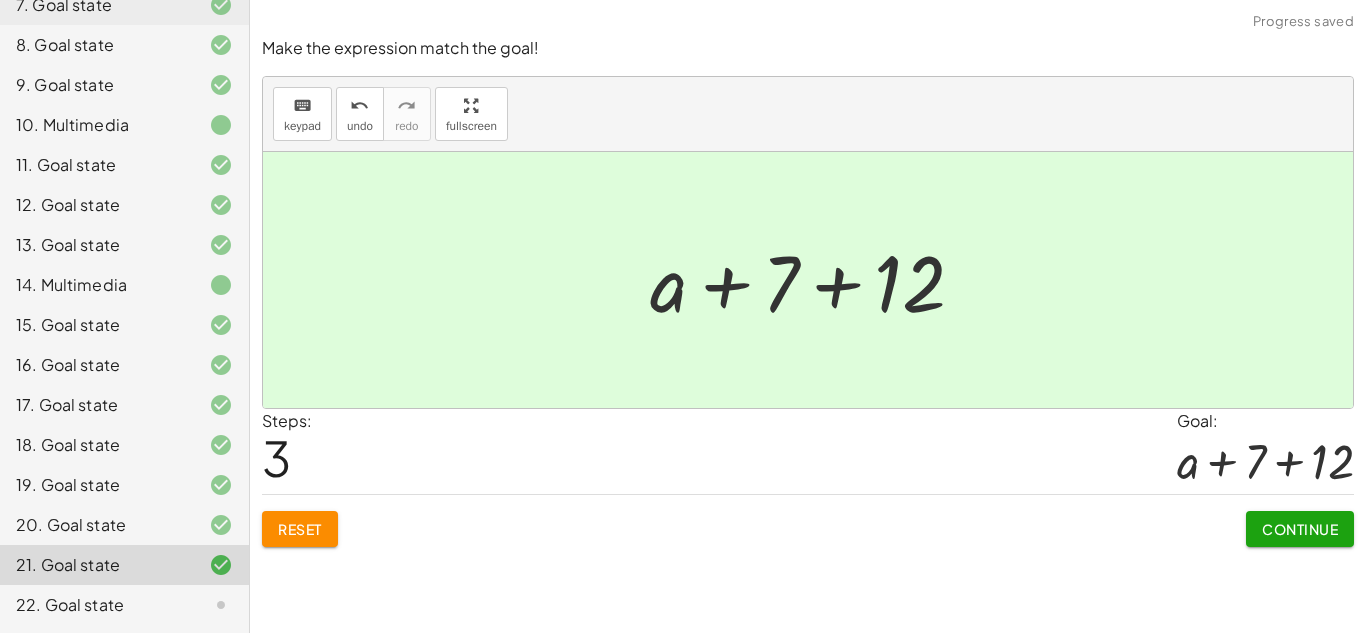 click on "Continue" 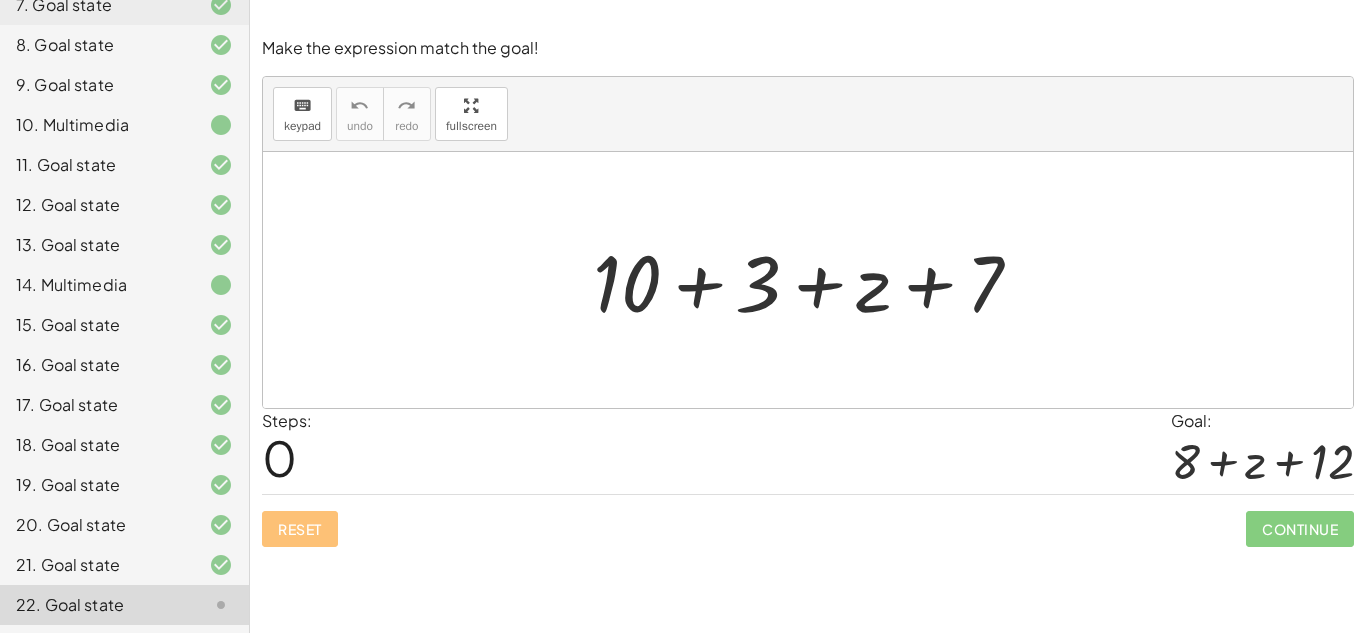 click at bounding box center [815, 280] 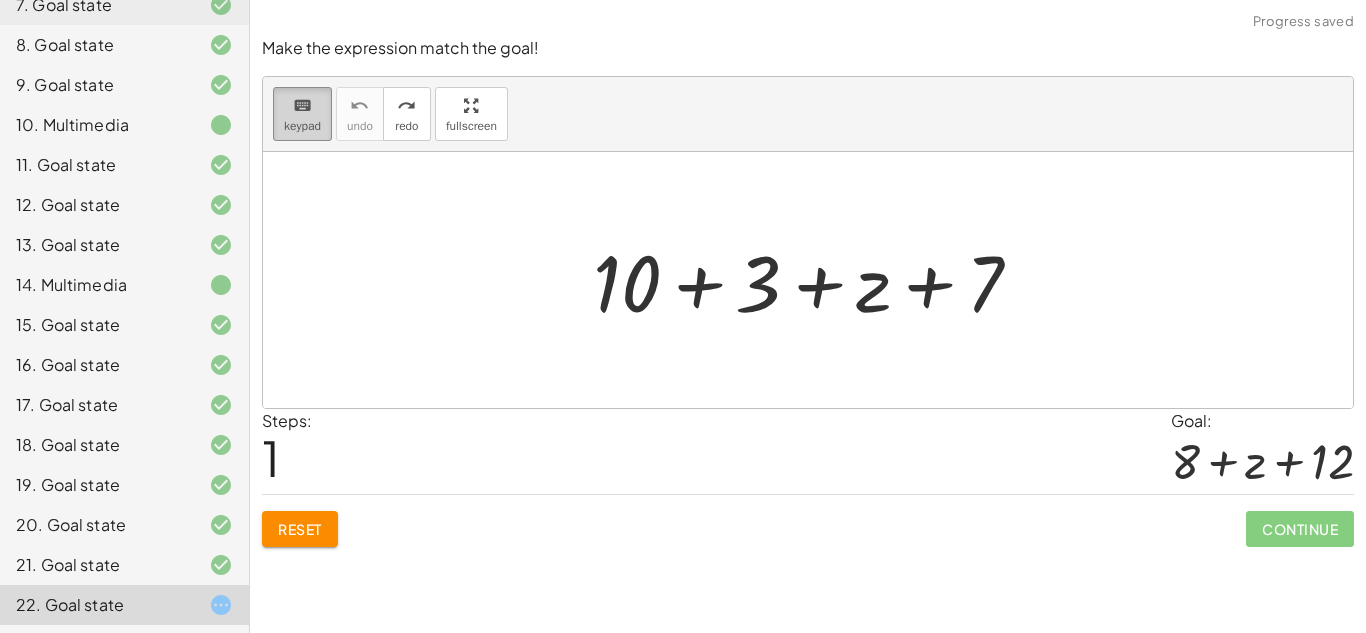 click on "keyboard" at bounding box center [302, 106] 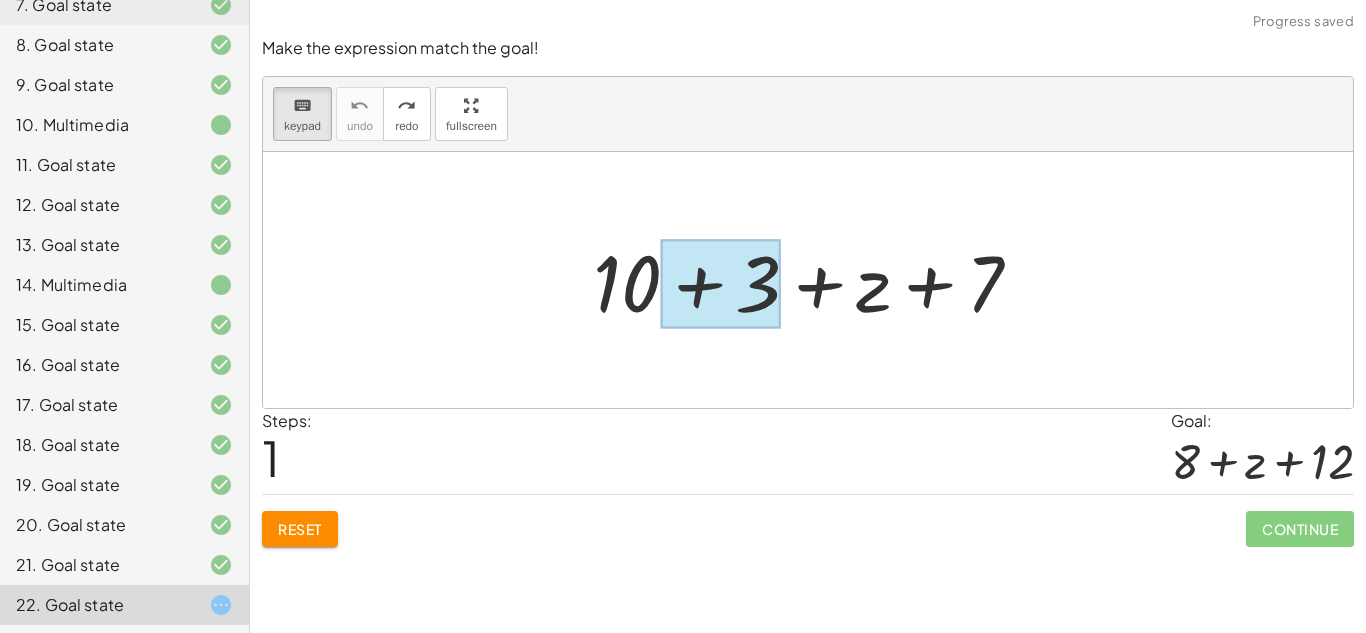 click at bounding box center [721, 284] 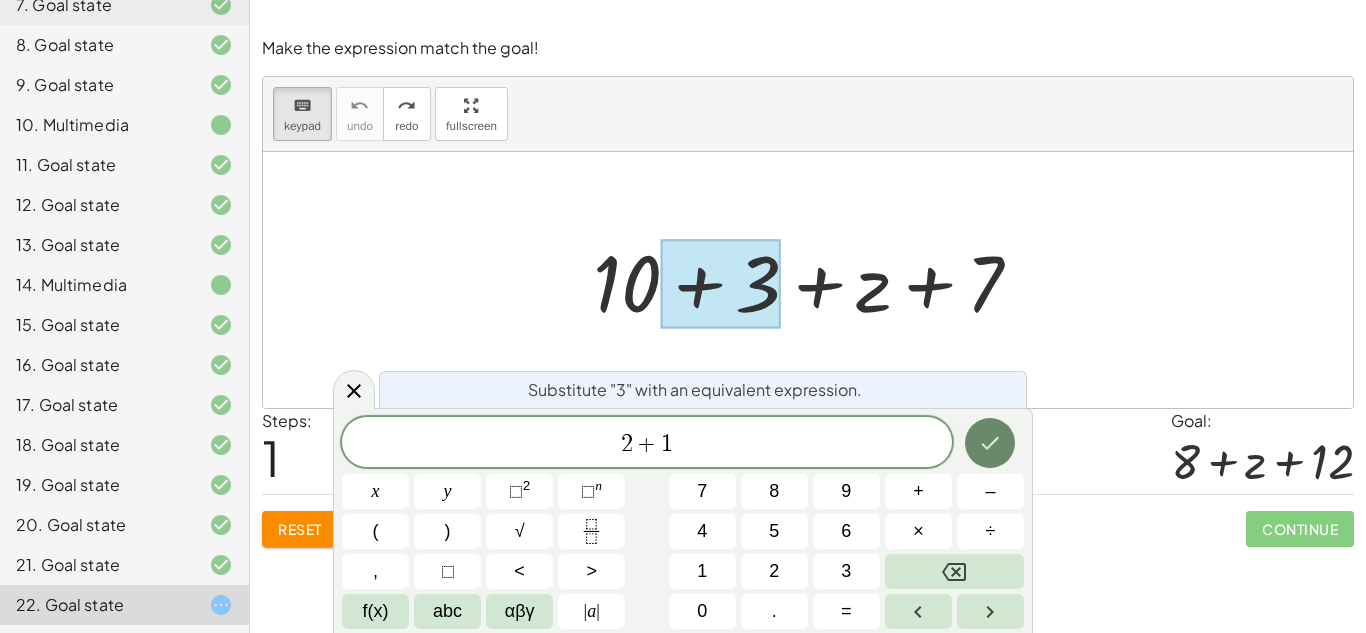 click 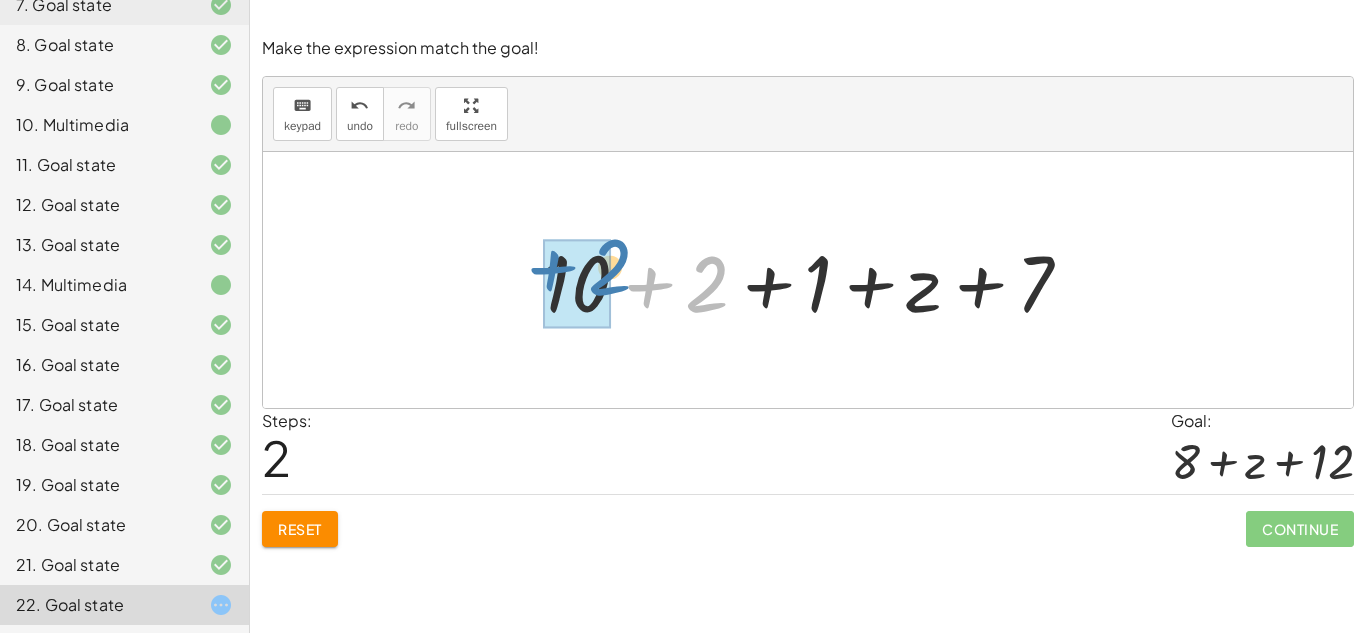 drag, startPoint x: 710, startPoint y: 285, endPoint x: 609, endPoint y: 270, distance: 102.10779 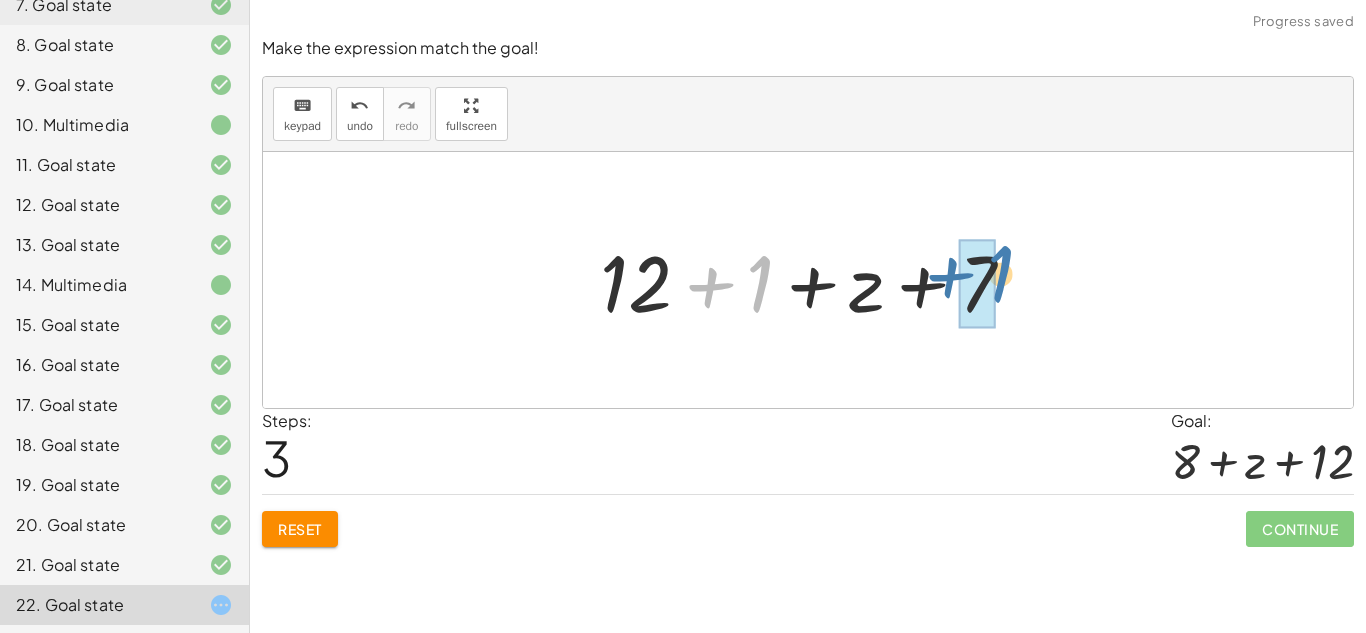 drag, startPoint x: 764, startPoint y: 289, endPoint x: 1005, endPoint y: 282, distance: 241.10164 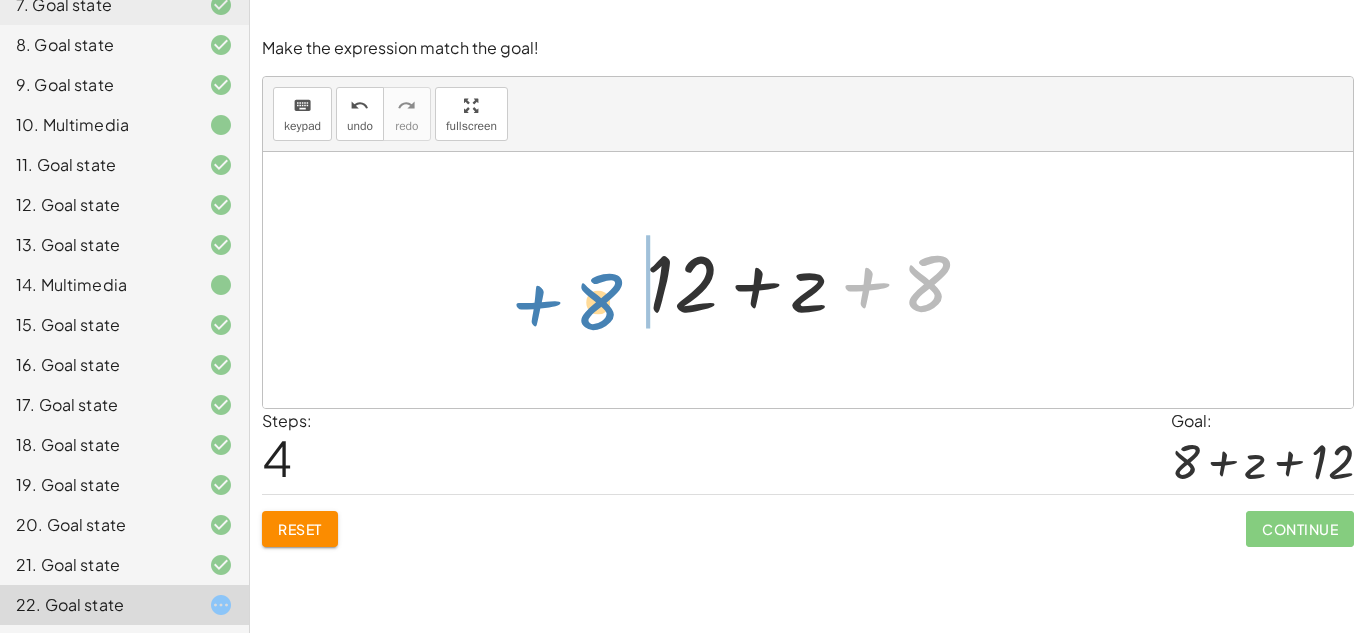 drag, startPoint x: 930, startPoint y: 277, endPoint x: 602, endPoint y: 295, distance: 328.49353 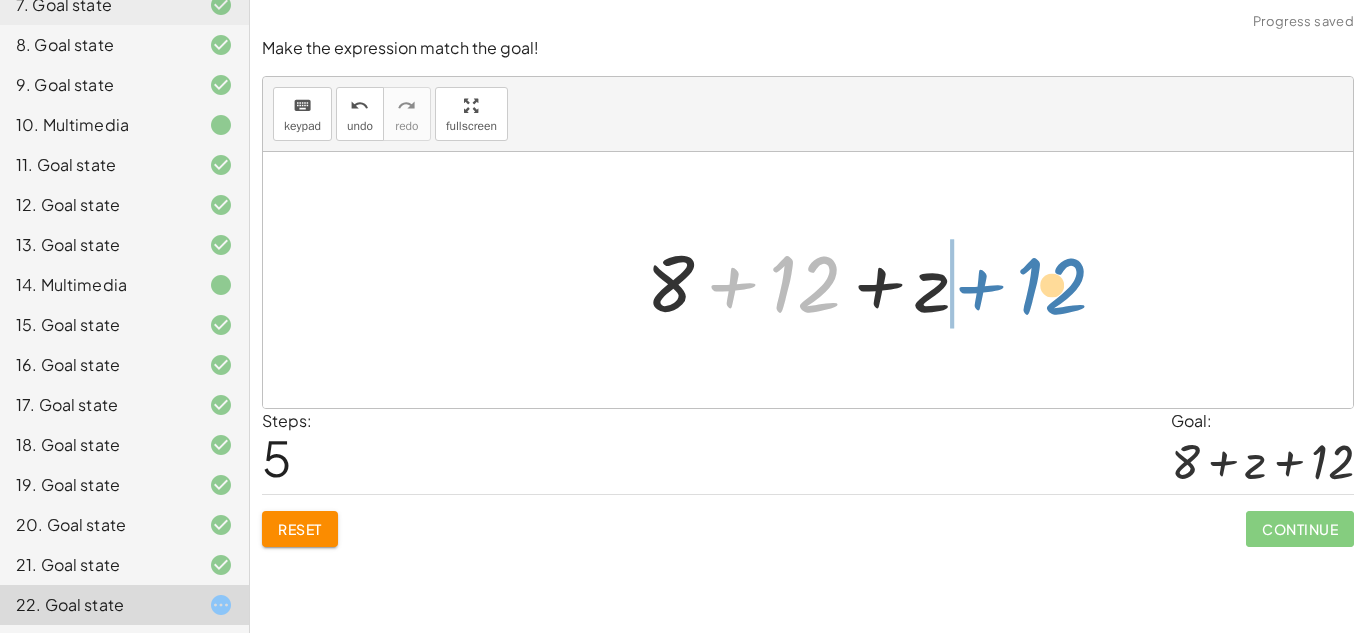 drag, startPoint x: 795, startPoint y: 278, endPoint x: 1041, endPoint y: 282, distance: 246.03252 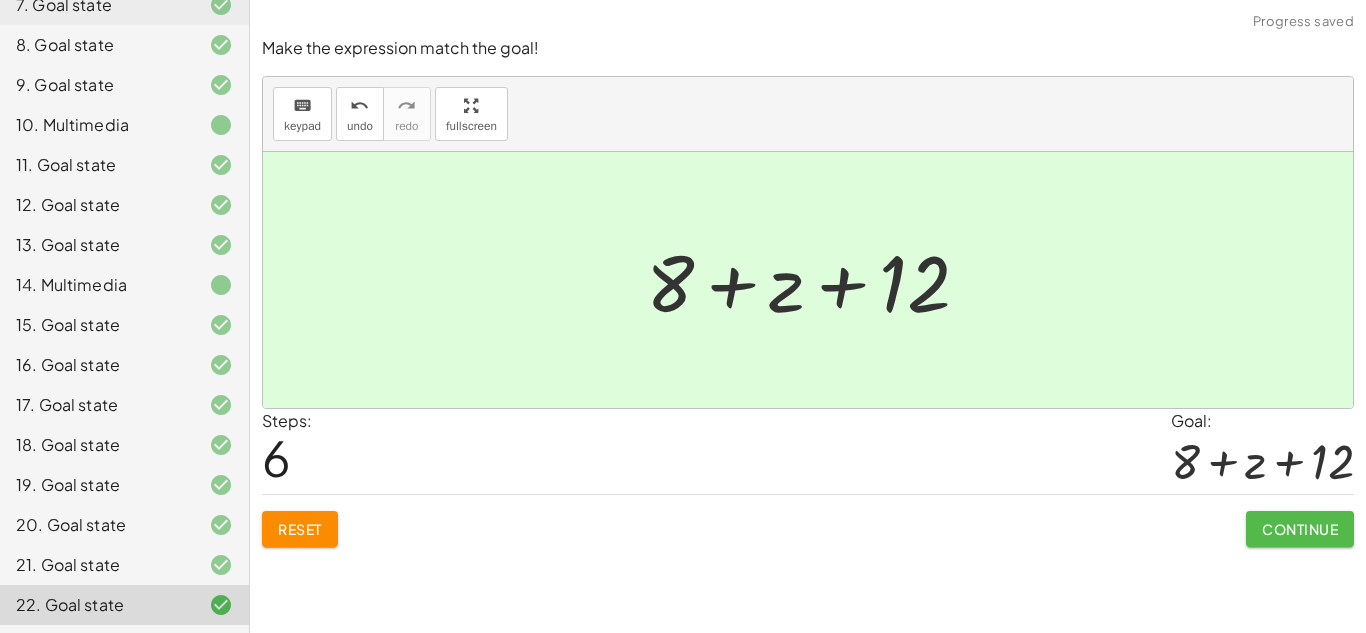 click on "Continue" 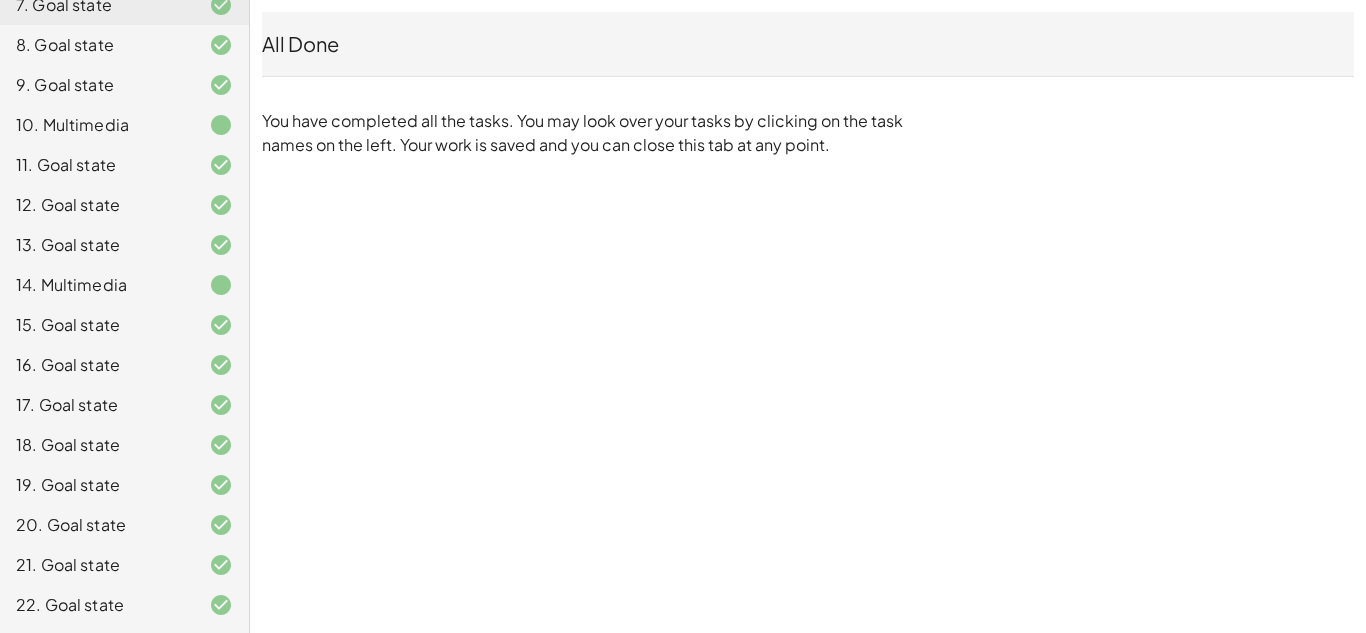type 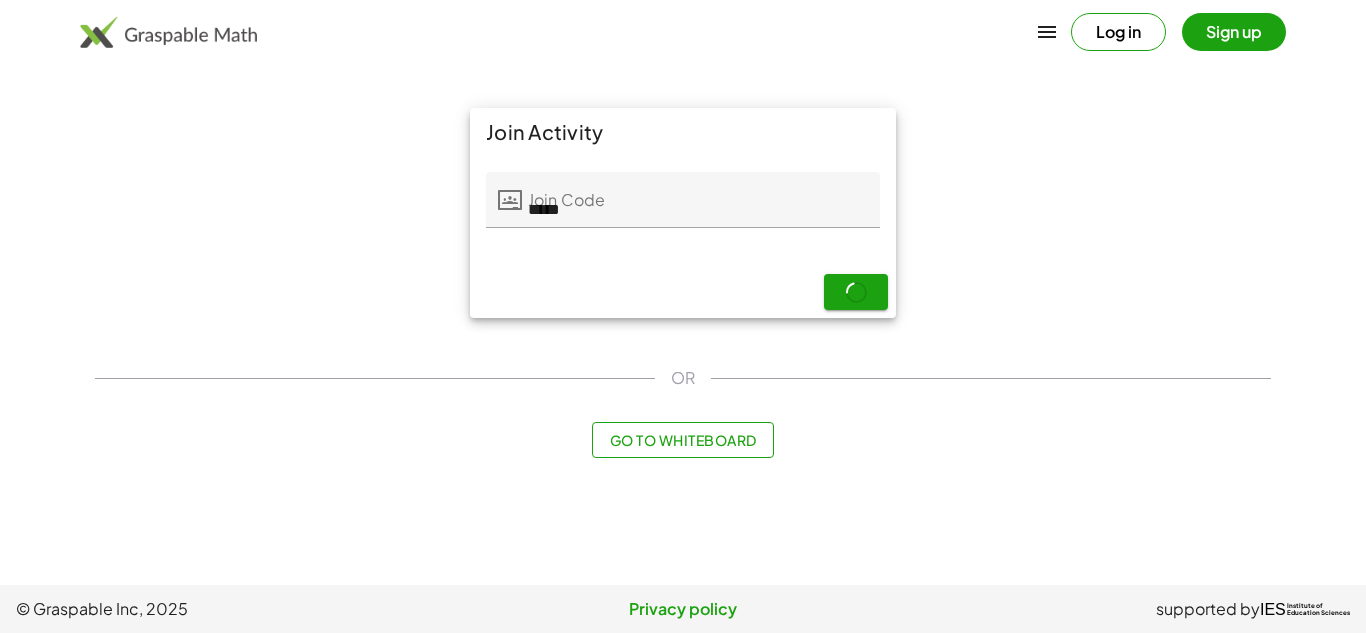scroll, scrollTop: 0, scrollLeft: 0, axis: both 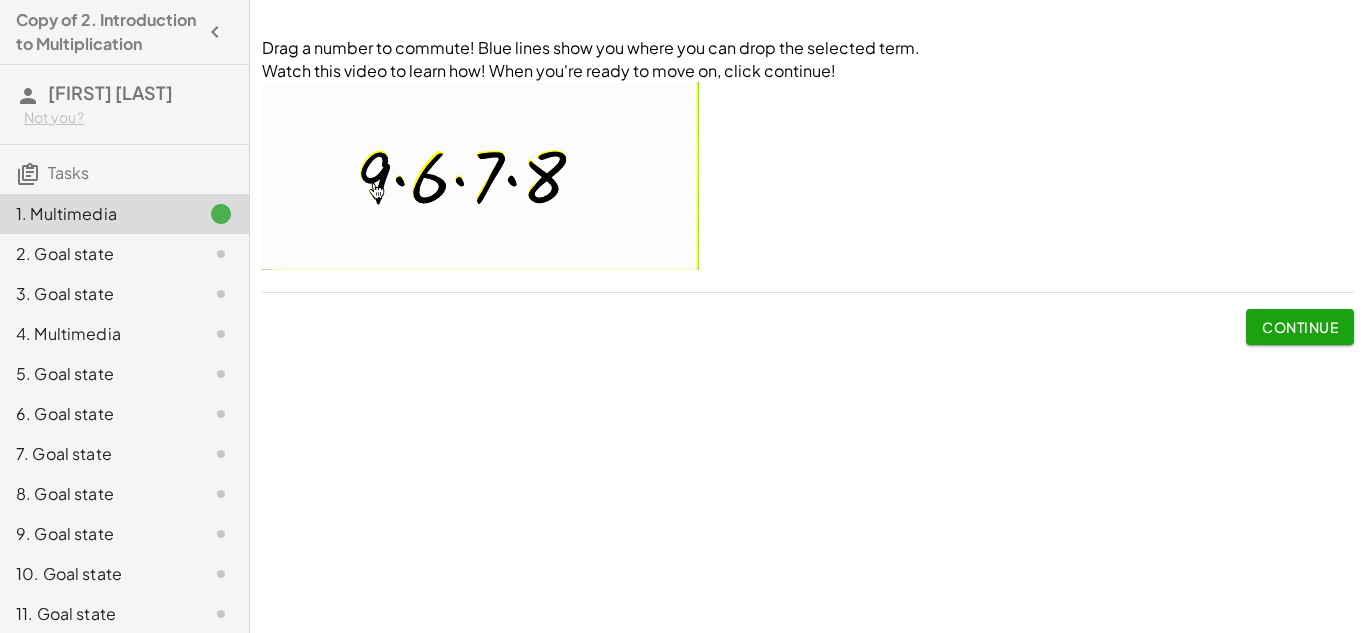 click on "Continue" 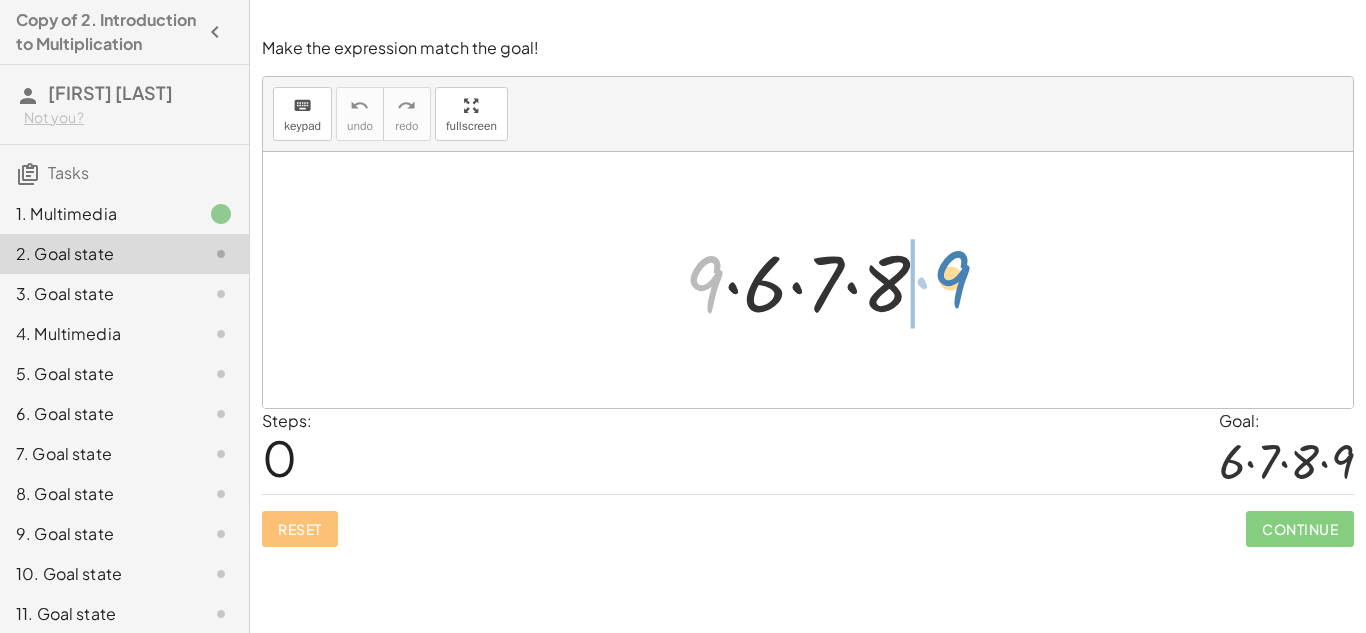 drag, startPoint x: 705, startPoint y: 271, endPoint x: 952, endPoint y: 266, distance: 247.0506 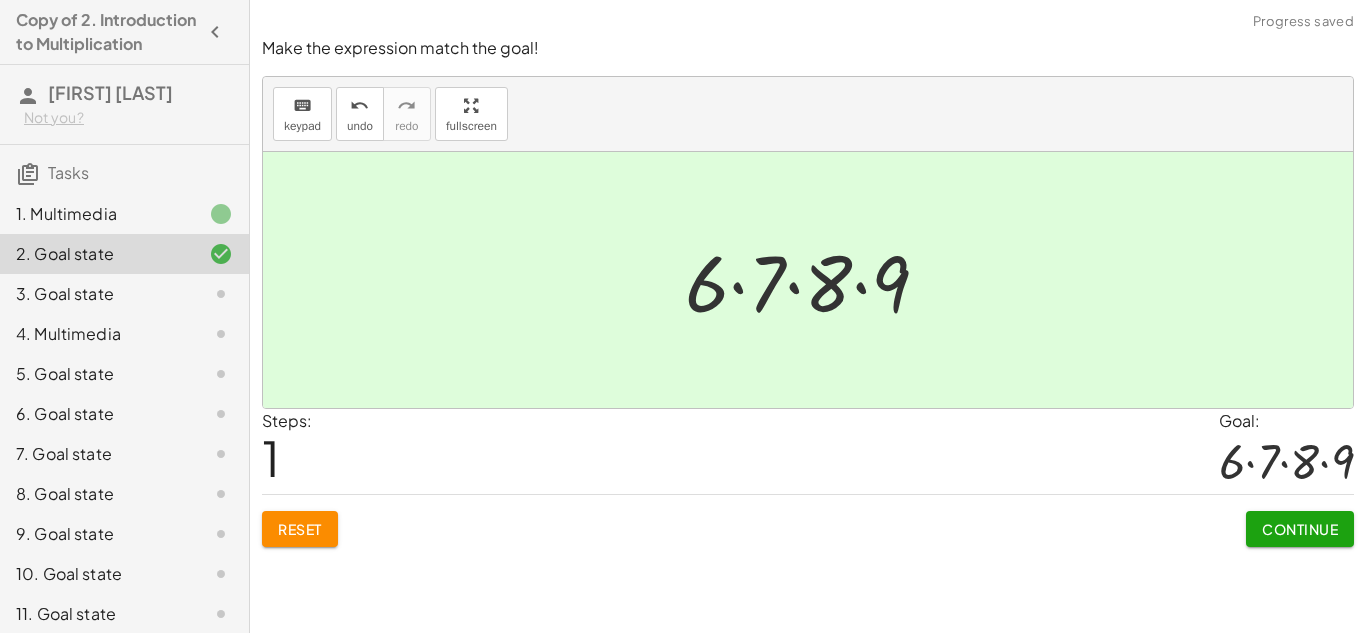 click on "Continue" 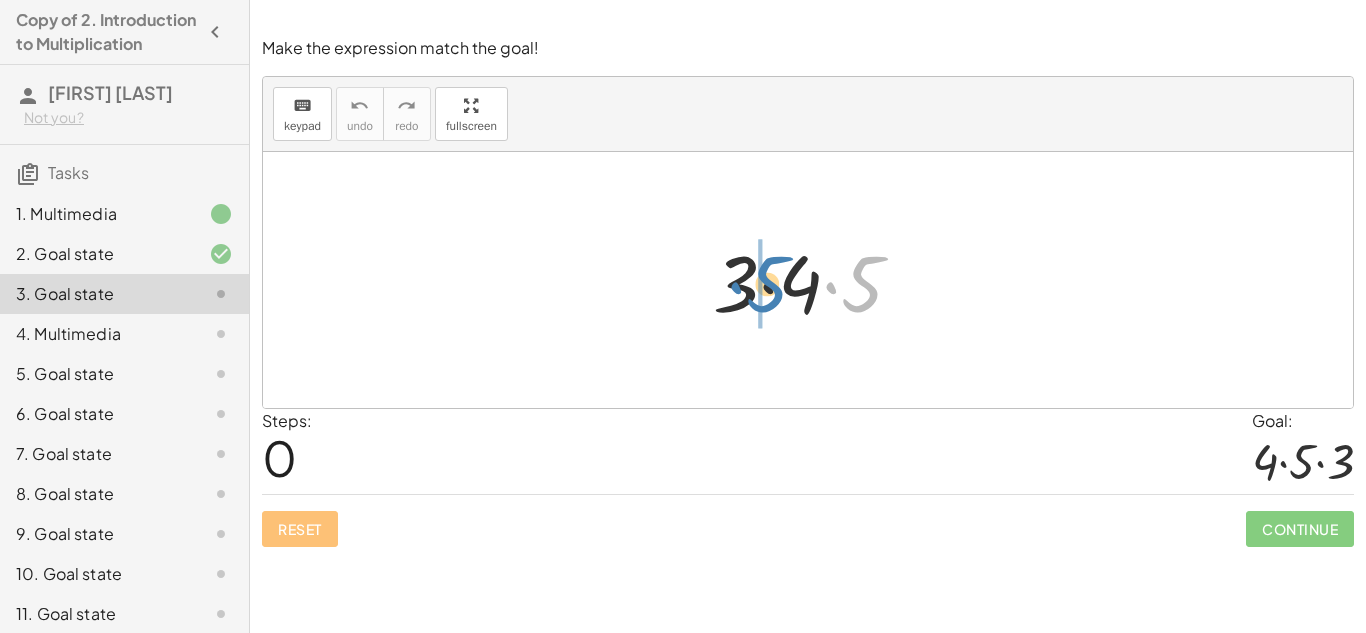 drag, startPoint x: 867, startPoint y: 290, endPoint x: 775, endPoint y: 289, distance: 92.00543 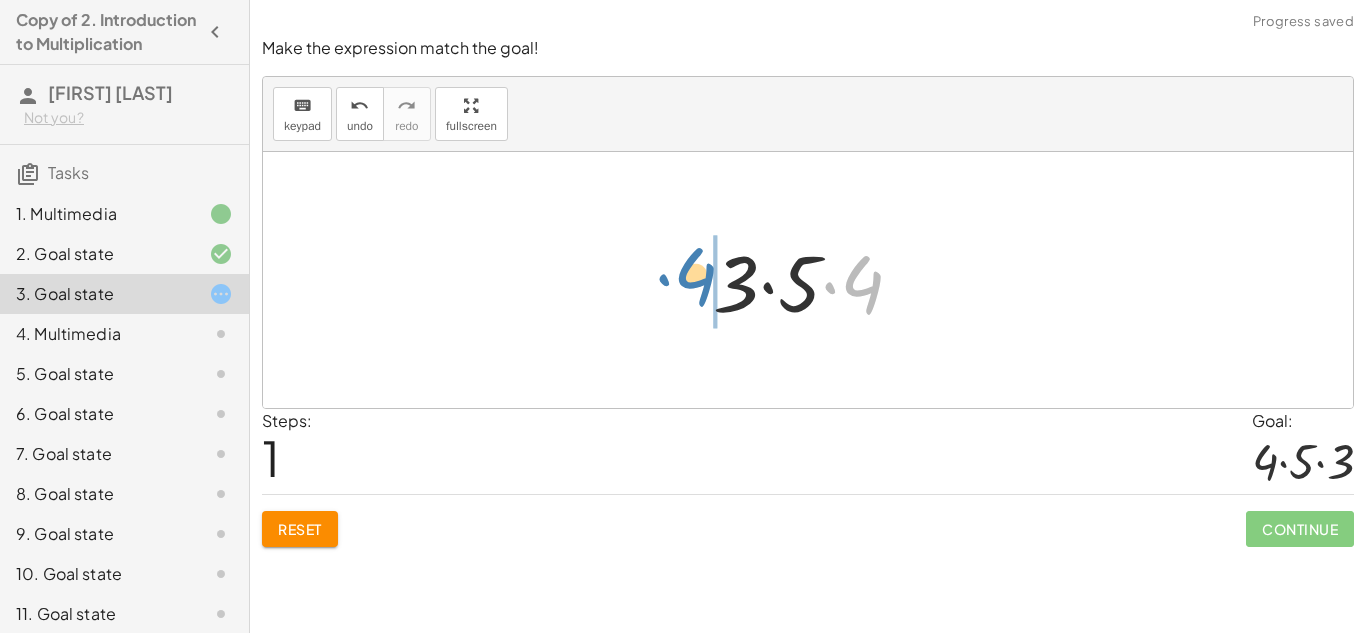 drag, startPoint x: 858, startPoint y: 269, endPoint x: 690, endPoint y: 261, distance: 168.19037 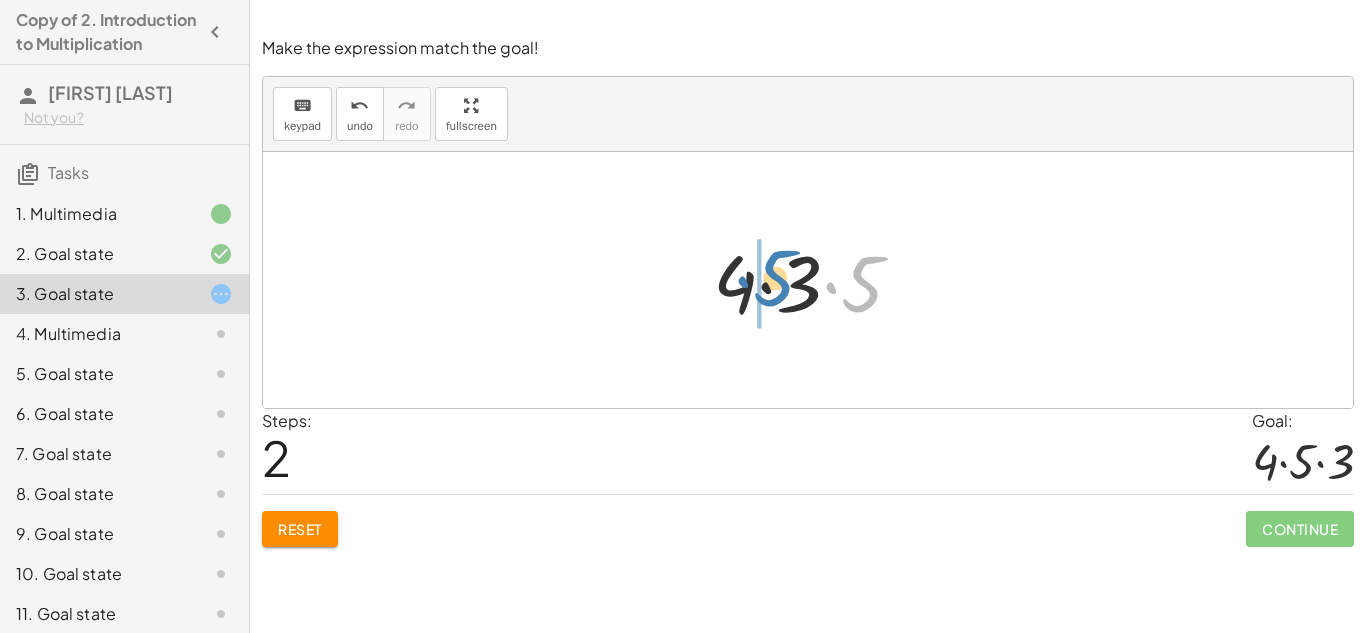 drag, startPoint x: 861, startPoint y: 270, endPoint x: 774, endPoint y: 264, distance: 87.20665 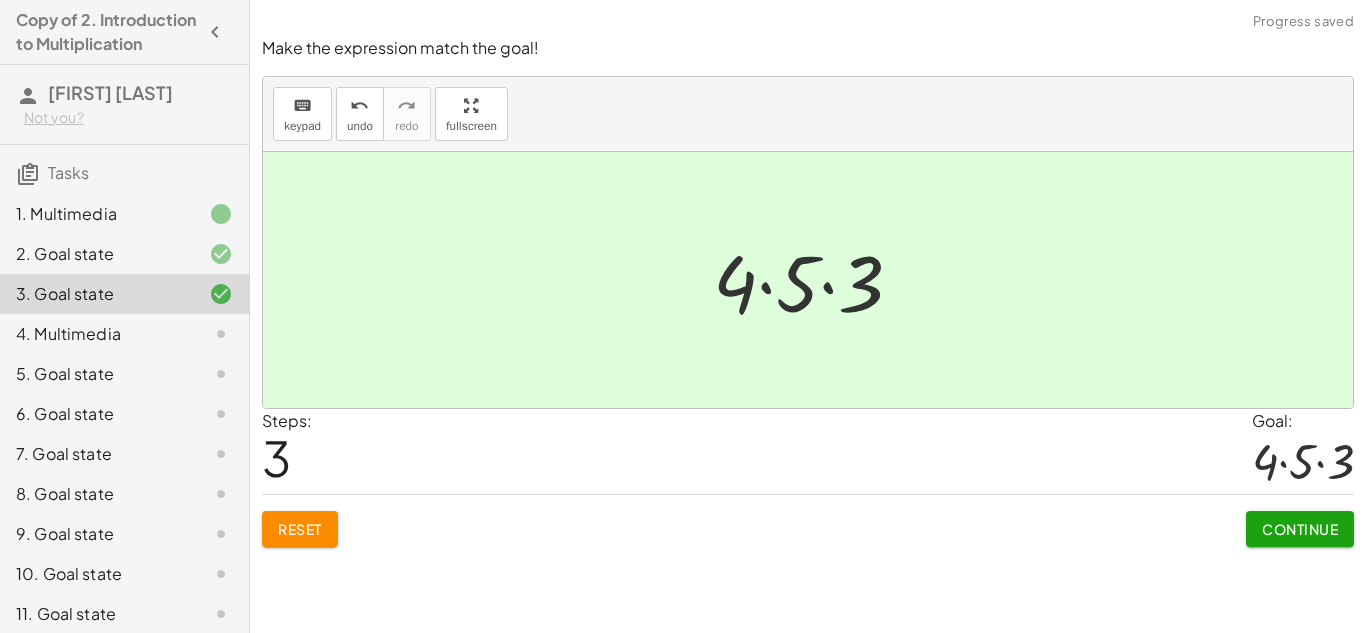 click on "Continue" 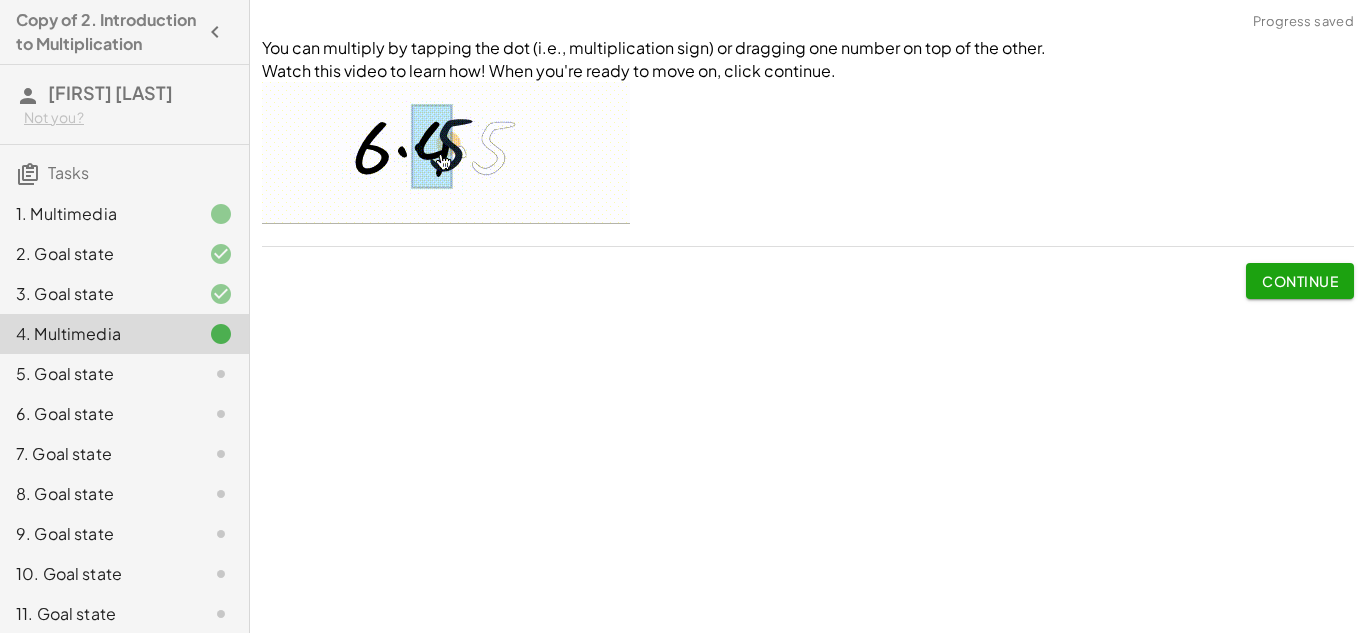 click on "Continue" 